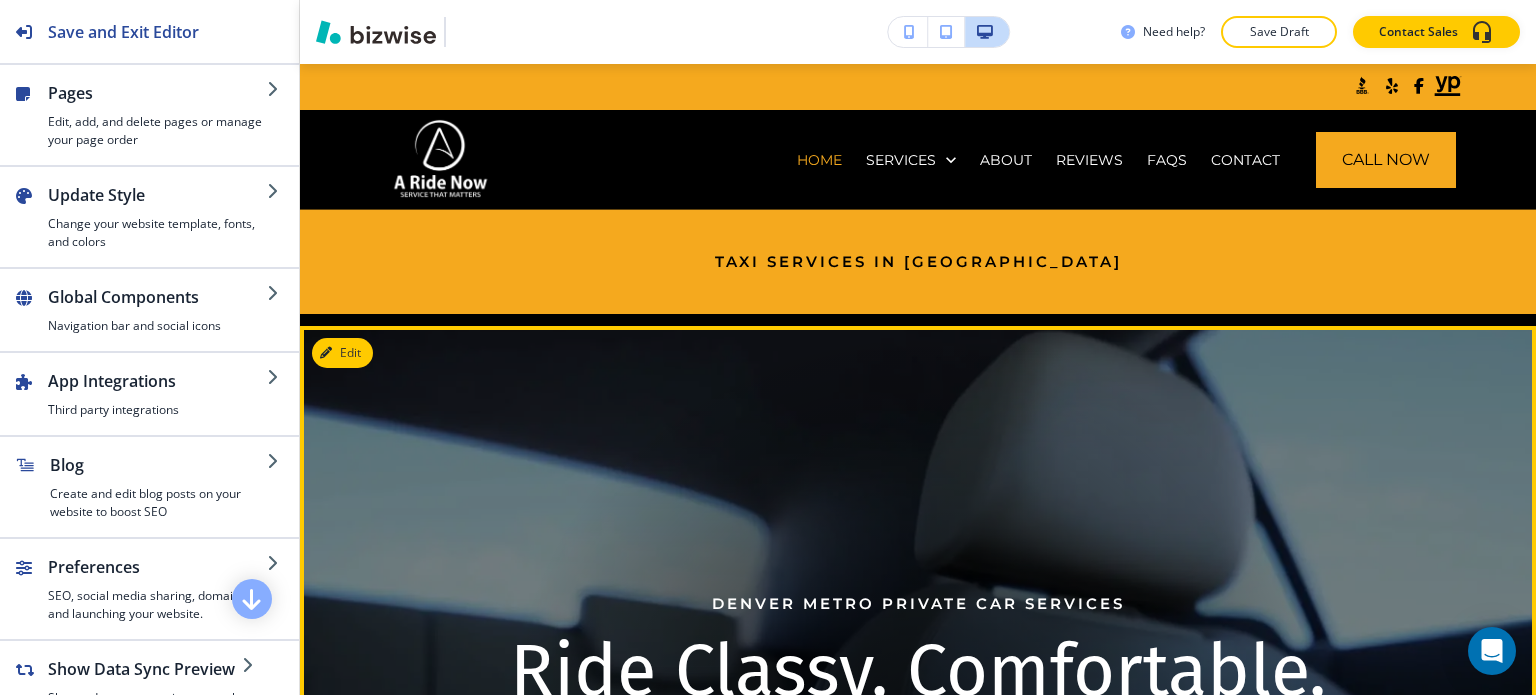 scroll, scrollTop: 0, scrollLeft: 0, axis: both 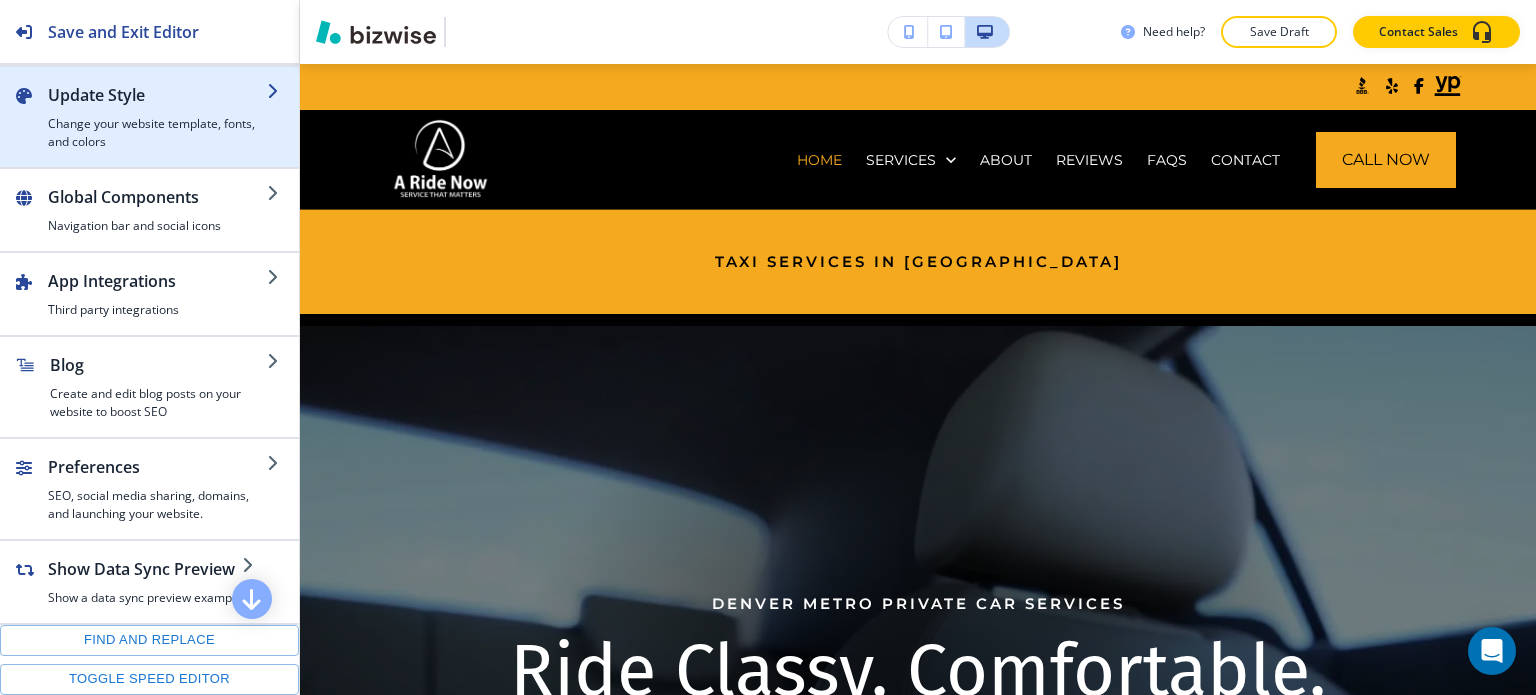 click on "Change your website template, fonts, and colors" at bounding box center [157, 133] 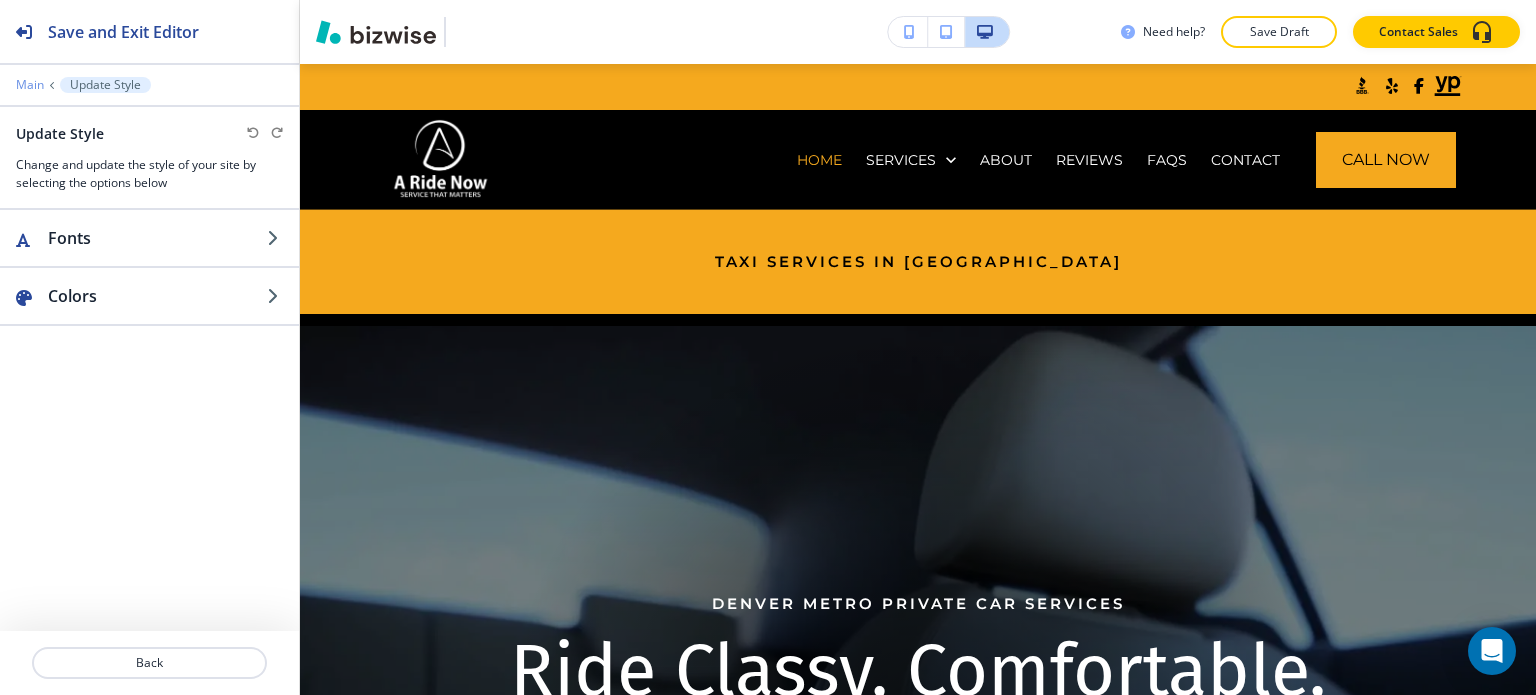 click on "Main" at bounding box center [30, 85] 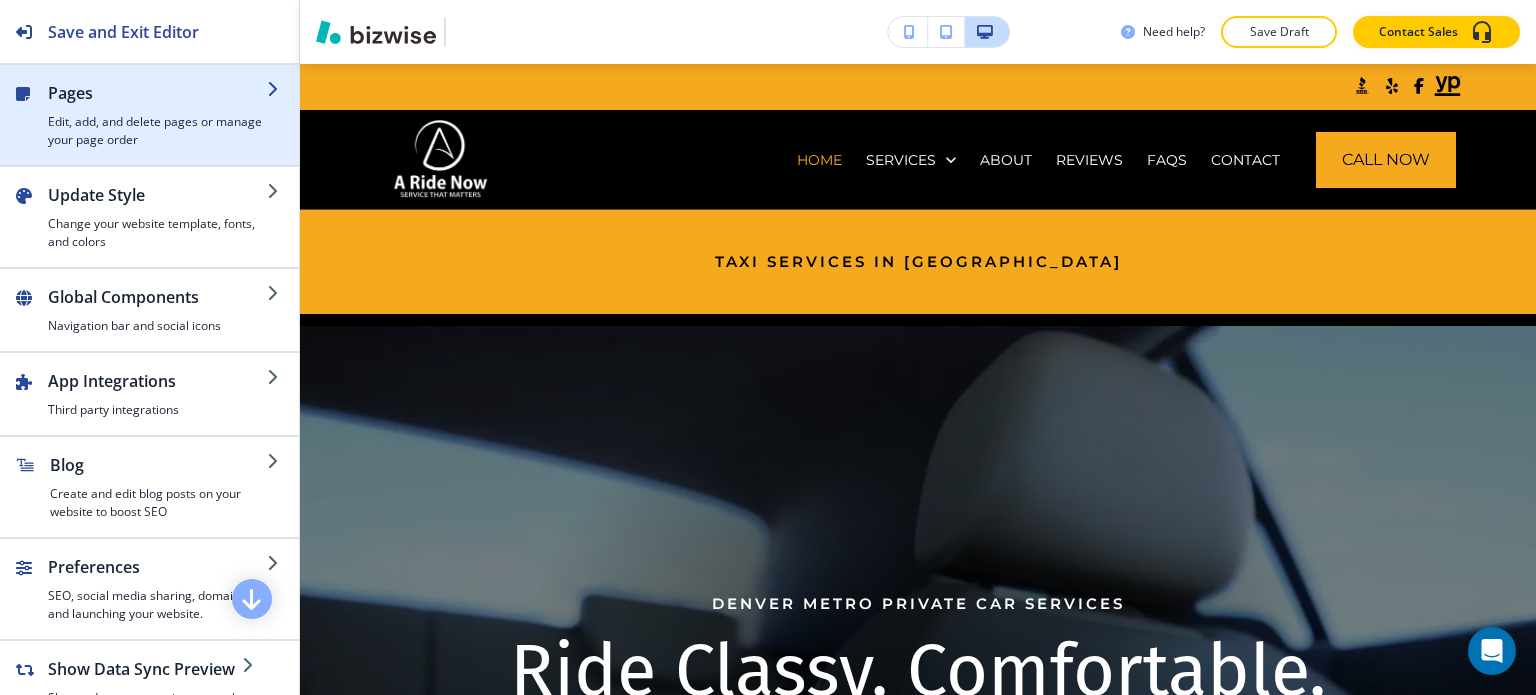 click on "Pages" at bounding box center (157, 93) 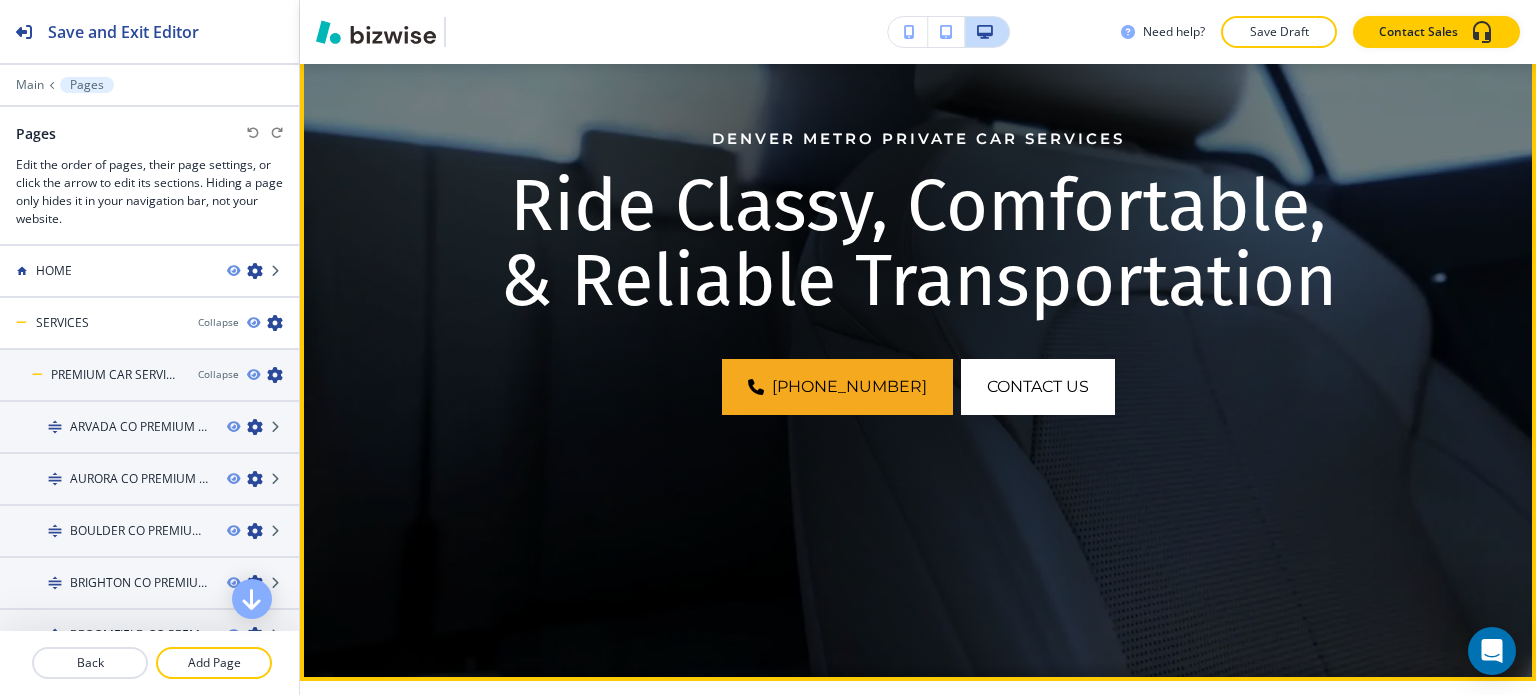 scroll, scrollTop: 500, scrollLeft: 0, axis: vertical 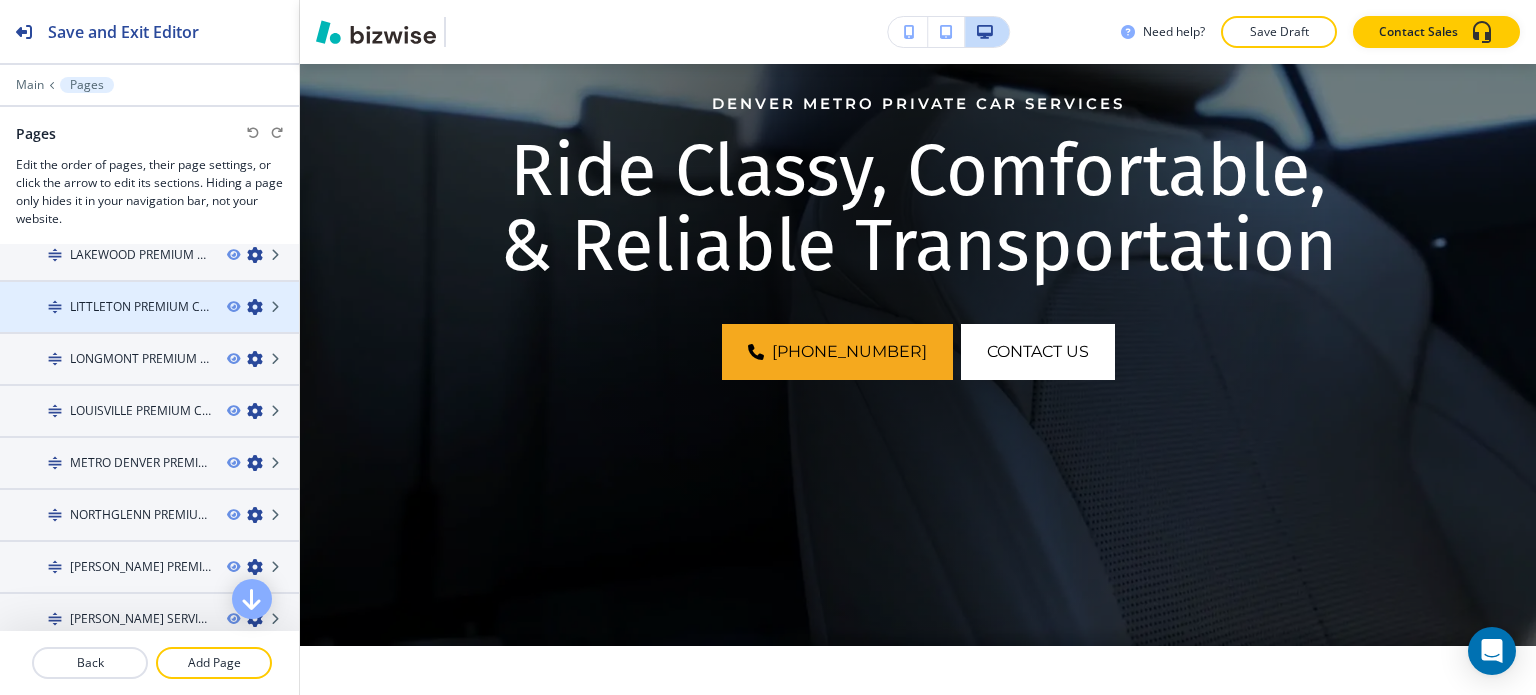click at bounding box center (149, 324) 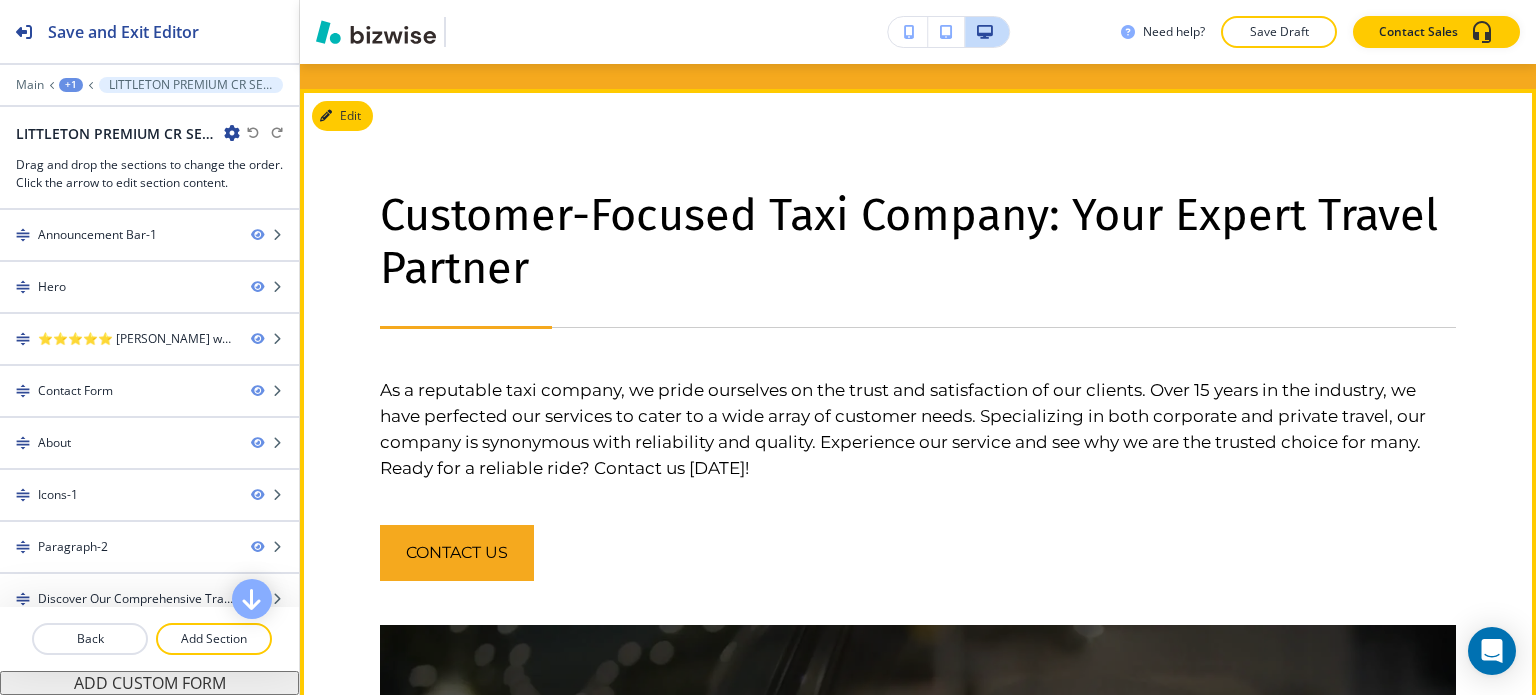 scroll, scrollTop: 3700, scrollLeft: 0, axis: vertical 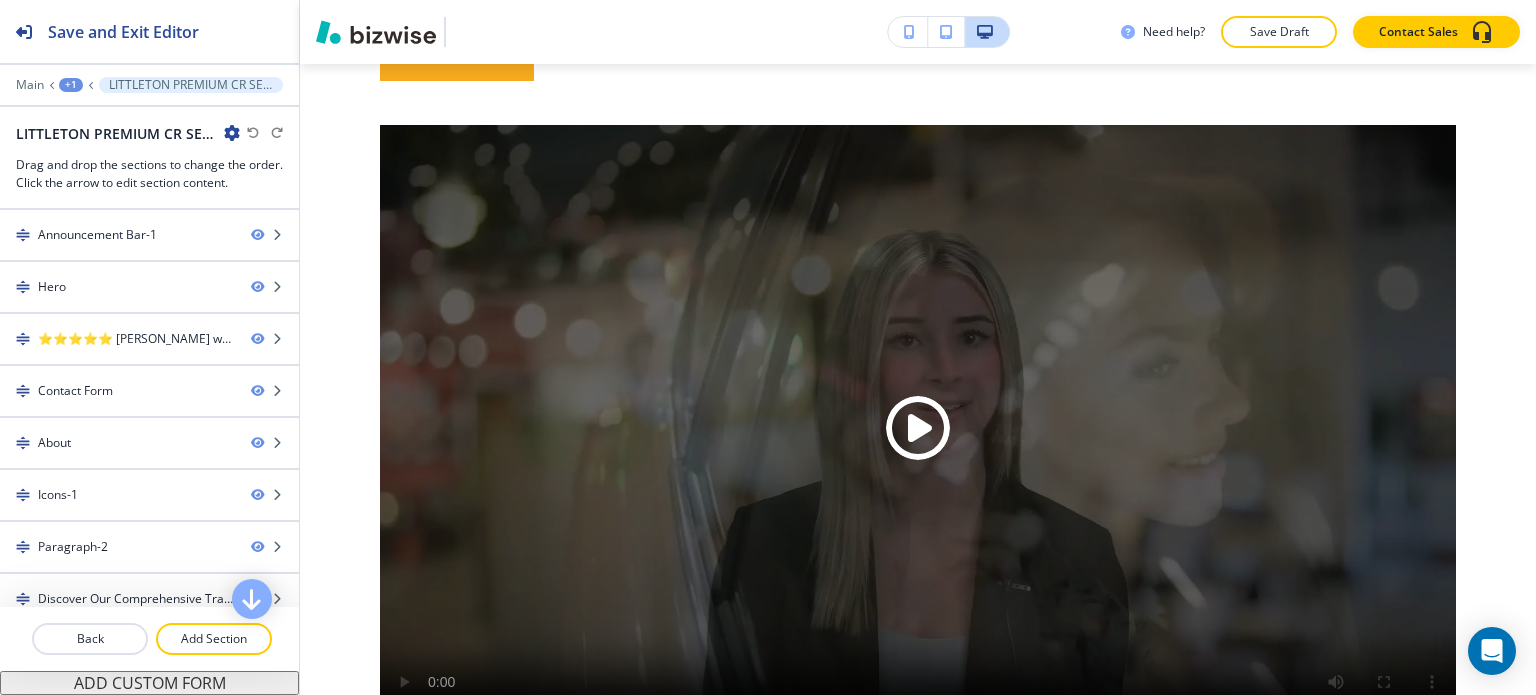 click on "+1" at bounding box center (71, 85) 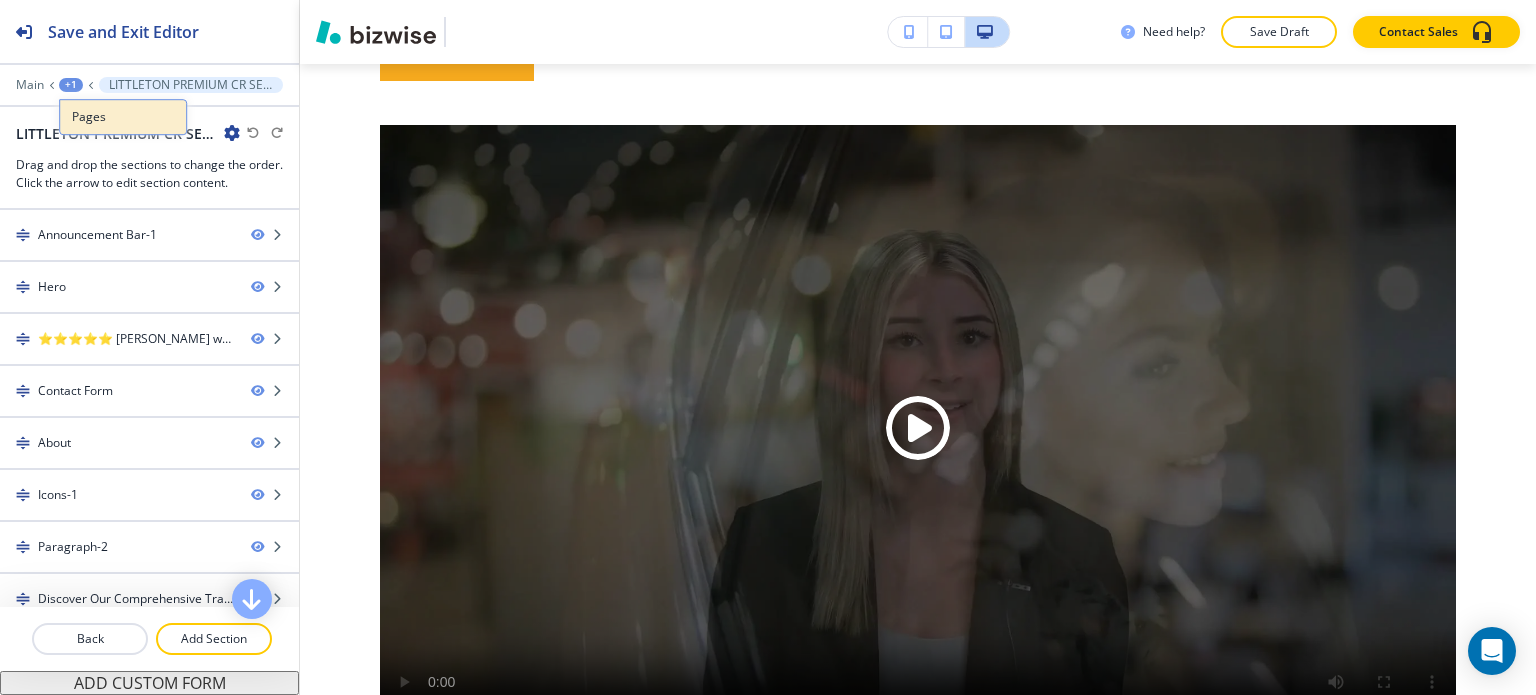 click on "Pages" at bounding box center (123, 117) 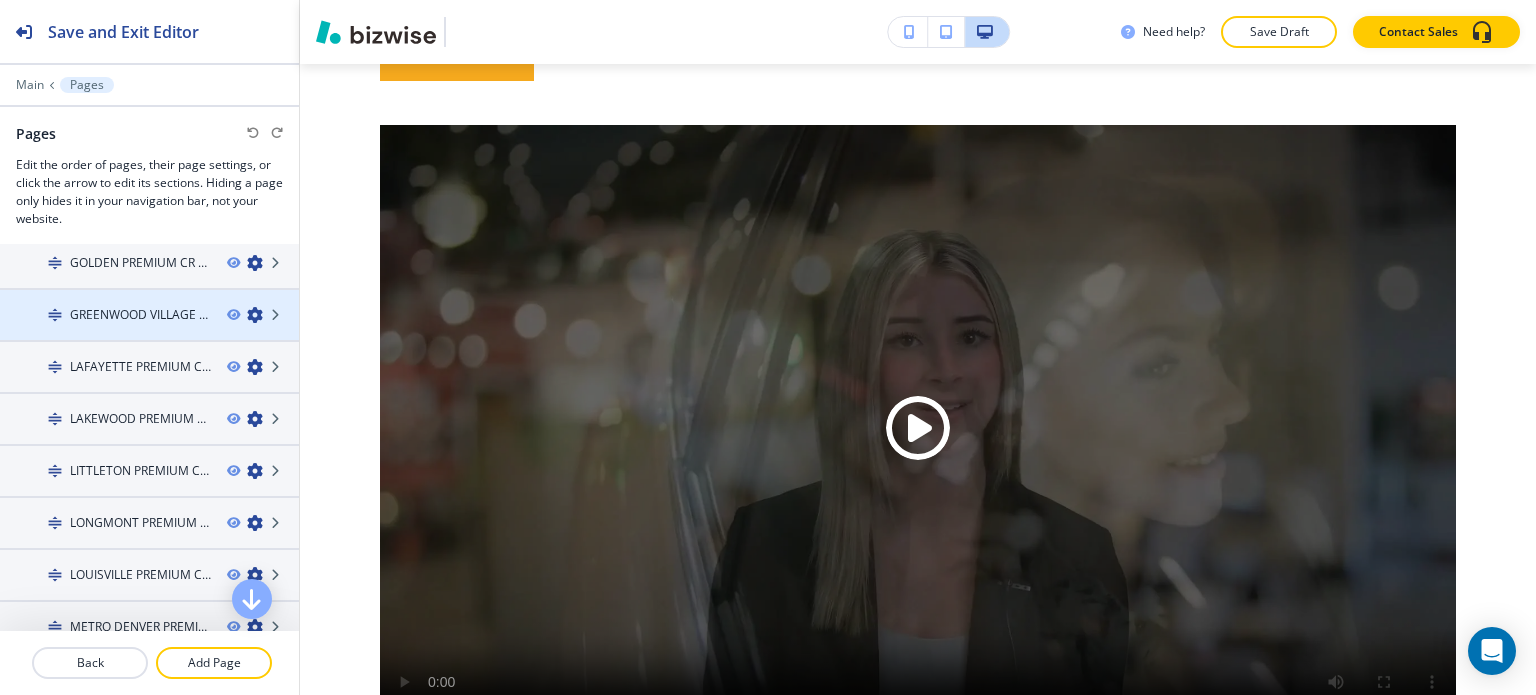 scroll, scrollTop: 800, scrollLeft: 0, axis: vertical 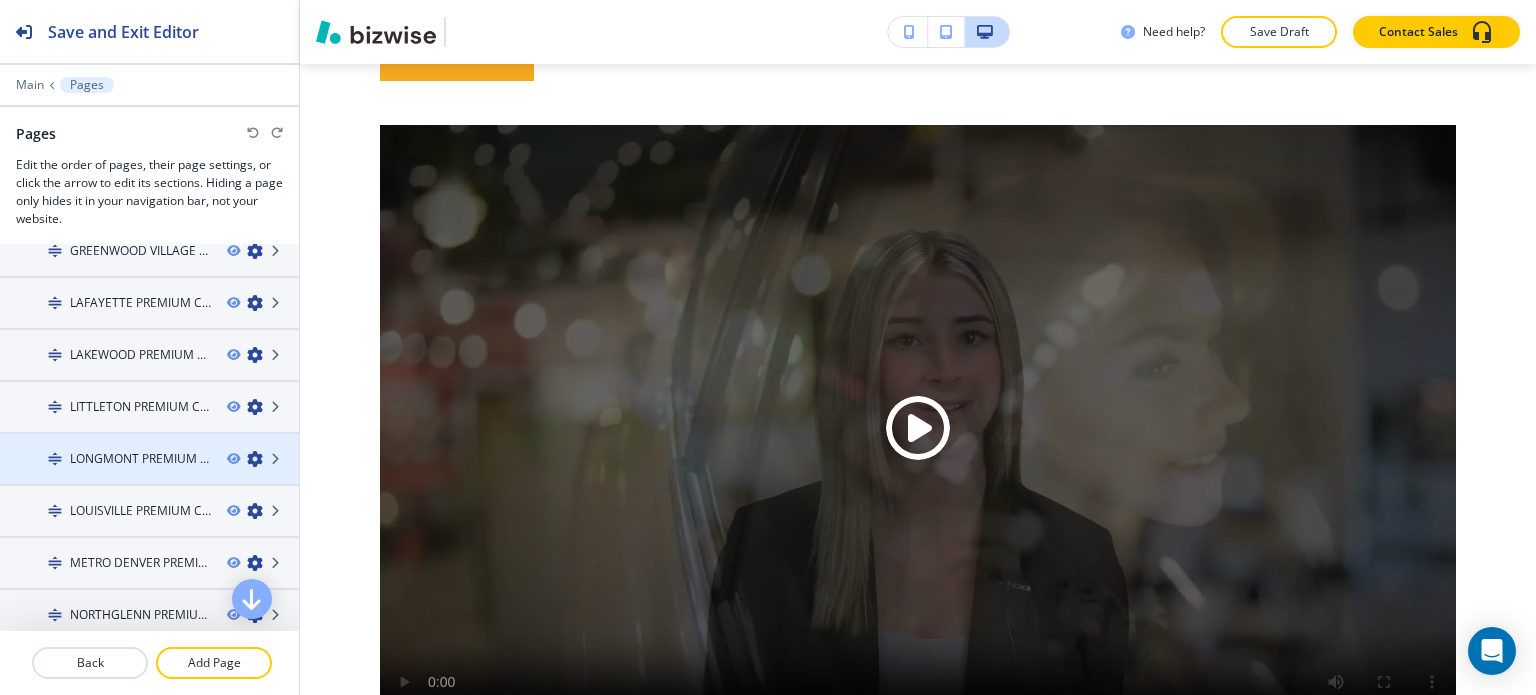 click on "LONGMONT PREMIUM CR SERVICE" at bounding box center (140, 459) 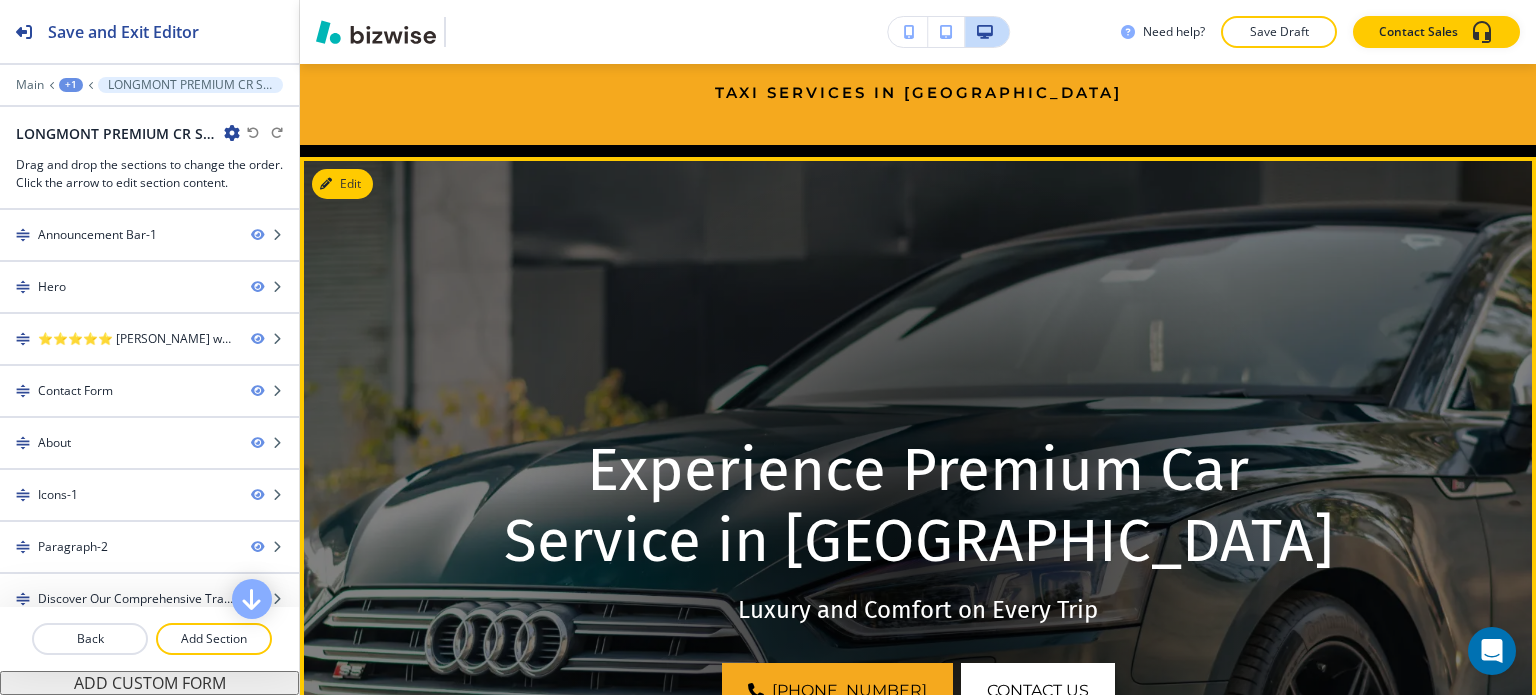 scroll, scrollTop: 400, scrollLeft: 0, axis: vertical 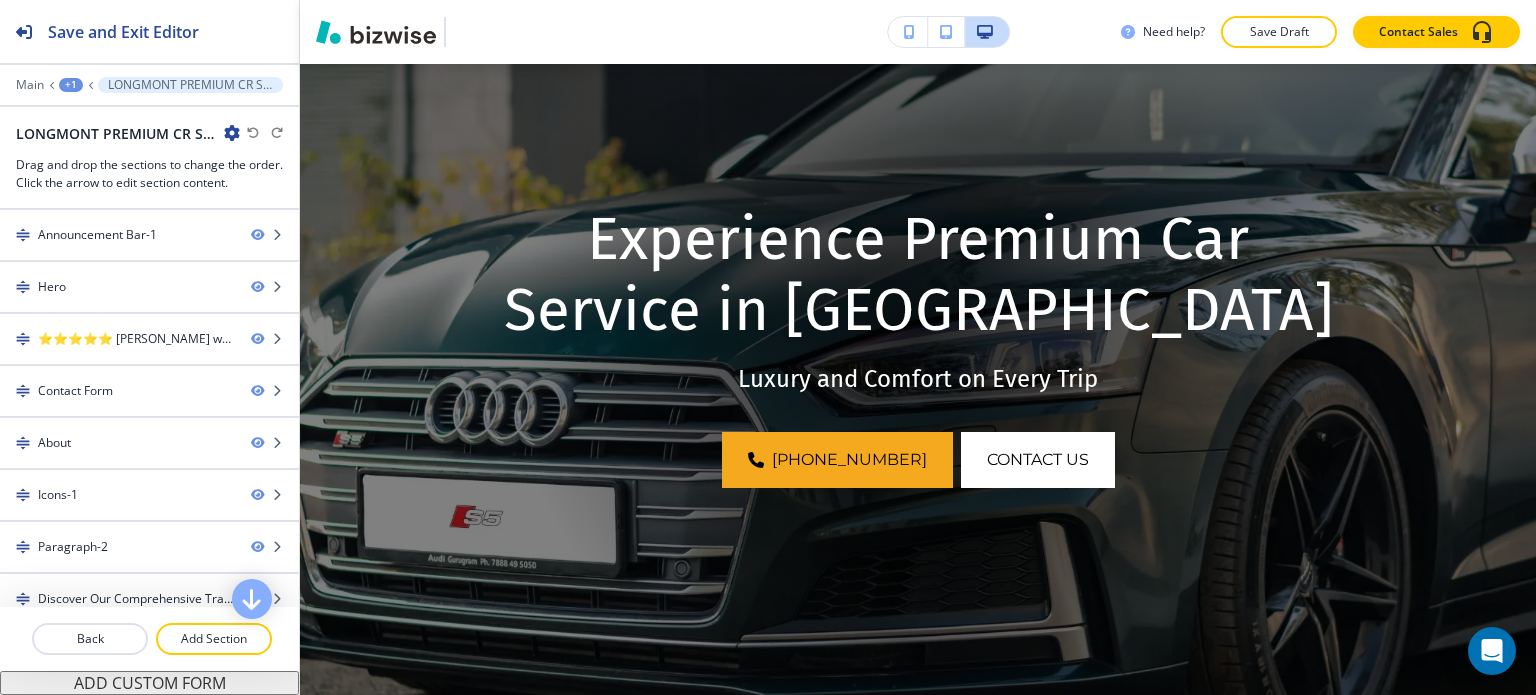 click on "+1" at bounding box center [71, 85] 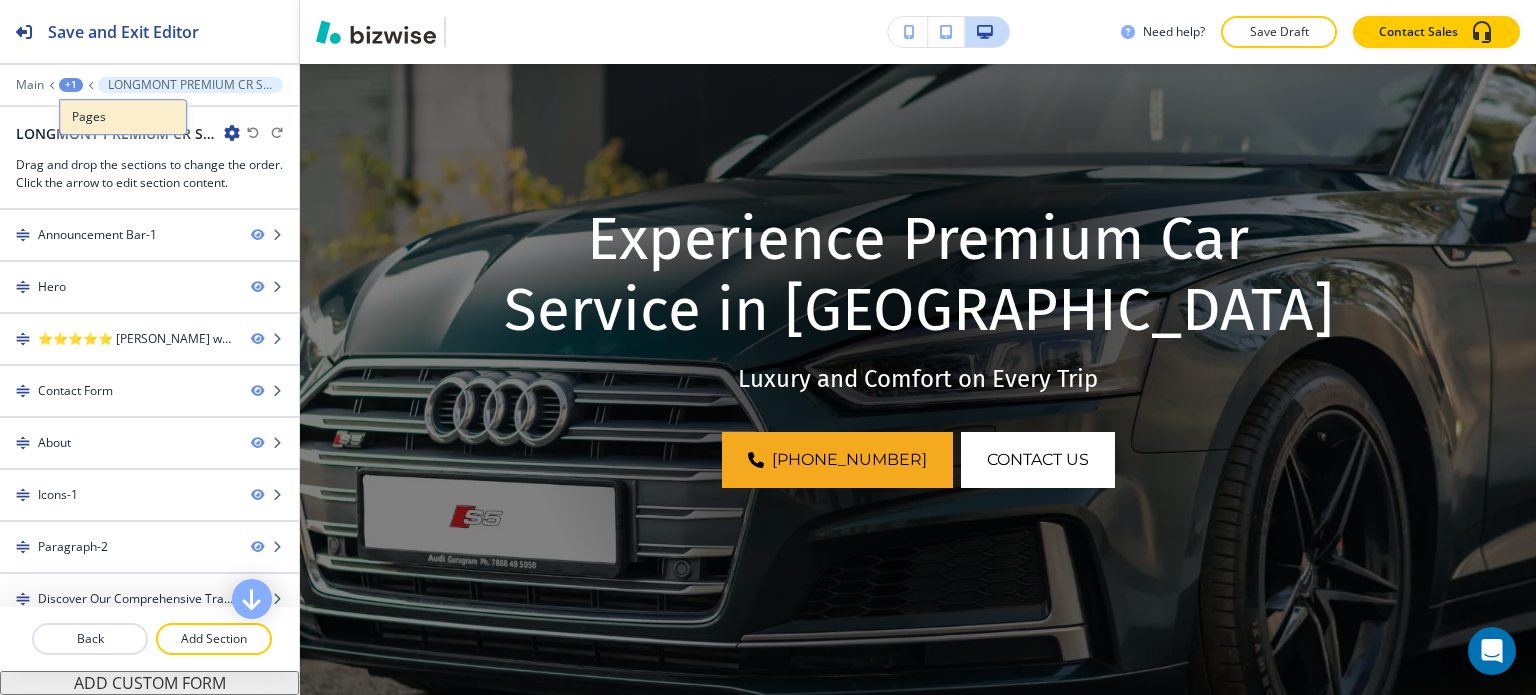 click on "Pages" at bounding box center (123, 117) 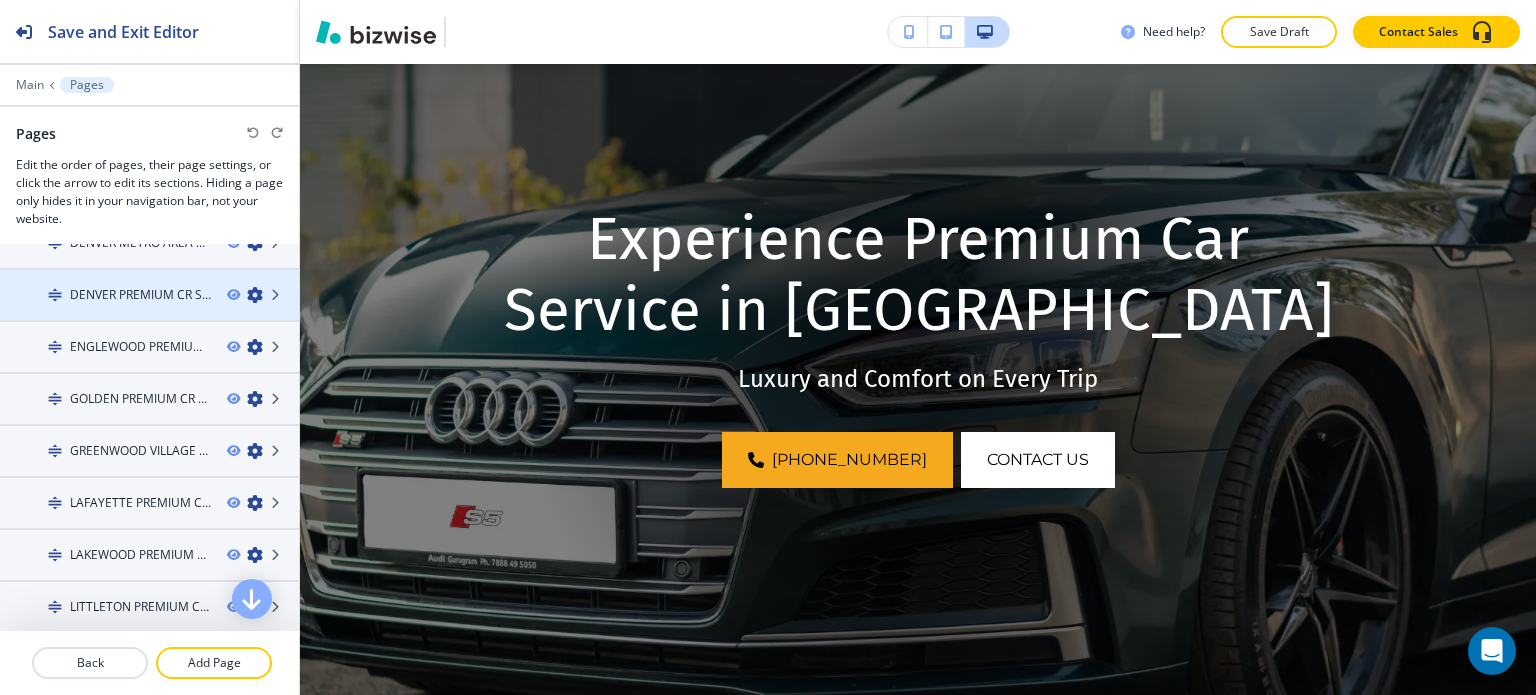 scroll, scrollTop: 800, scrollLeft: 0, axis: vertical 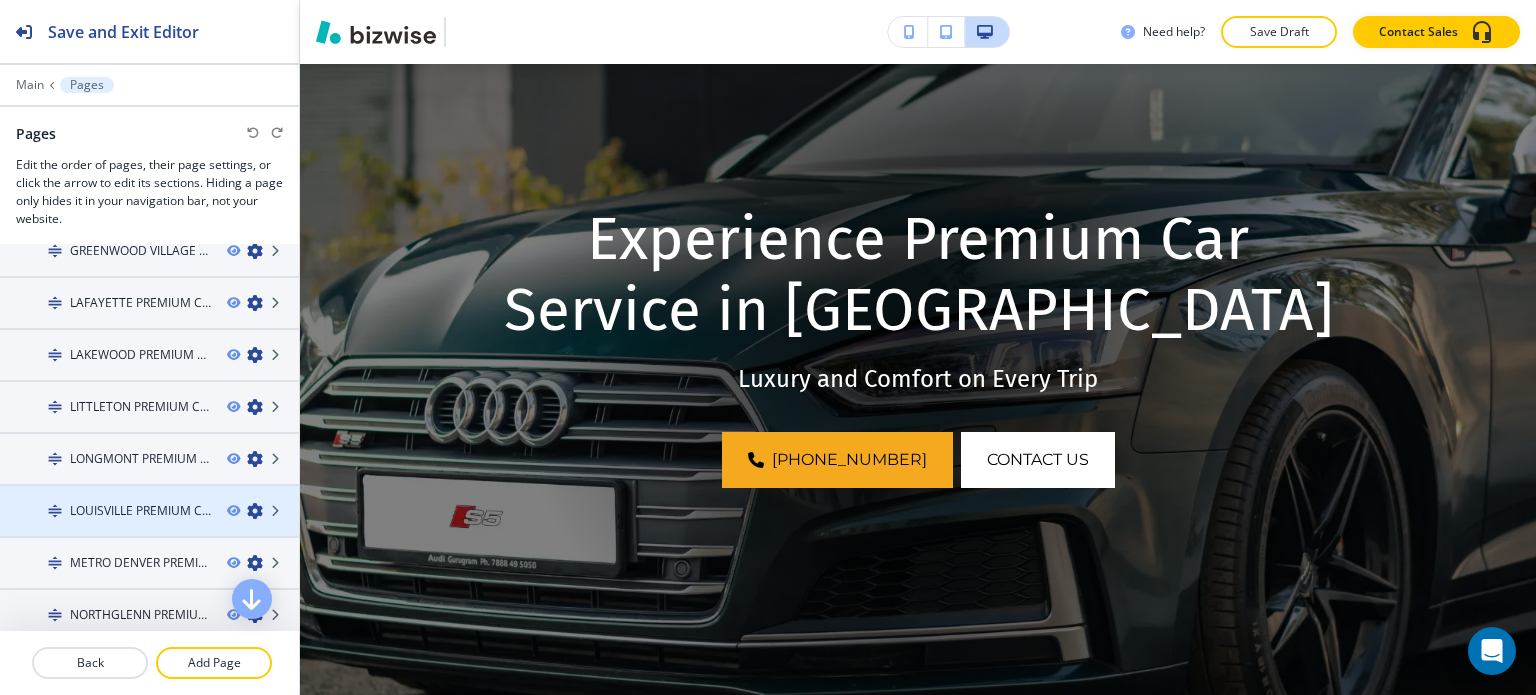 click at bounding box center [149, 528] 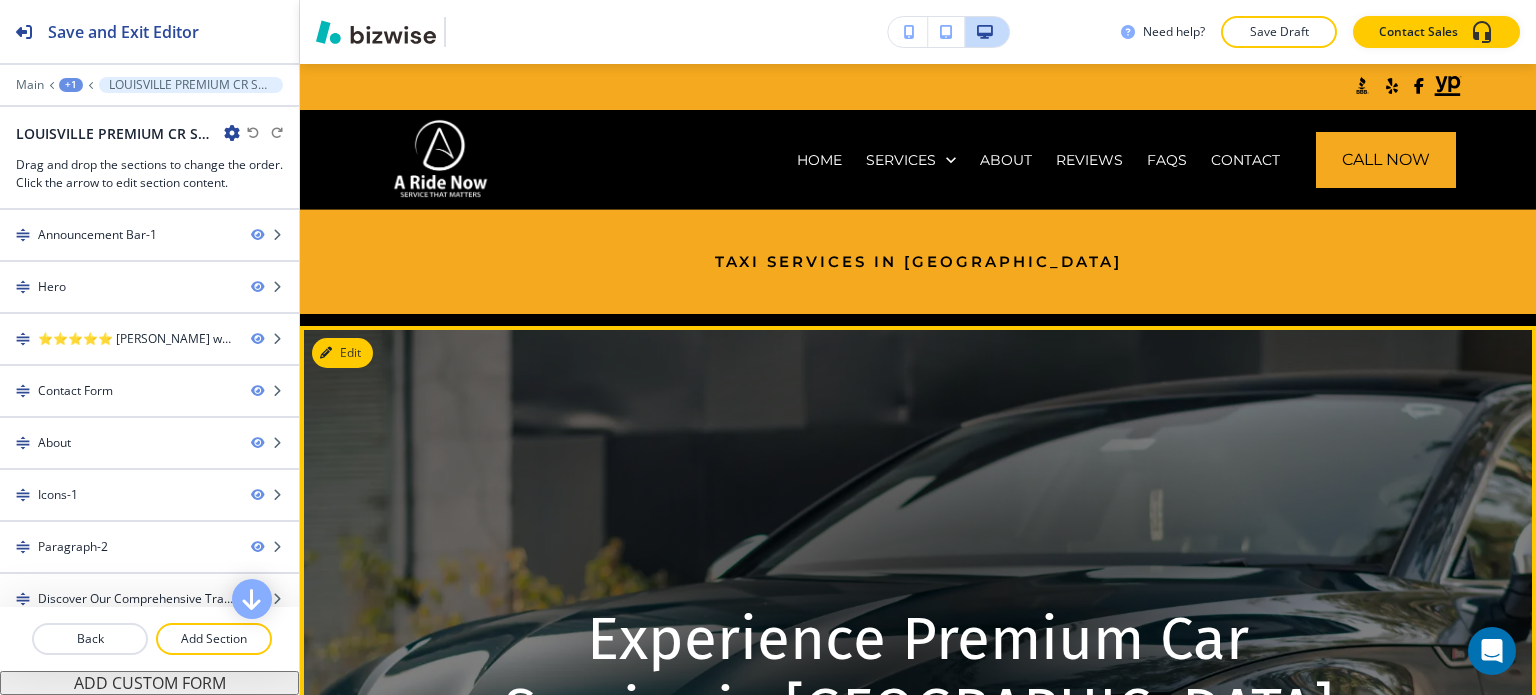 scroll, scrollTop: 400, scrollLeft: 0, axis: vertical 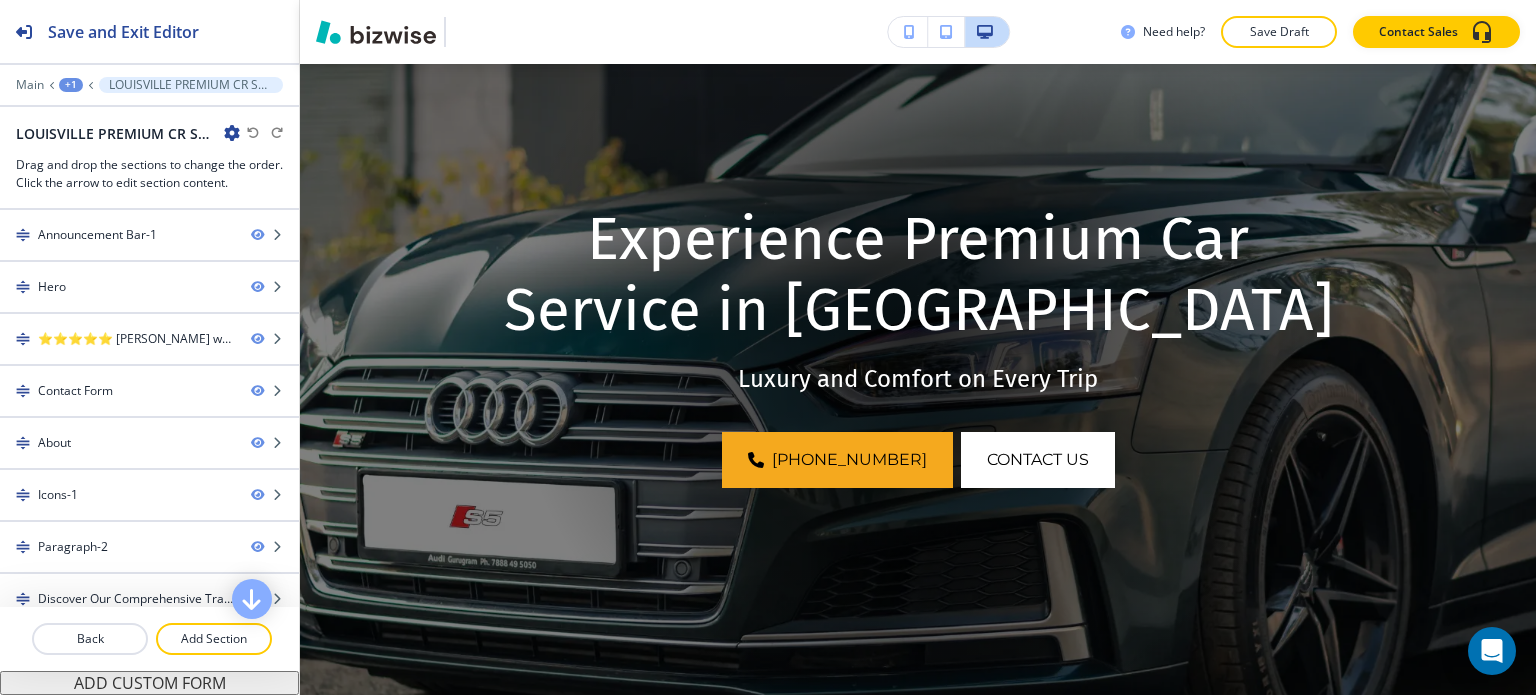 click on "+1" at bounding box center (71, 85) 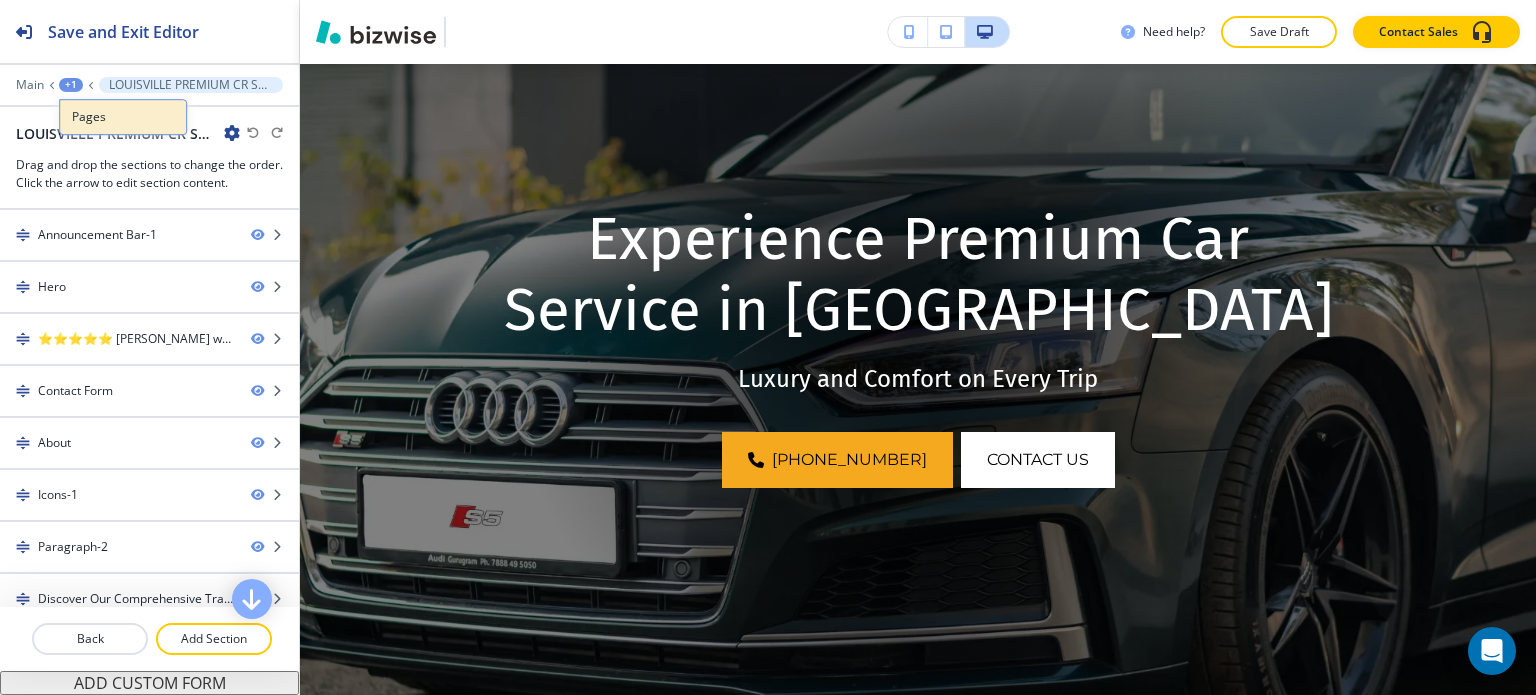 click on "Pages" at bounding box center [123, 117] 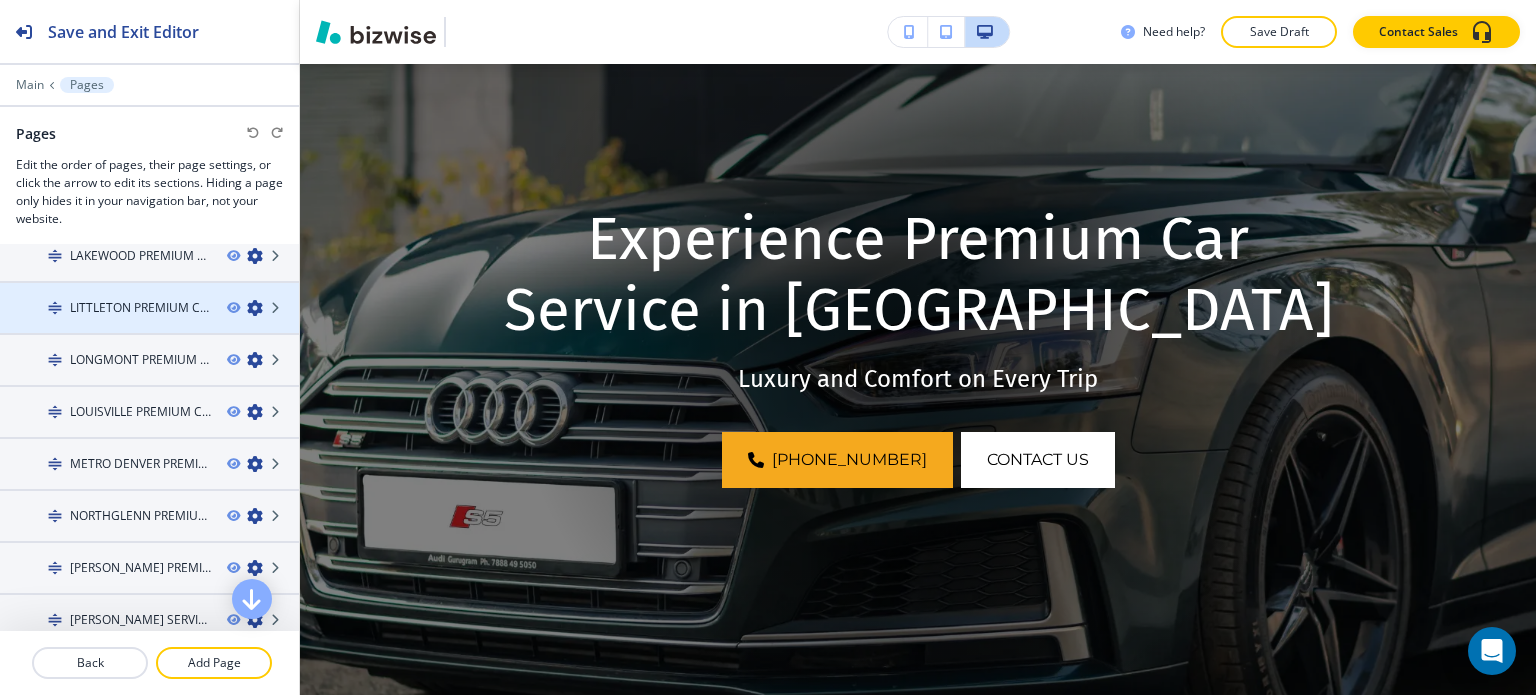 scroll, scrollTop: 900, scrollLeft: 0, axis: vertical 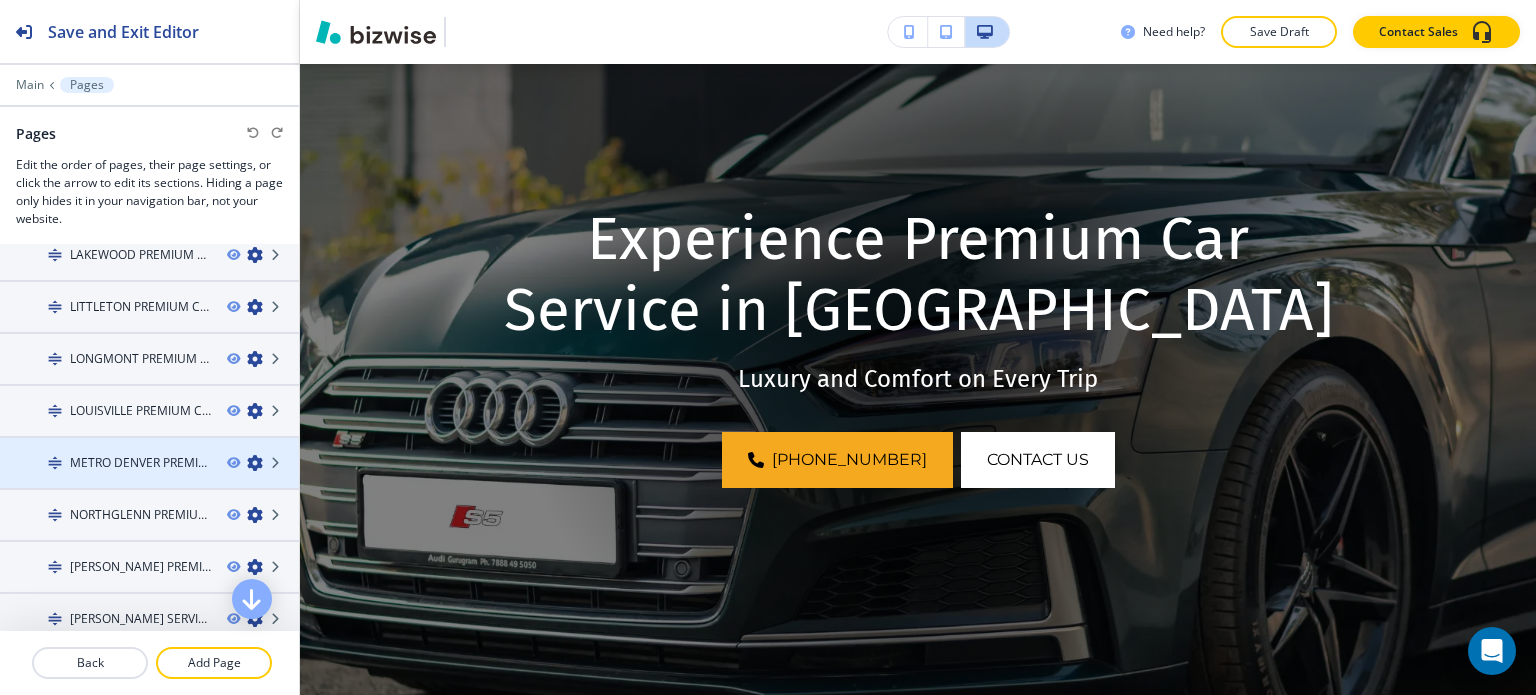 click on "METRO DENVER PREMIUM CR SERVICE" at bounding box center (140, 463) 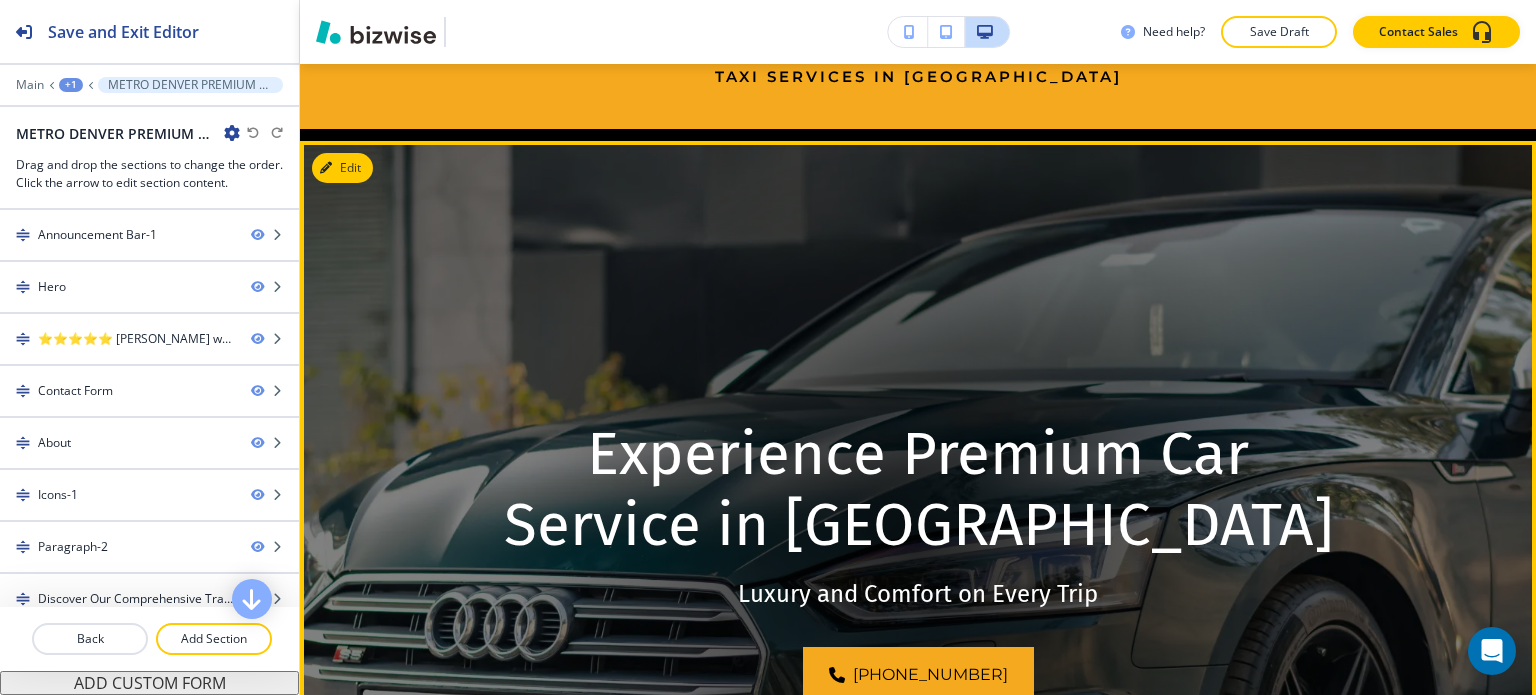 scroll, scrollTop: 400, scrollLeft: 0, axis: vertical 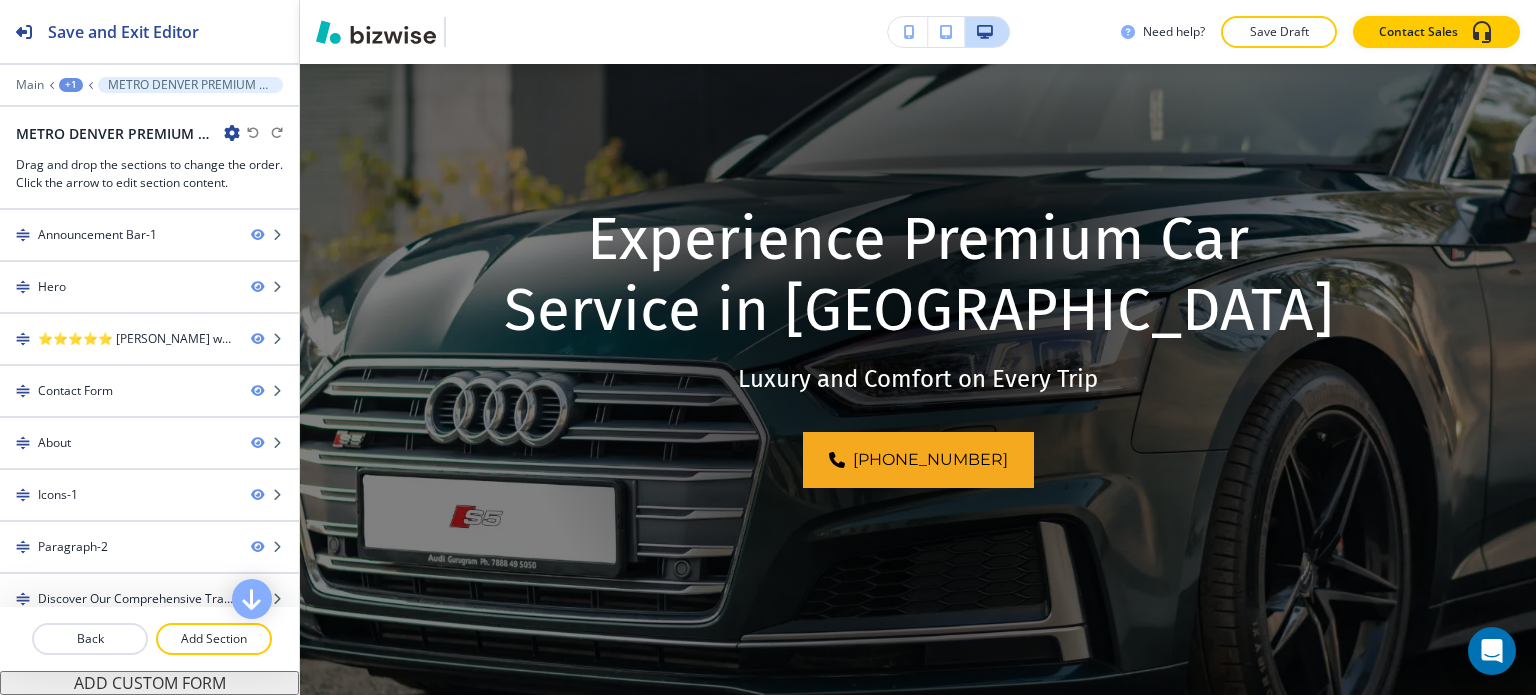 click on "+1" at bounding box center [71, 85] 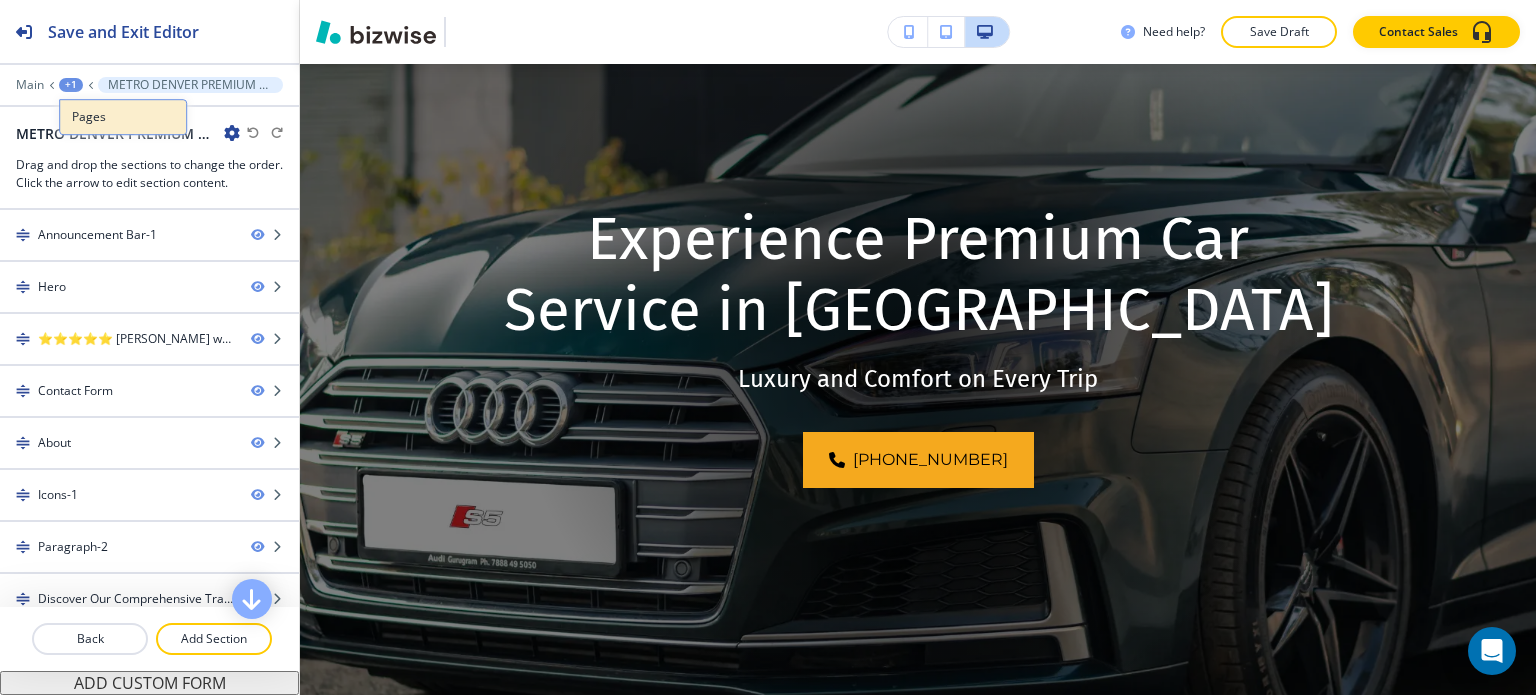 click on "Pages" at bounding box center (123, 117) 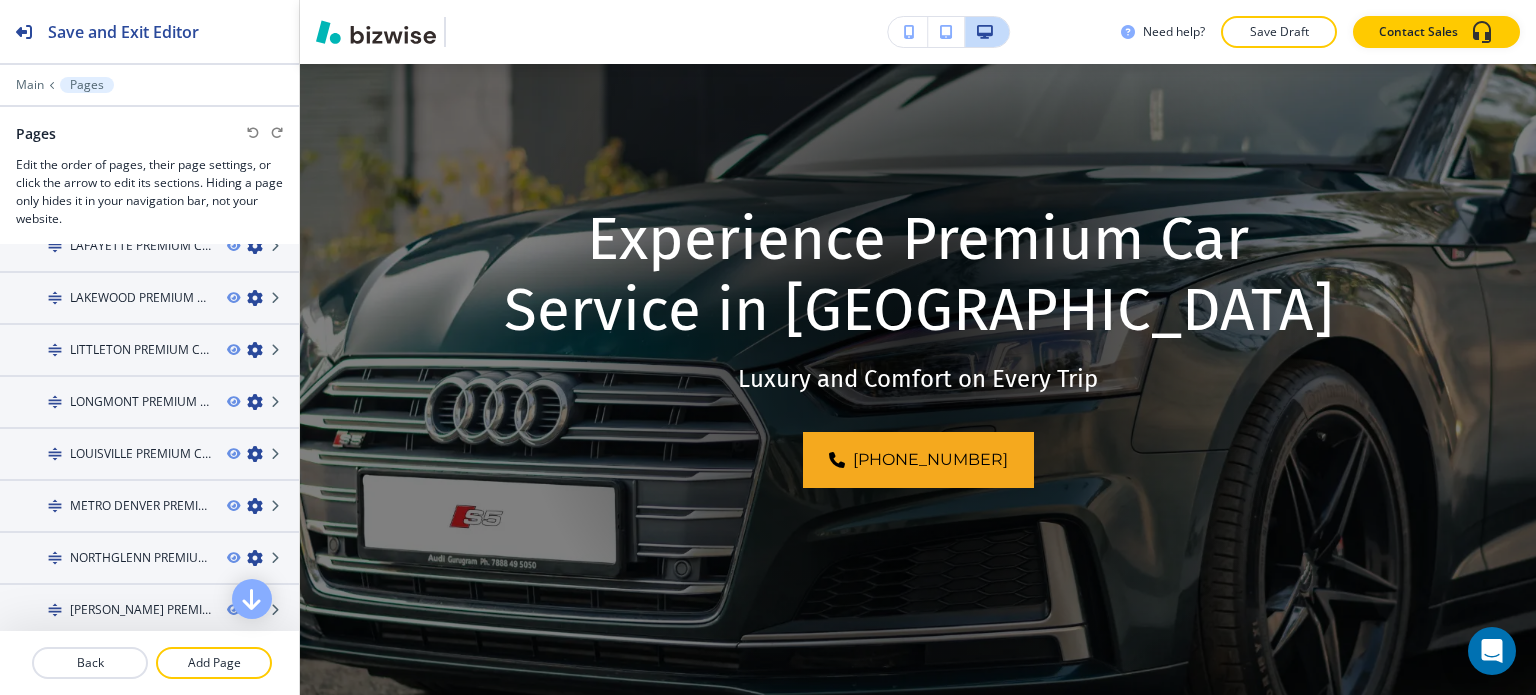 scroll, scrollTop: 900, scrollLeft: 0, axis: vertical 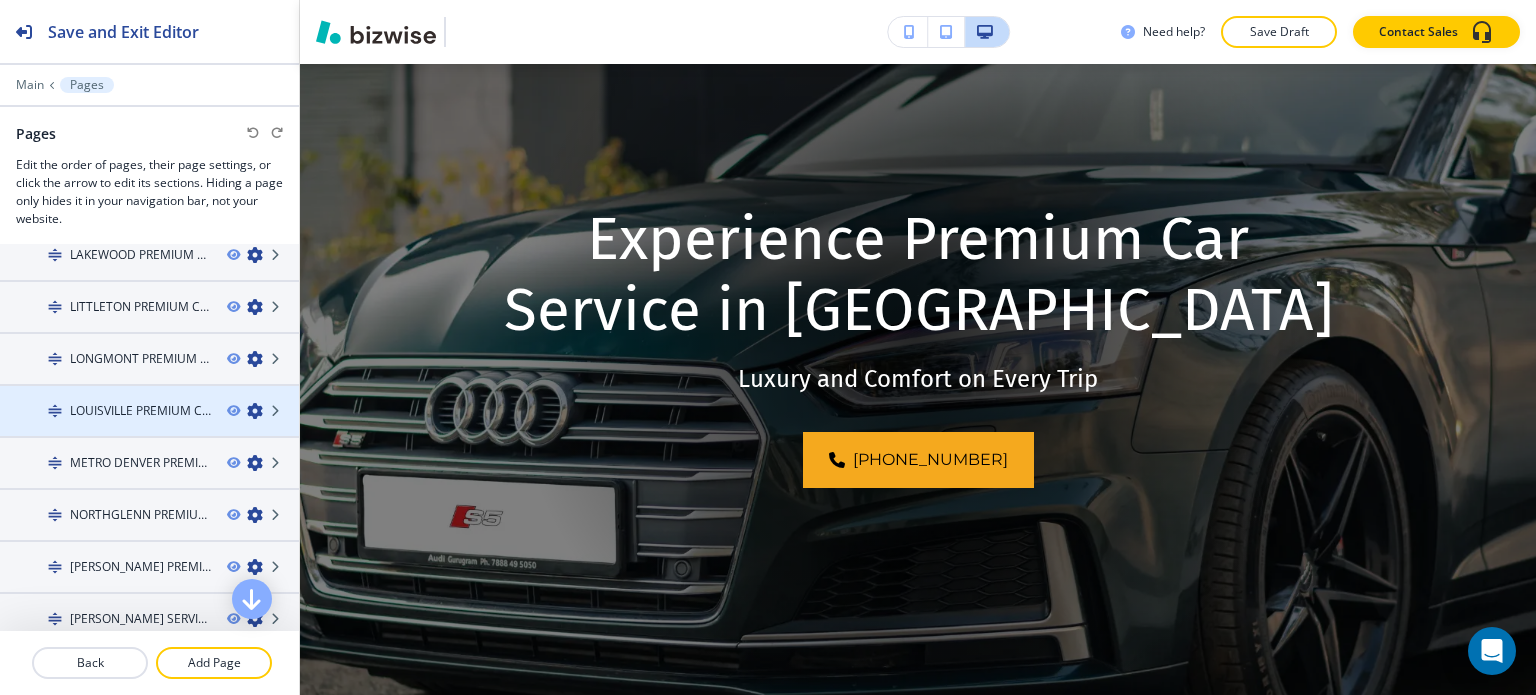 click at bounding box center [149, 428] 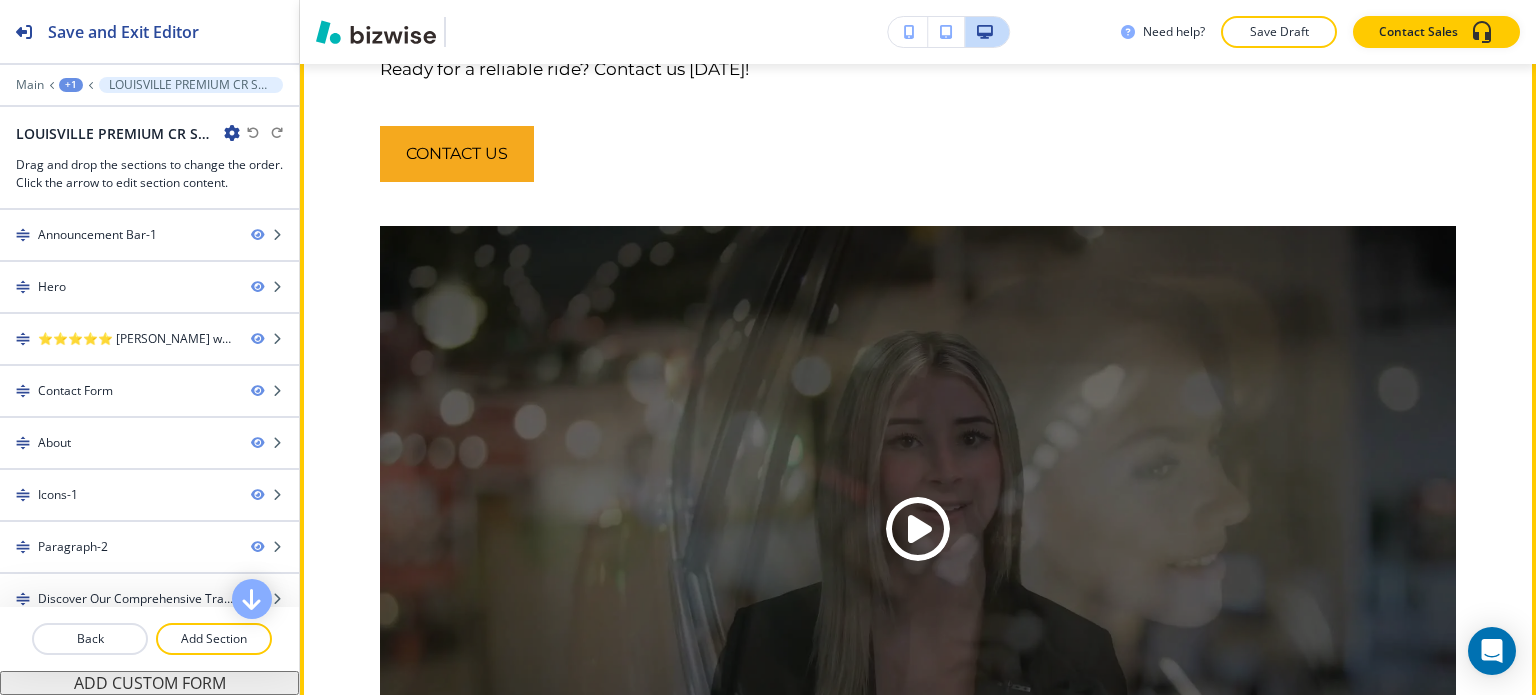 scroll, scrollTop: 3700, scrollLeft: 0, axis: vertical 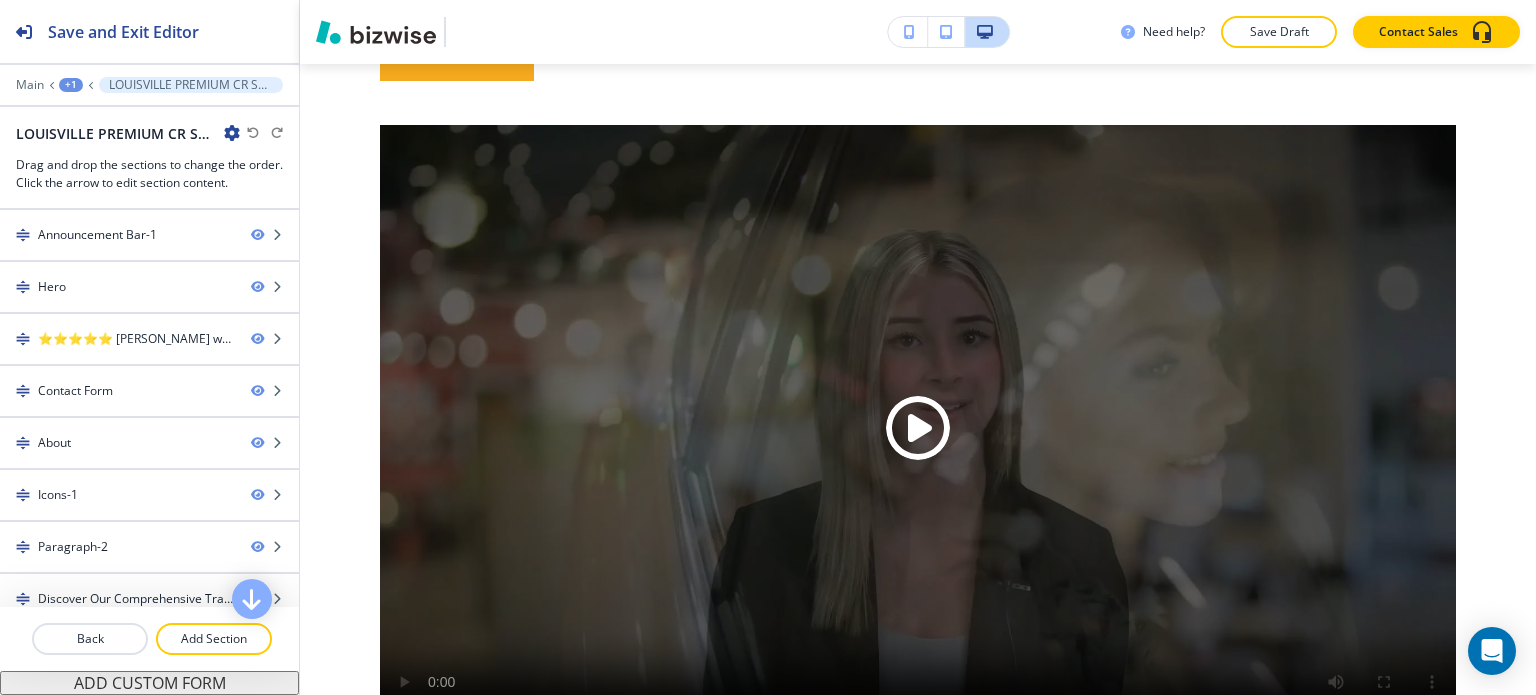 click on "+1" at bounding box center (71, 85) 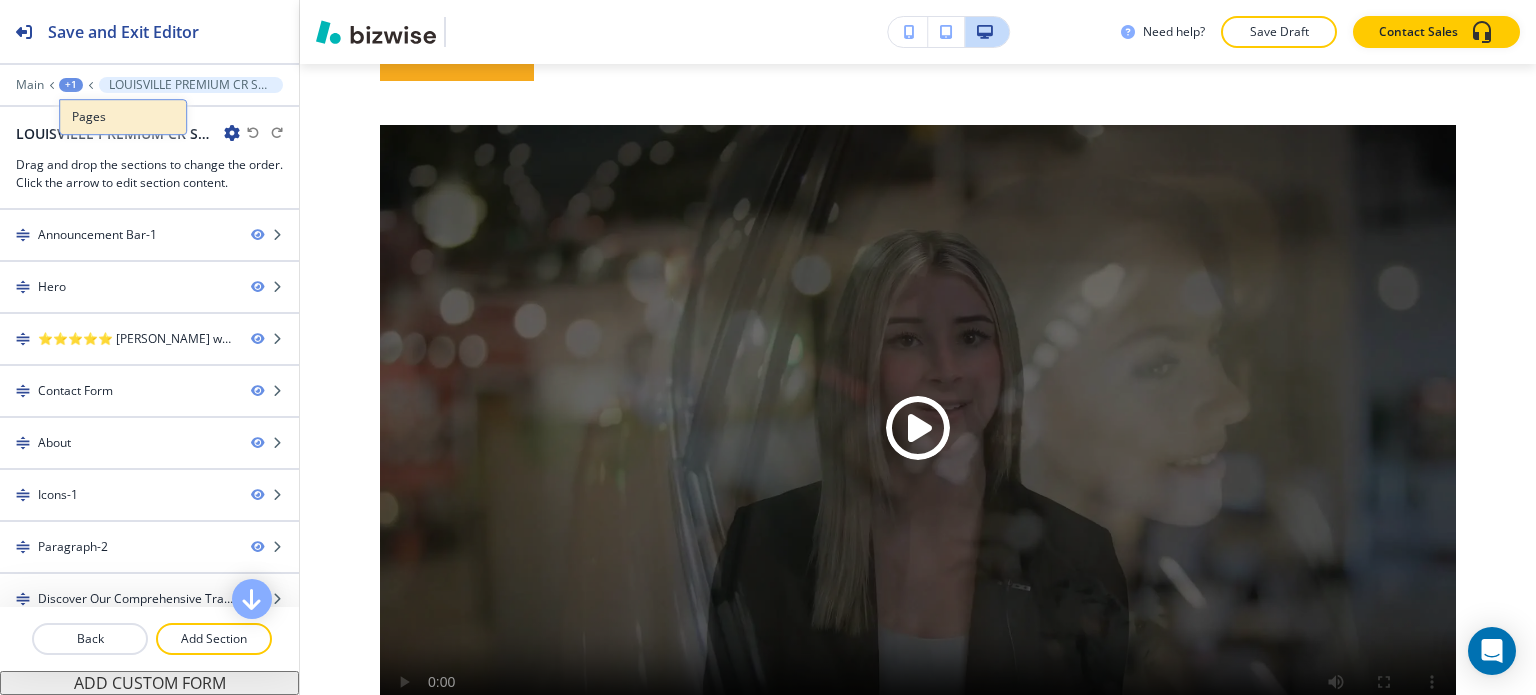 click on "Pages" at bounding box center (123, 117) 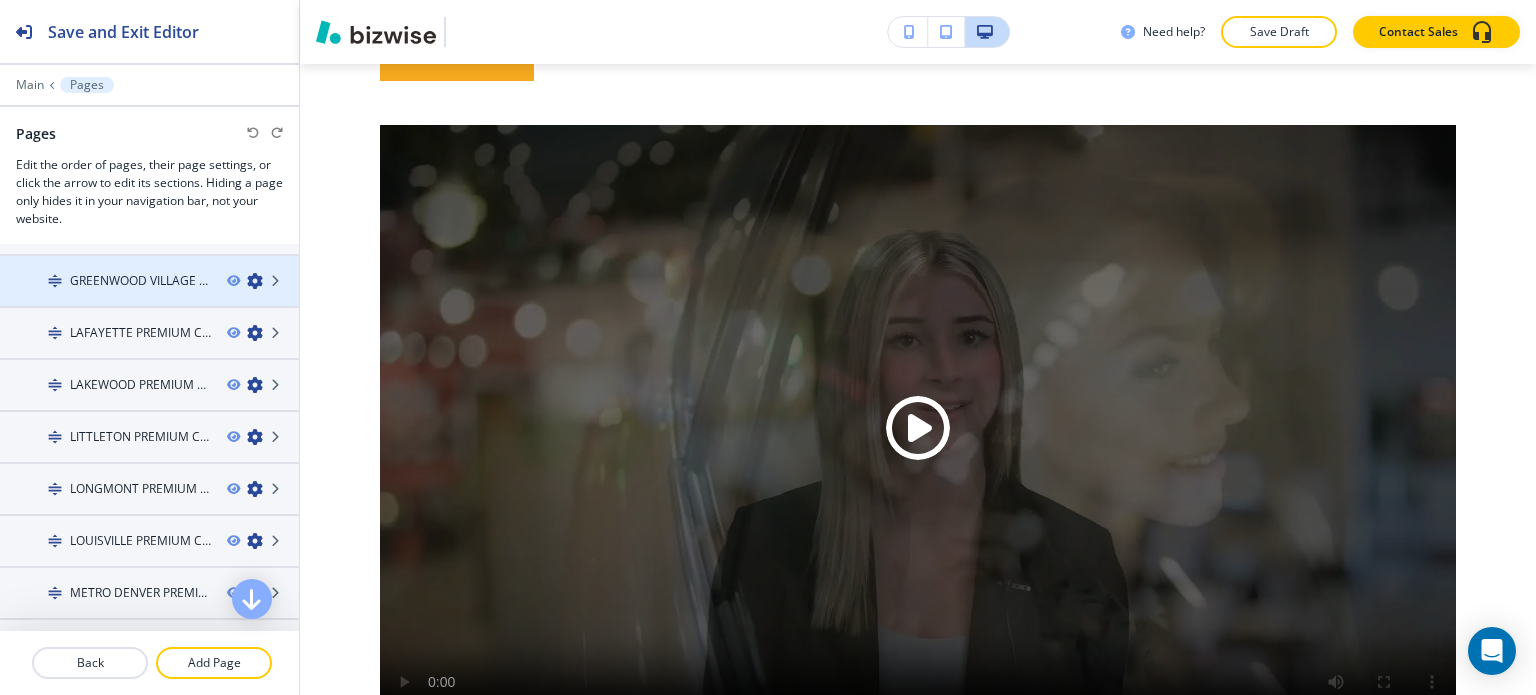 scroll, scrollTop: 800, scrollLeft: 0, axis: vertical 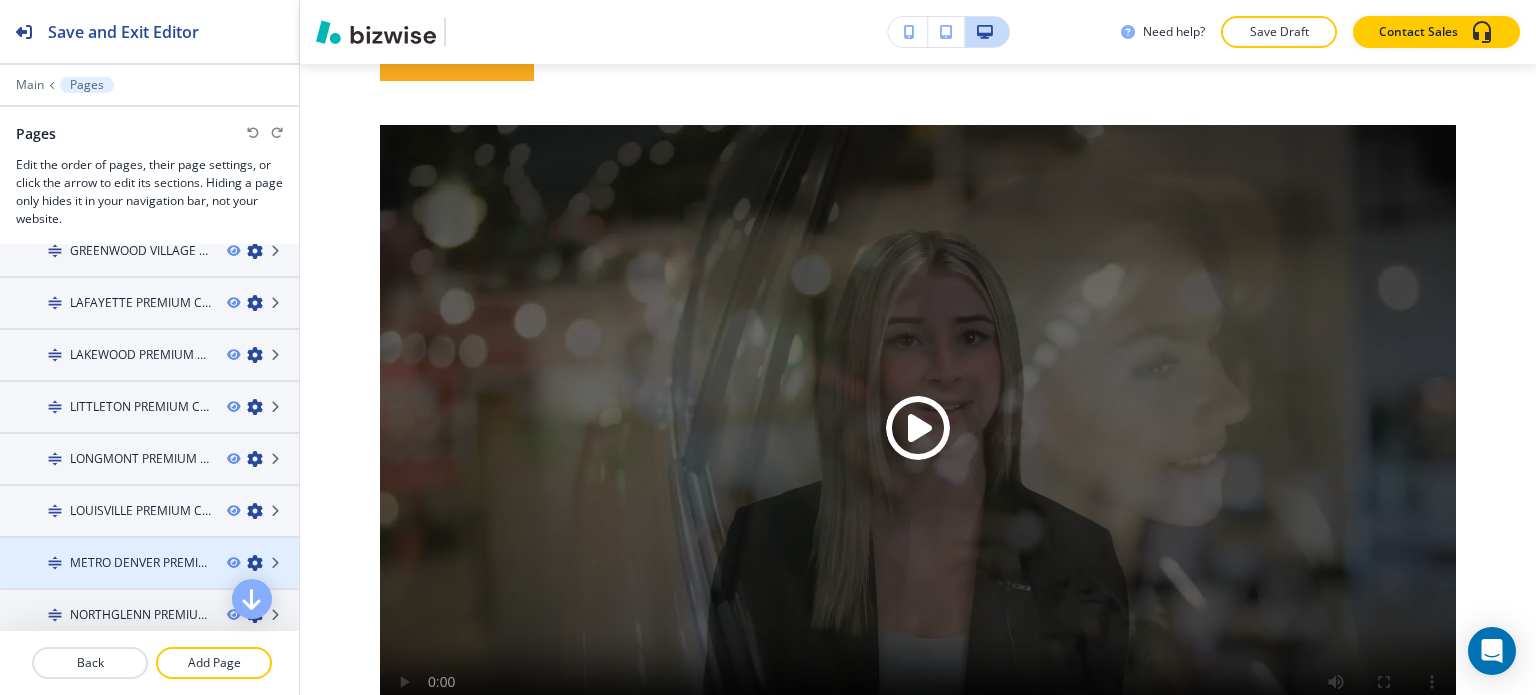 click on "METRO DENVER PREMIUM CR SERVICE" at bounding box center [140, 563] 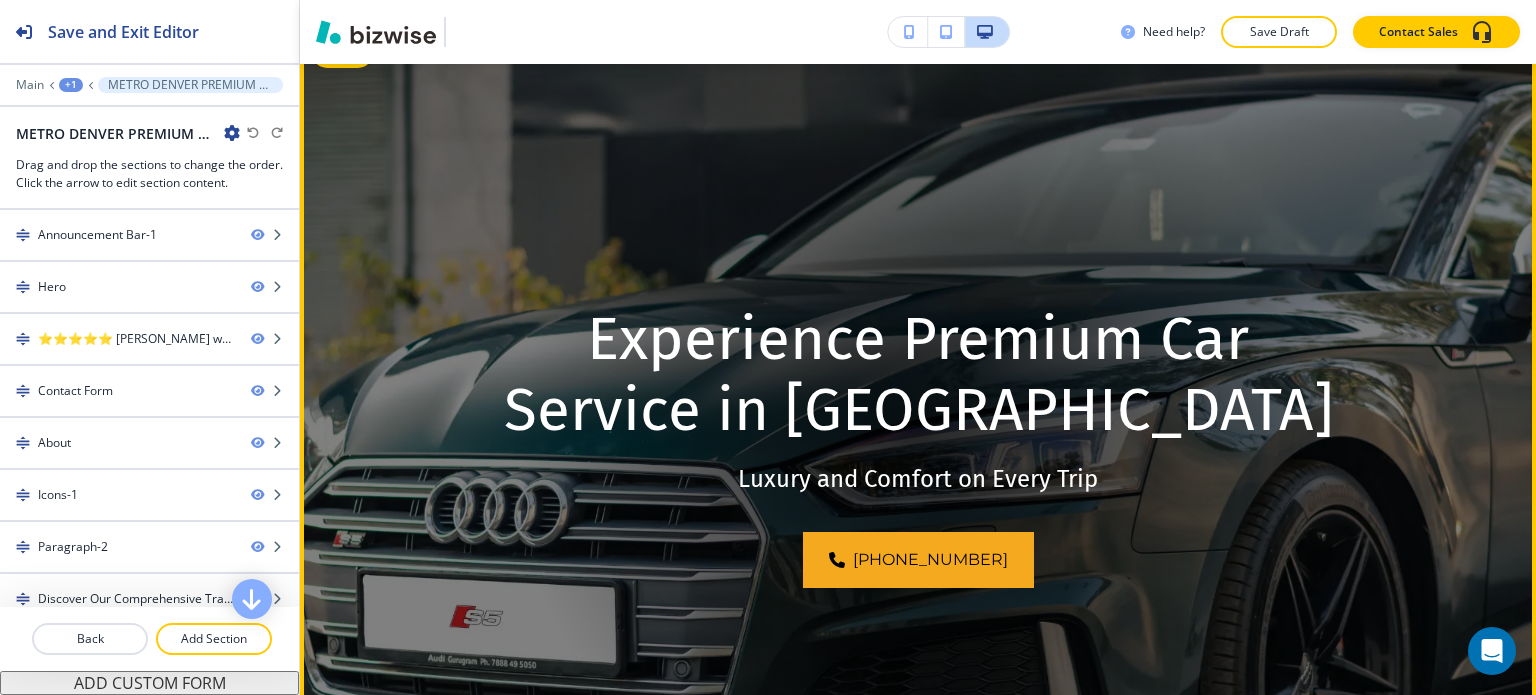 scroll, scrollTop: 200, scrollLeft: 0, axis: vertical 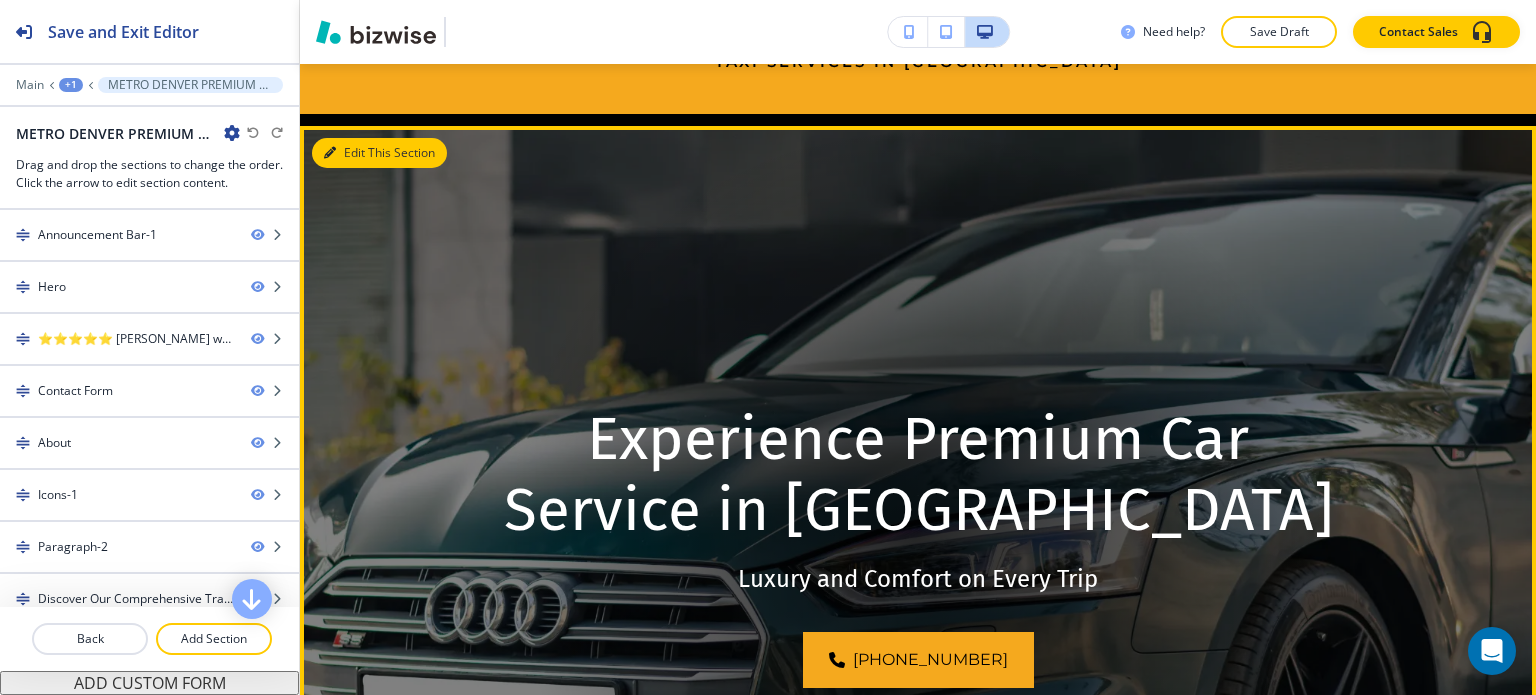 click on "Edit This Section" at bounding box center [379, 153] 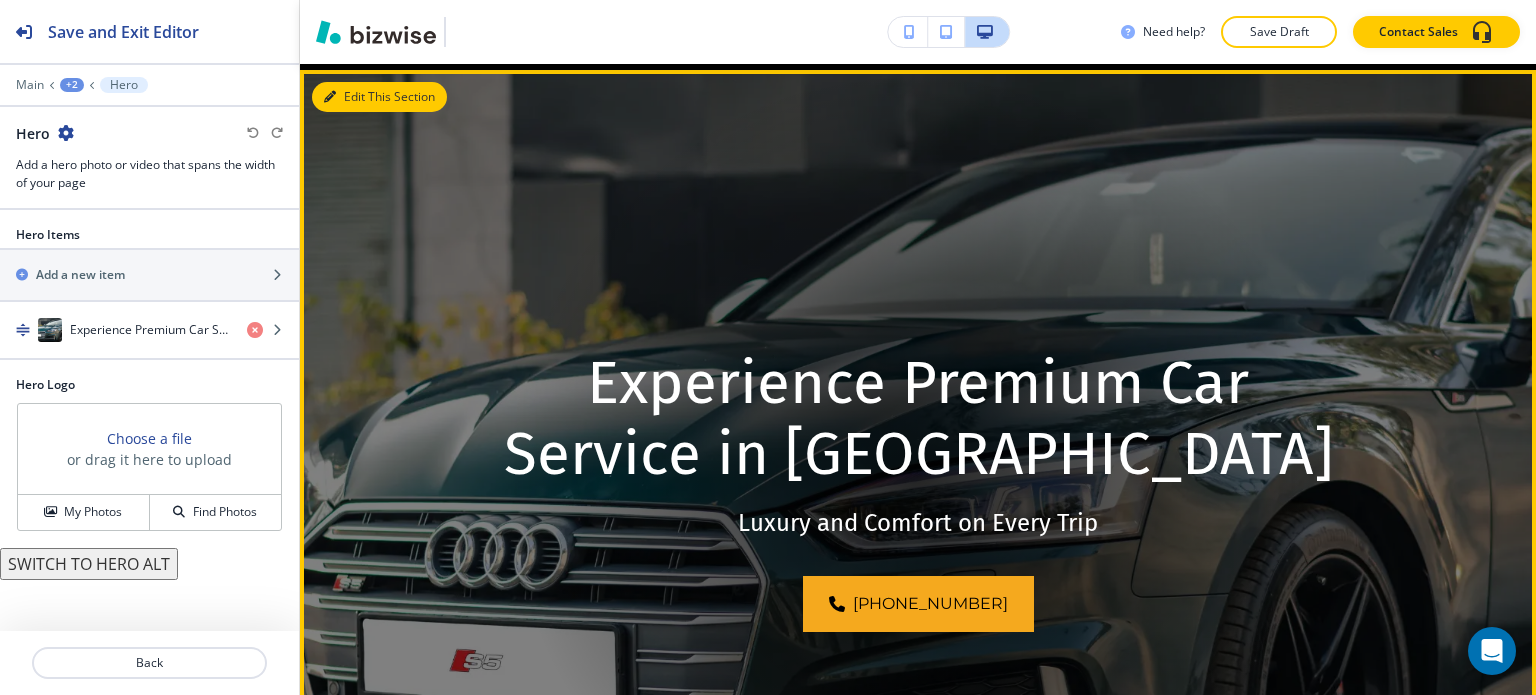 scroll, scrollTop: 262, scrollLeft: 0, axis: vertical 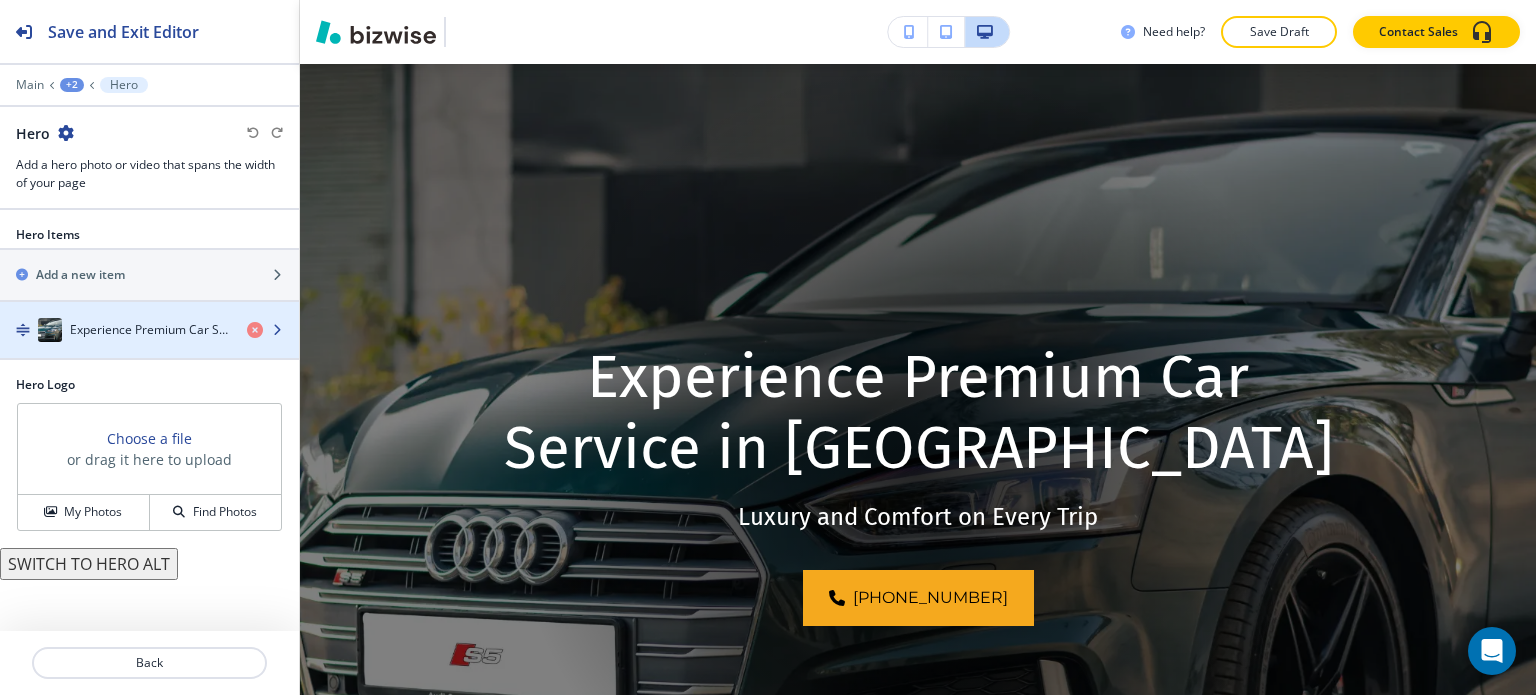 click on "Experience Premium Car Service in [GEOGRAPHIC_DATA]" at bounding box center (150, 330) 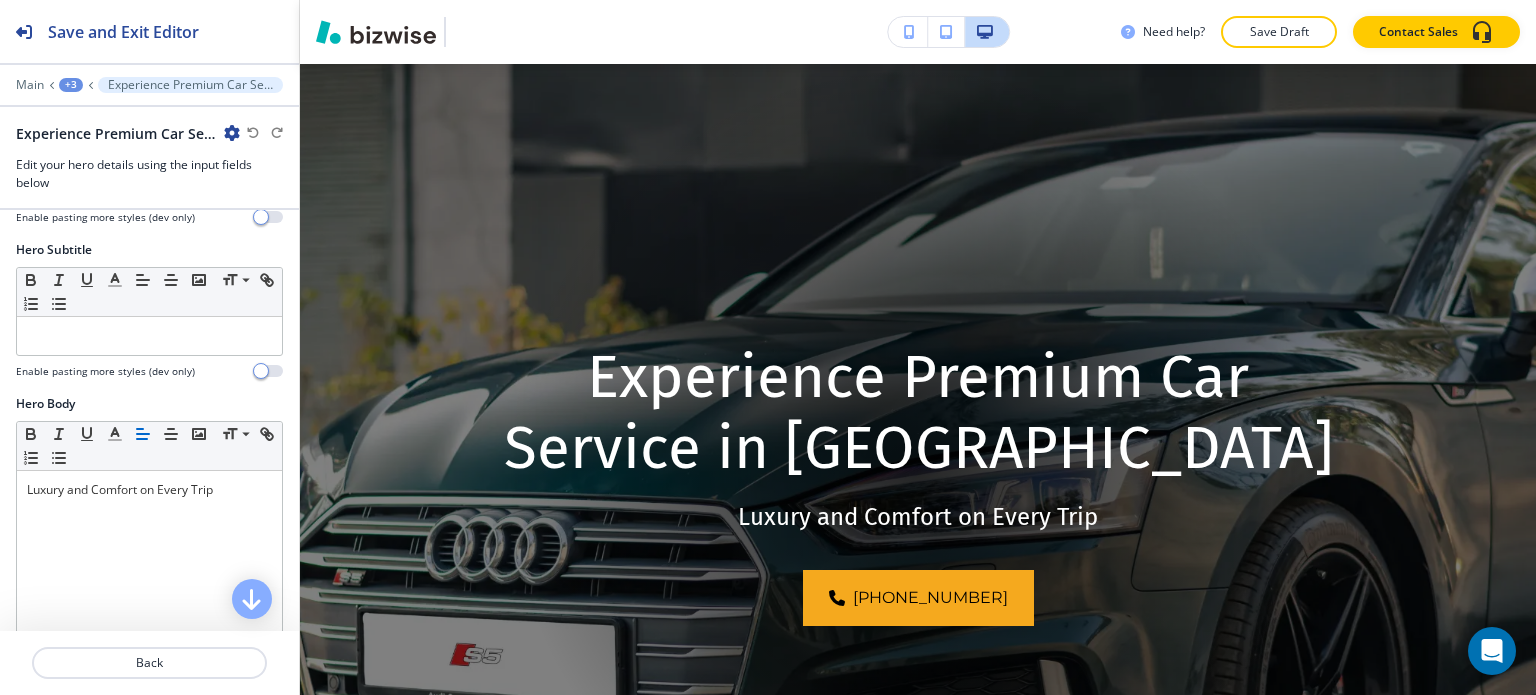 scroll, scrollTop: 100, scrollLeft: 0, axis: vertical 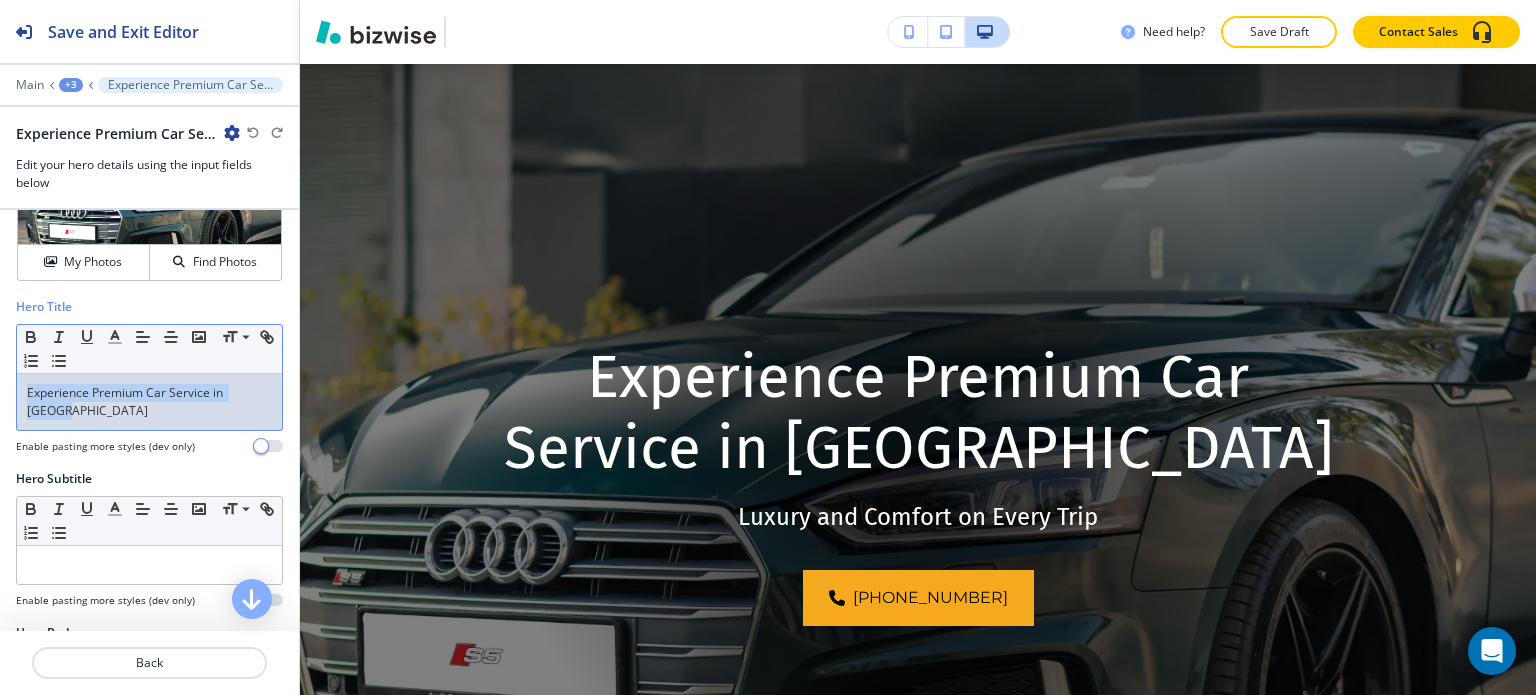 drag, startPoint x: 78, startPoint y: 413, endPoint x: 16, endPoint y: 392, distance: 65.459915 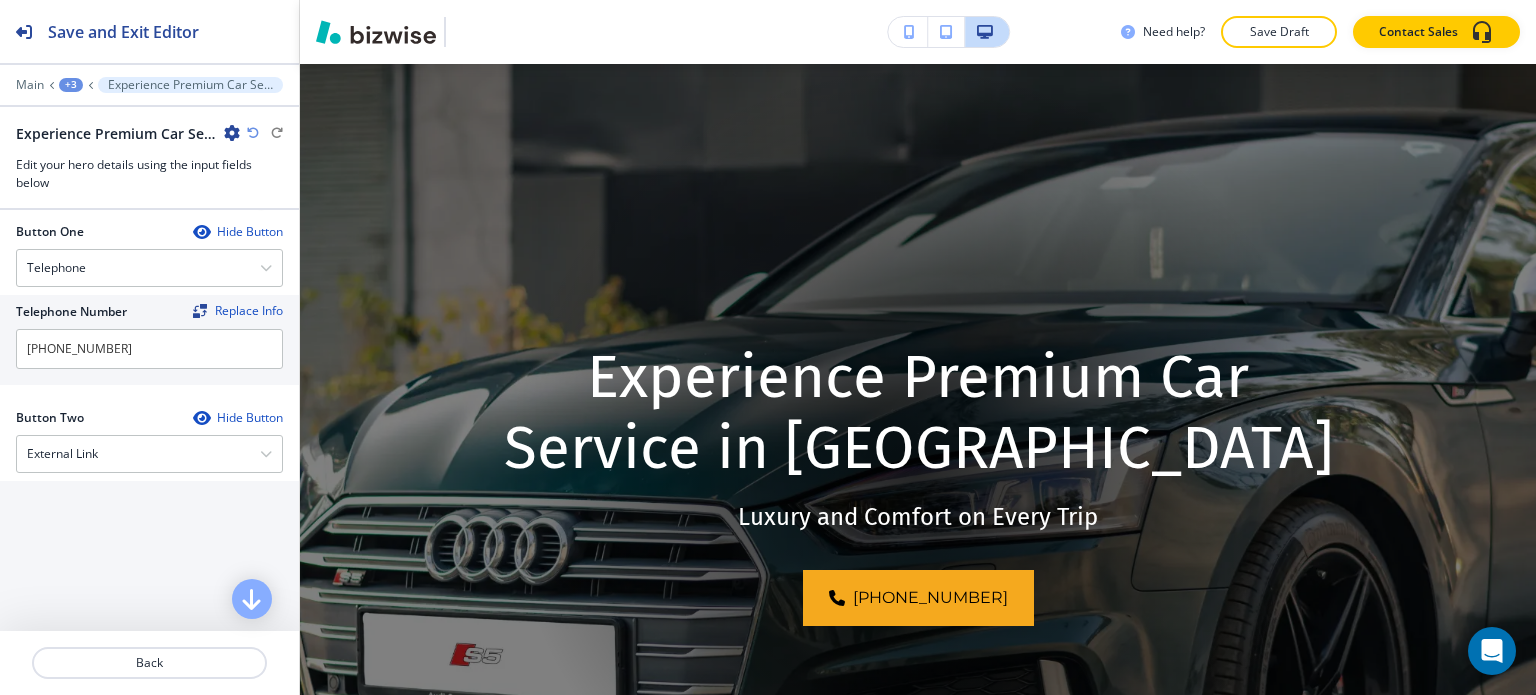 scroll, scrollTop: 1000, scrollLeft: 0, axis: vertical 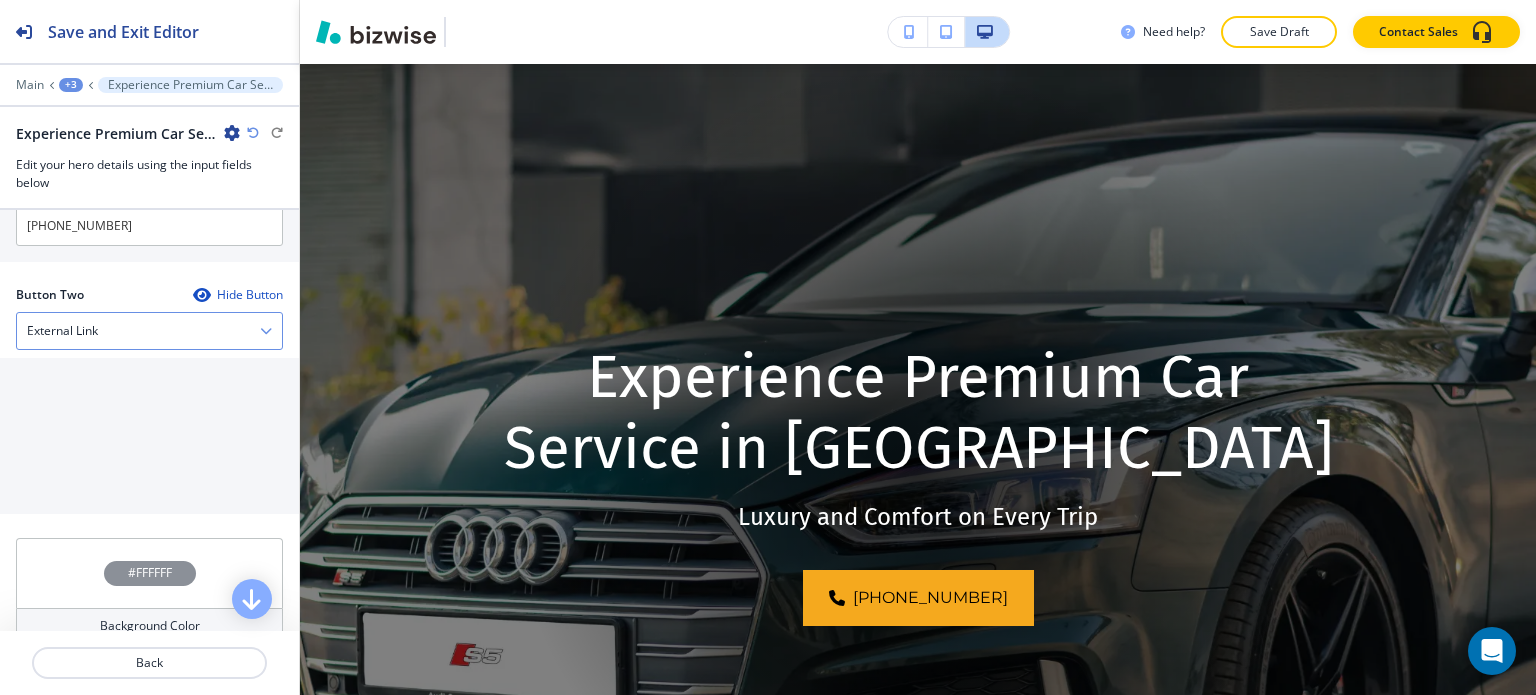 click on "External Link" at bounding box center [149, 331] 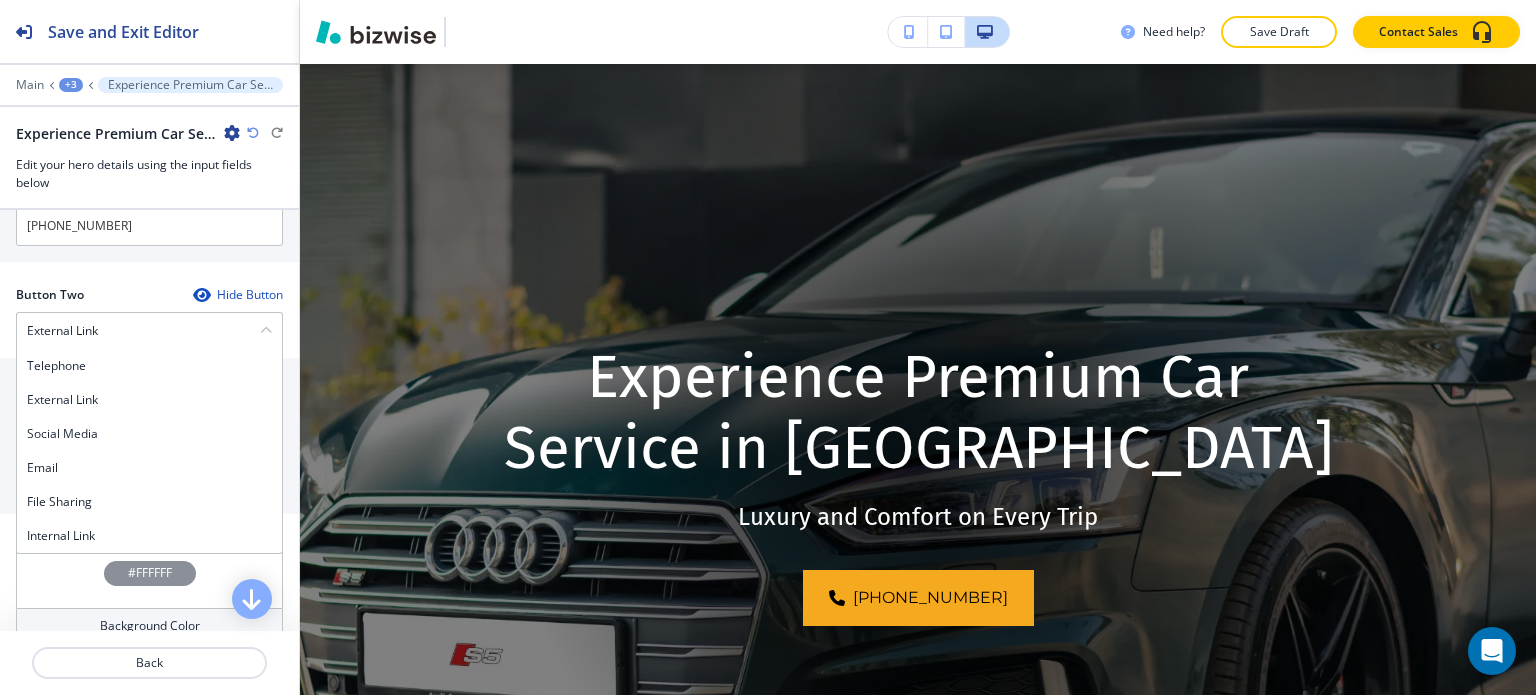 drag, startPoint x: 118, startPoint y: 521, endPoint x: 124, endPoint y: 511, distance: 11.661903 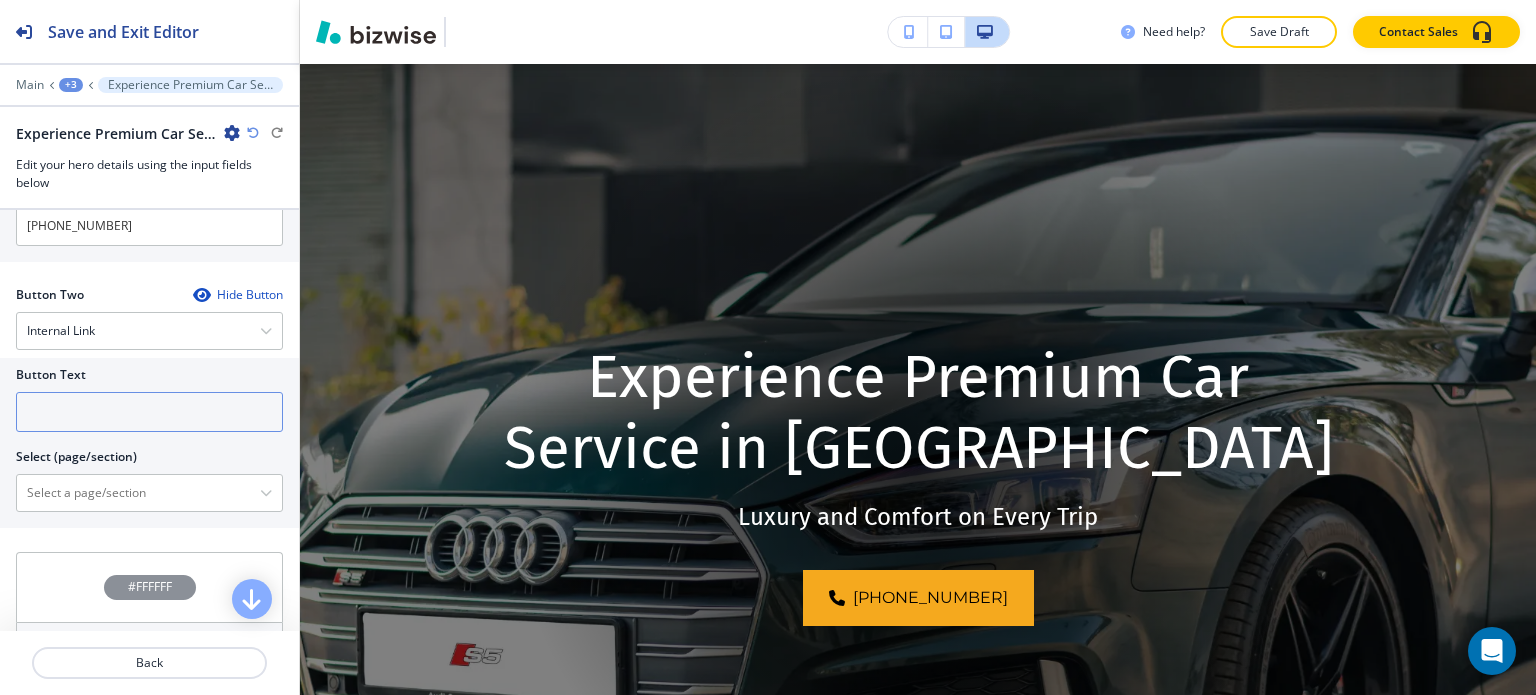 click at bounding box center [149, 412] 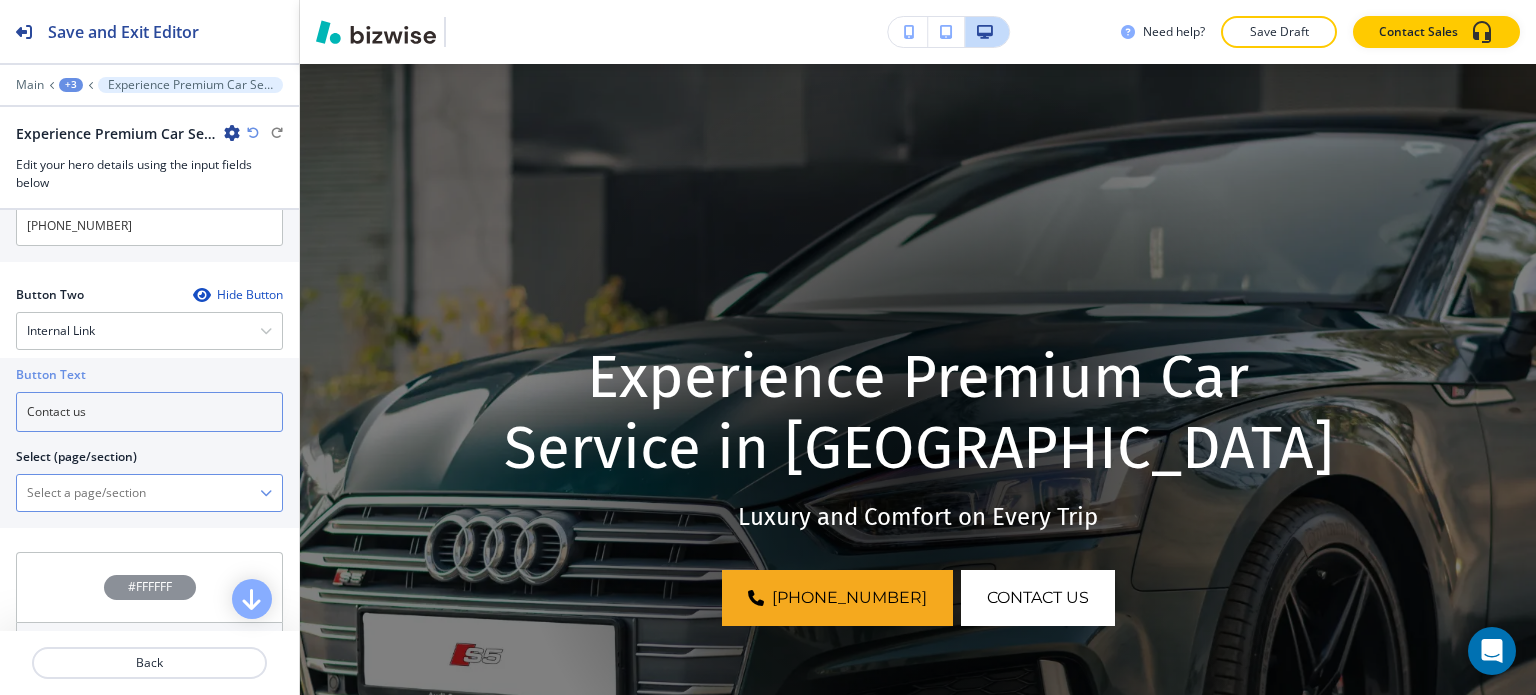 type on "Contact us" 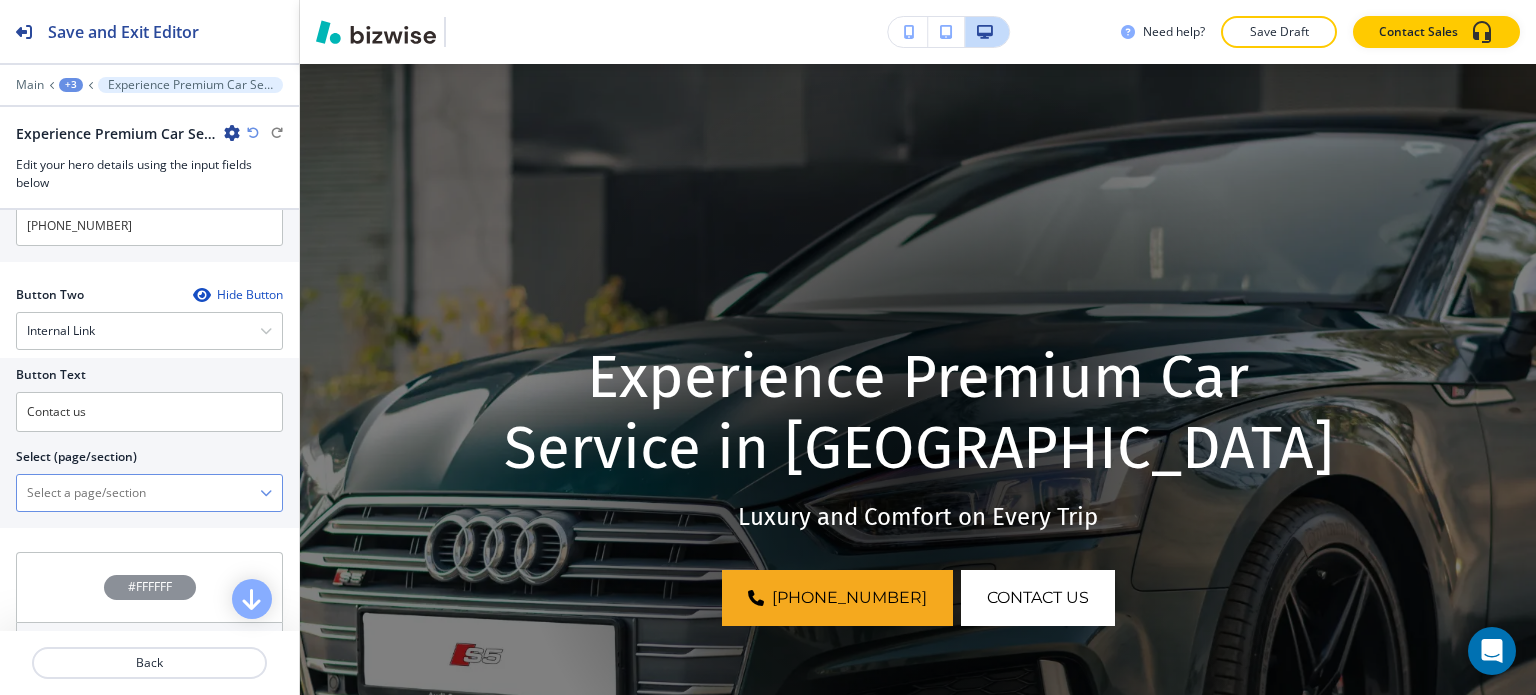 click at bounding box center [138, 493] 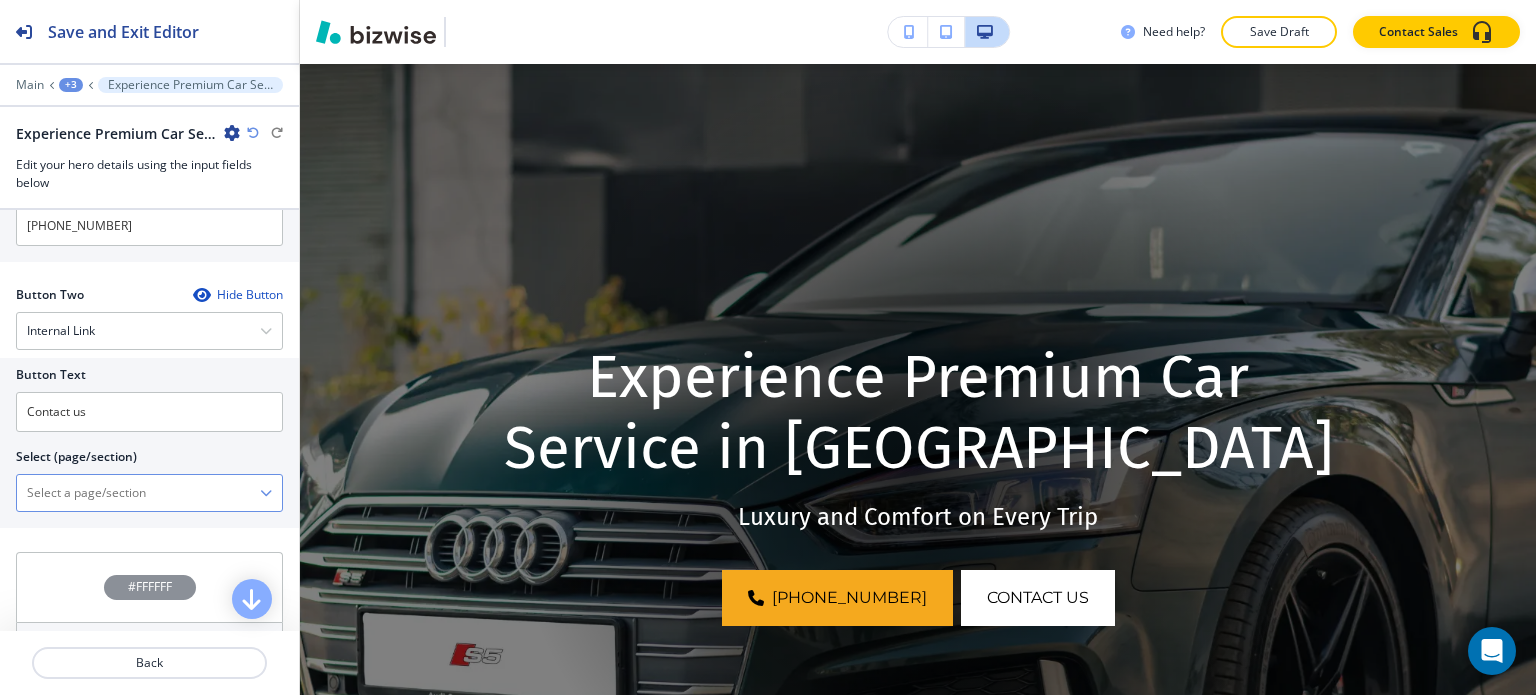 type on "CONTACT" 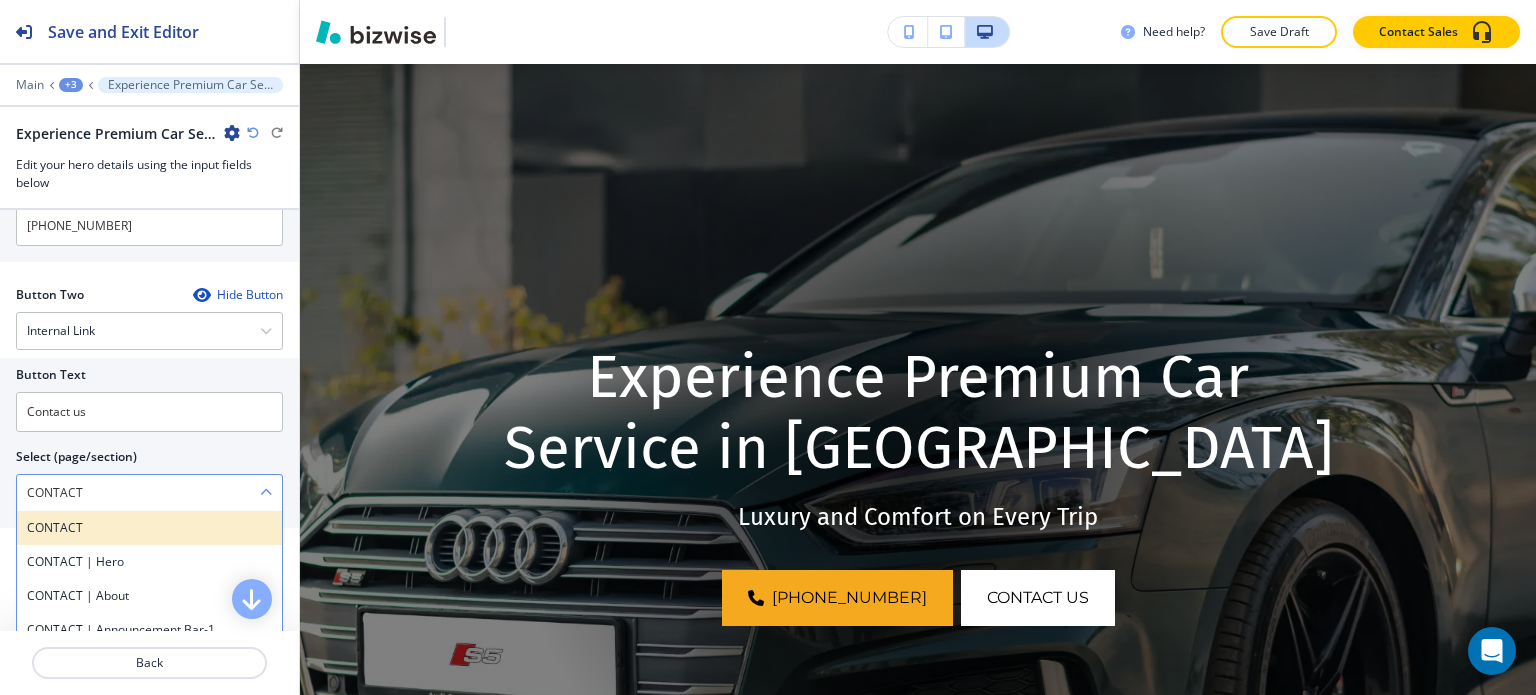 click on "CONTACT" at bounding box center (149, 528) 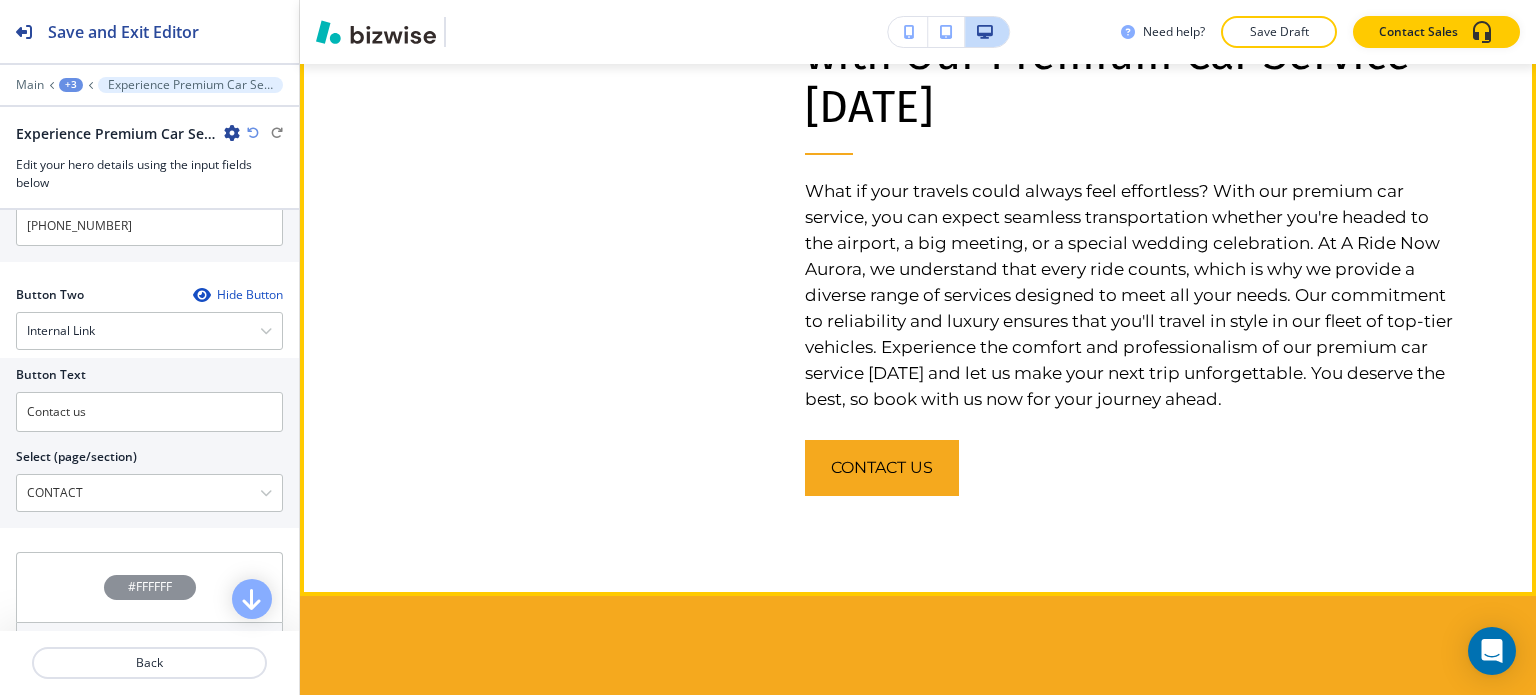 scroll, scrollTop: 1962, scrollLeft: 0, axis: vertical 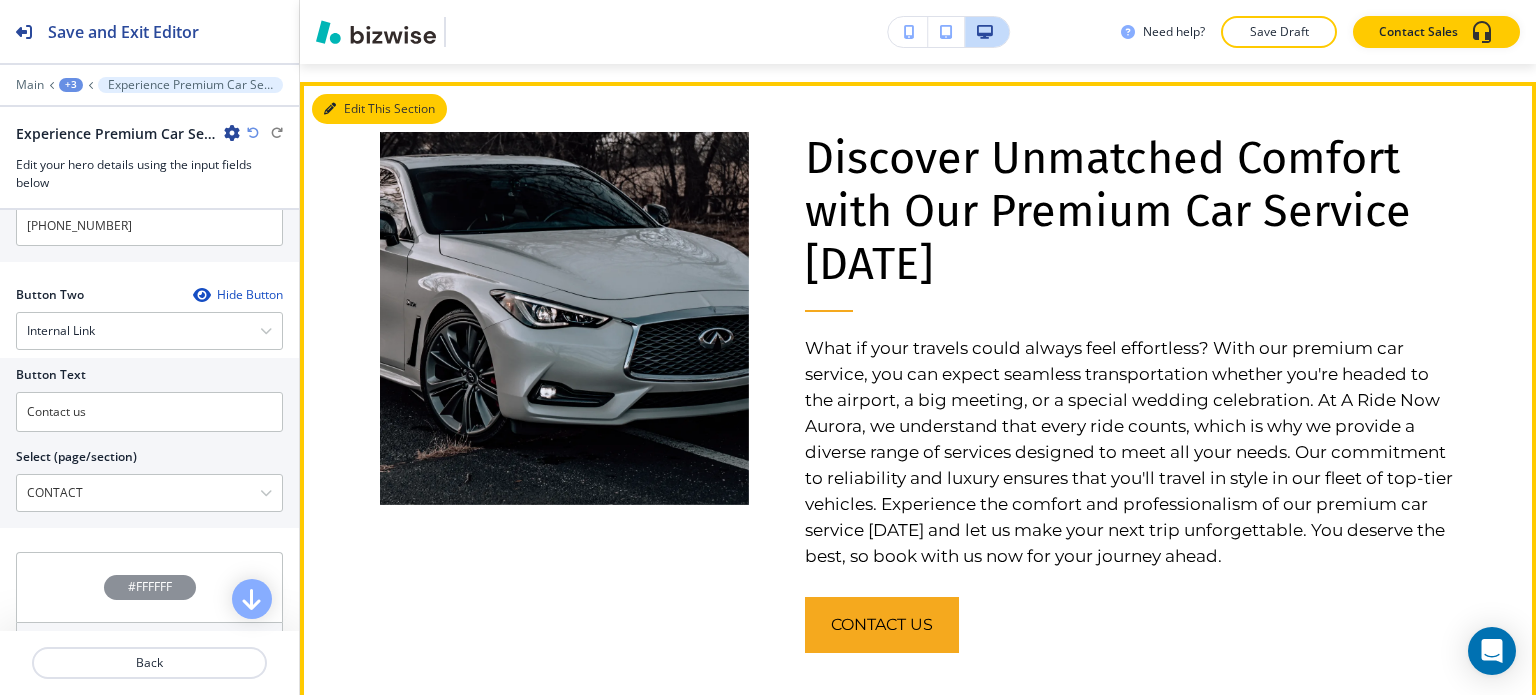 click on "Edit This Section" at bounding box center (379, 109) 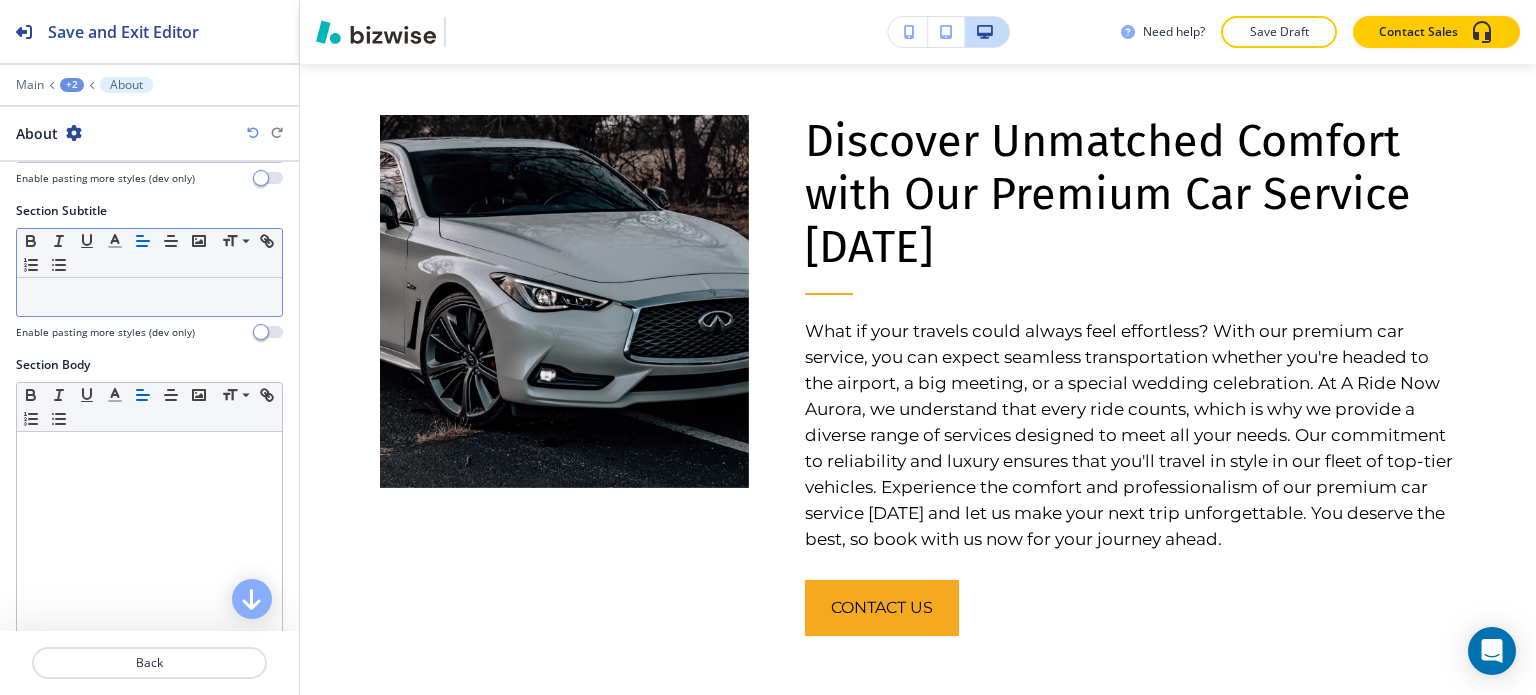 scroll, scrollTop: 600, scrollLeft: 0, axis: vertical 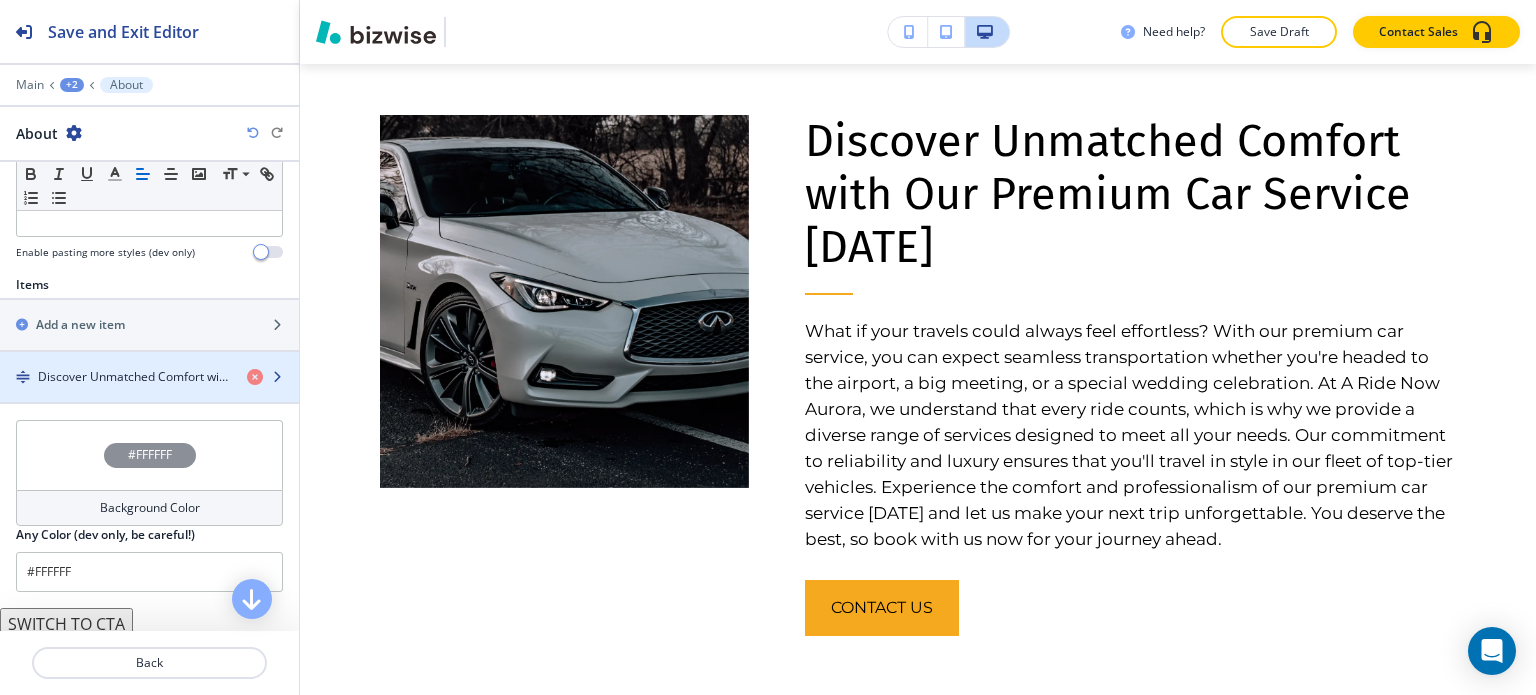 click on "Discover Unmatched Comfort with Our Premium Car Service [DATE]" at bounding box center [134, 377] 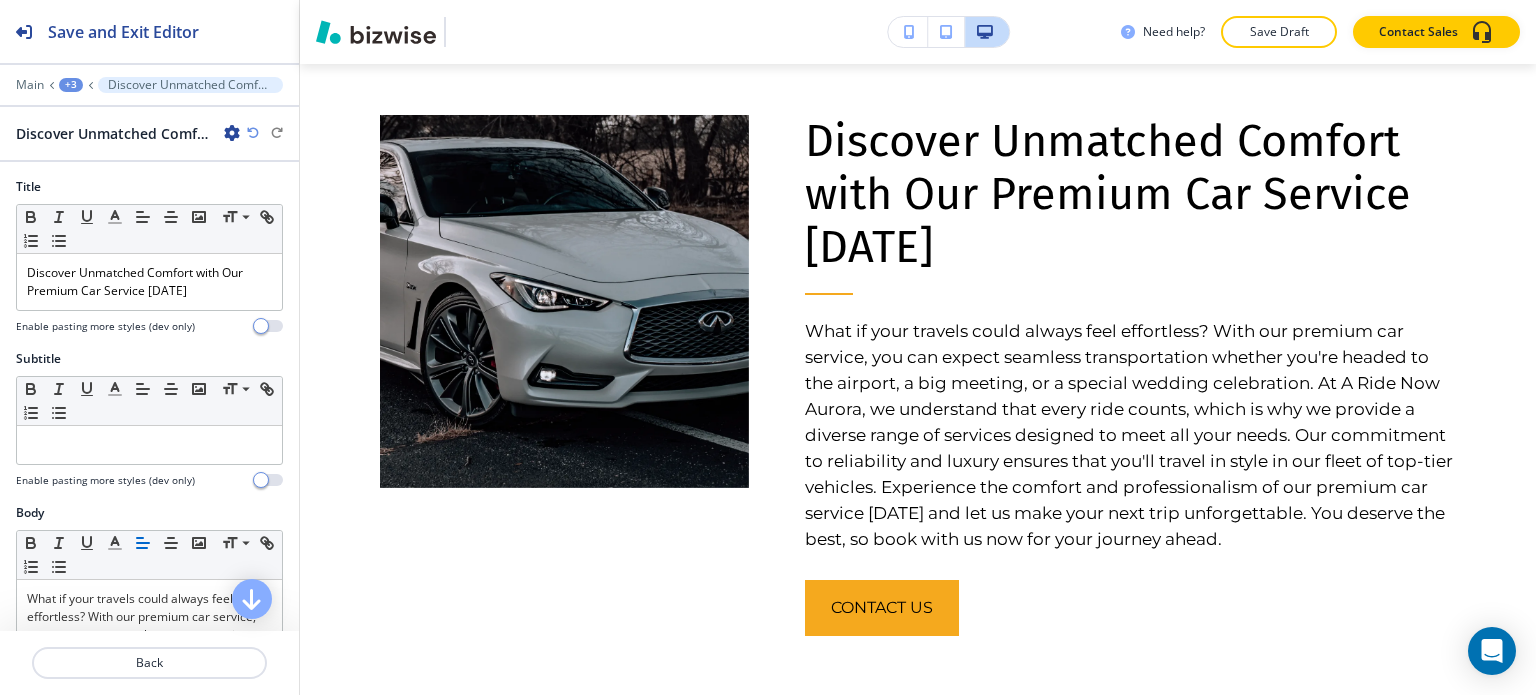 scroll, scrollTop: 1928, scrollLeft: 0, axis: vertical 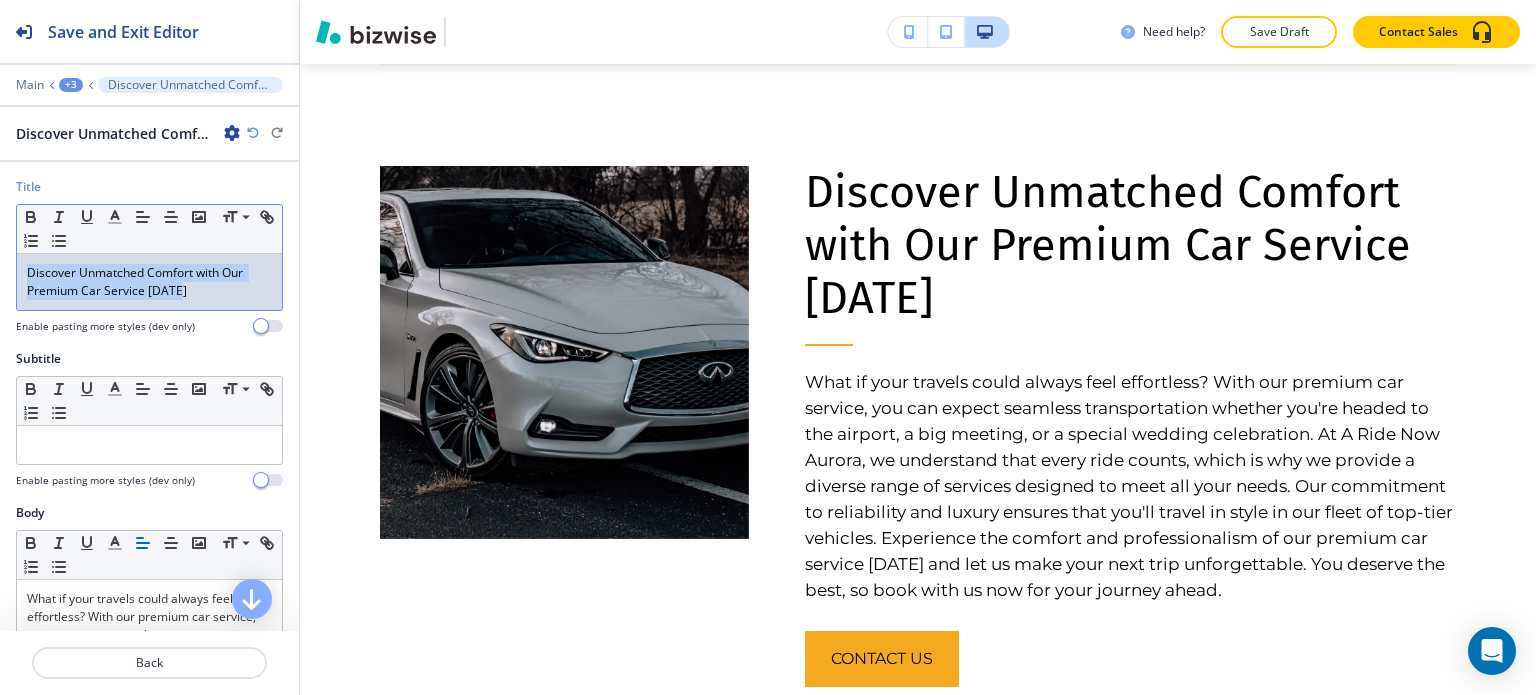 drag, startPoint x: 196, startPoint y: 303, endPoint x: 12, endPoint y: 277, distance: 185.82788 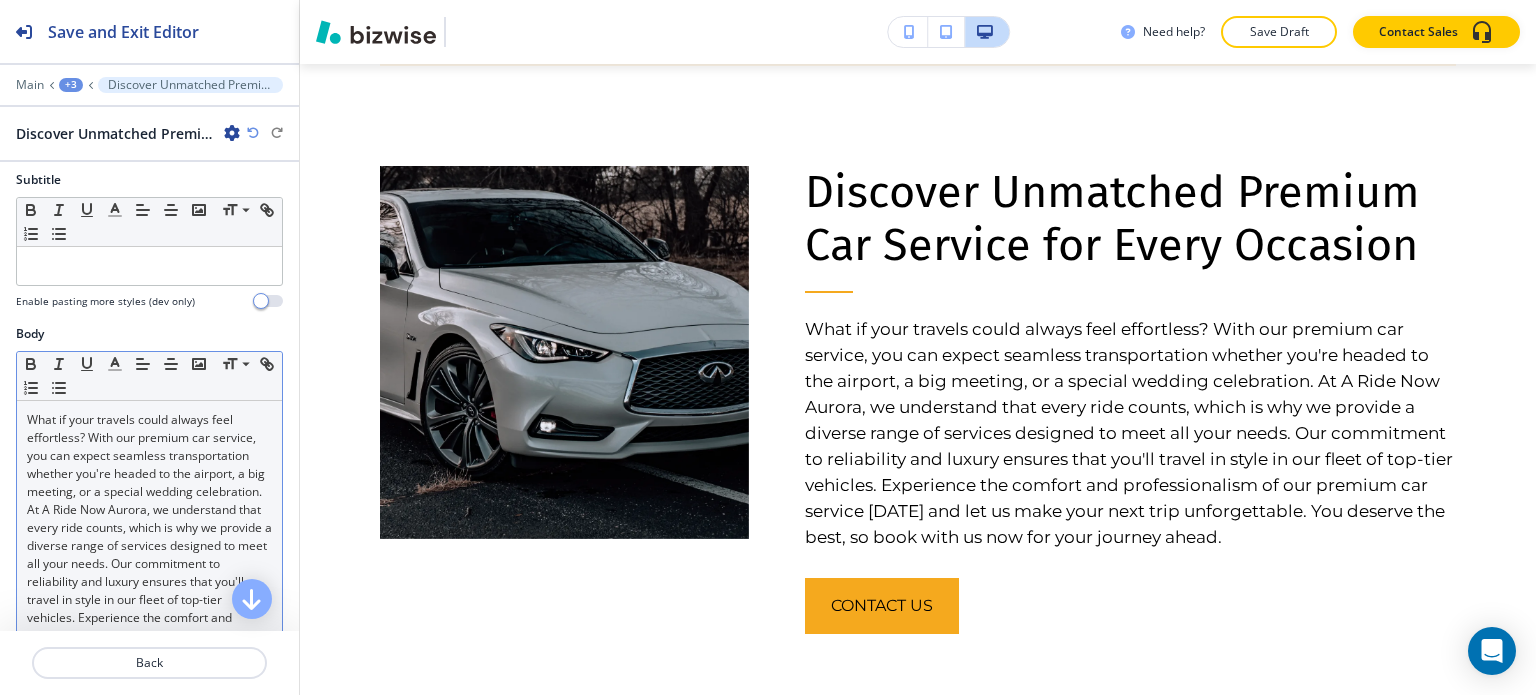 scroll, scrollTop: 400, scrollLeft: 0, axis: vertical 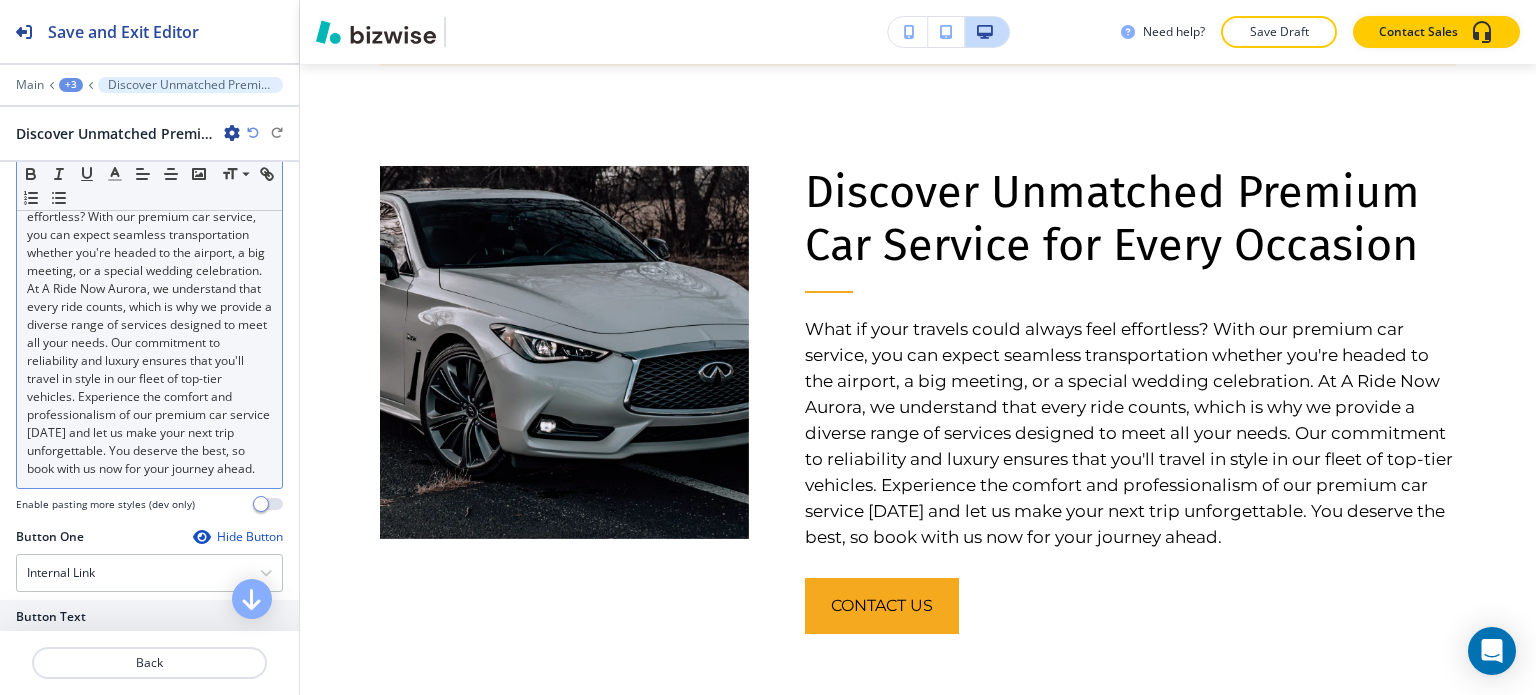 click on "What if your travels could always feel effortless? With our premium car service, you can expect seamless transportation whether you're headed to the airport, a big meeting, or a special wedding celebration. At A Ride Now Aurora, we understand that every ride counts, which is why we provide a diverse range of services designed to meet all your needs. Our commitment to reliability and luxury ensures that you'll travel in style in our fleet of top-tier vehicles. Experience the comfort and professionalism of our premium car service [DATE] and let us make your next trip unforgettable. You deserve the best, so book with us now for your journey ahead." at bounding box center [149, 334] 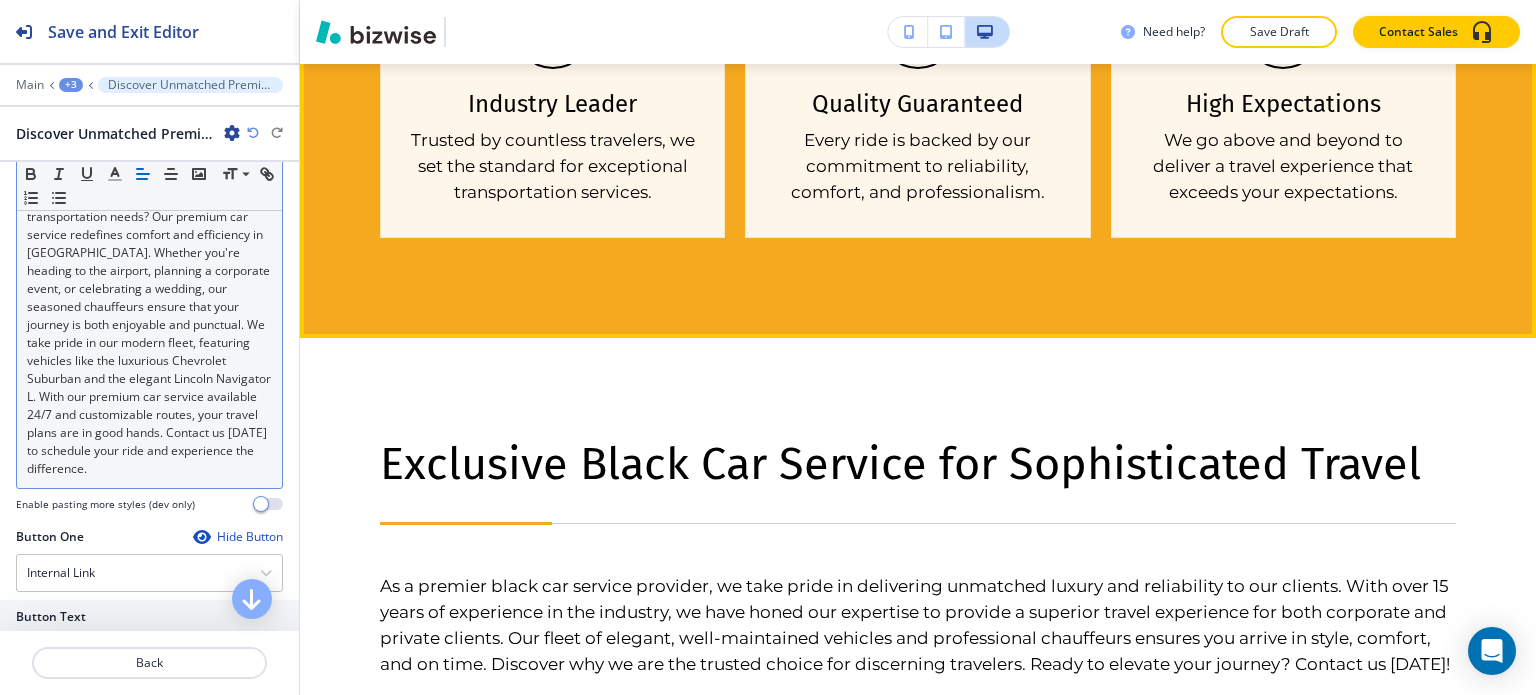 scroll, scrollTop: 3228, scrollLeft: 0, axis: vertical 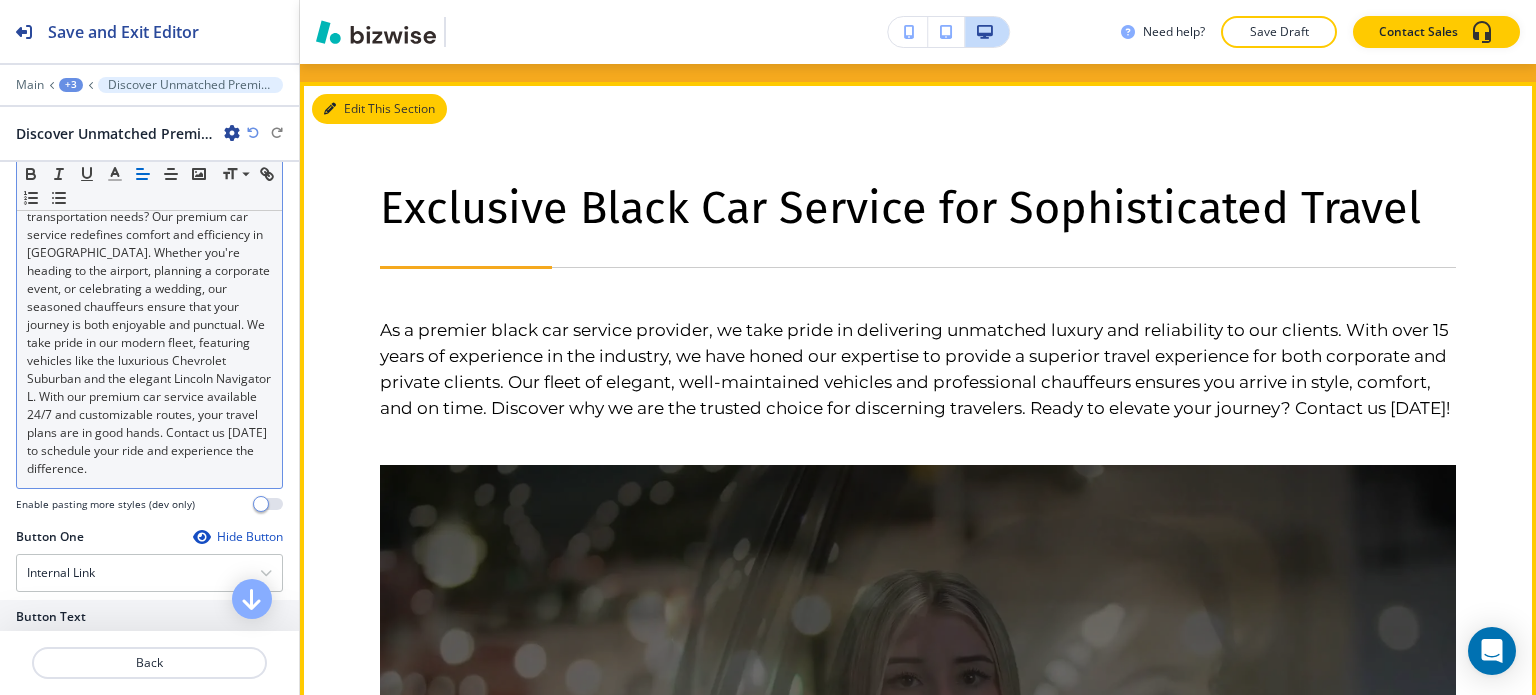 click on "Edit This Section" at bounding box center (379, 109) 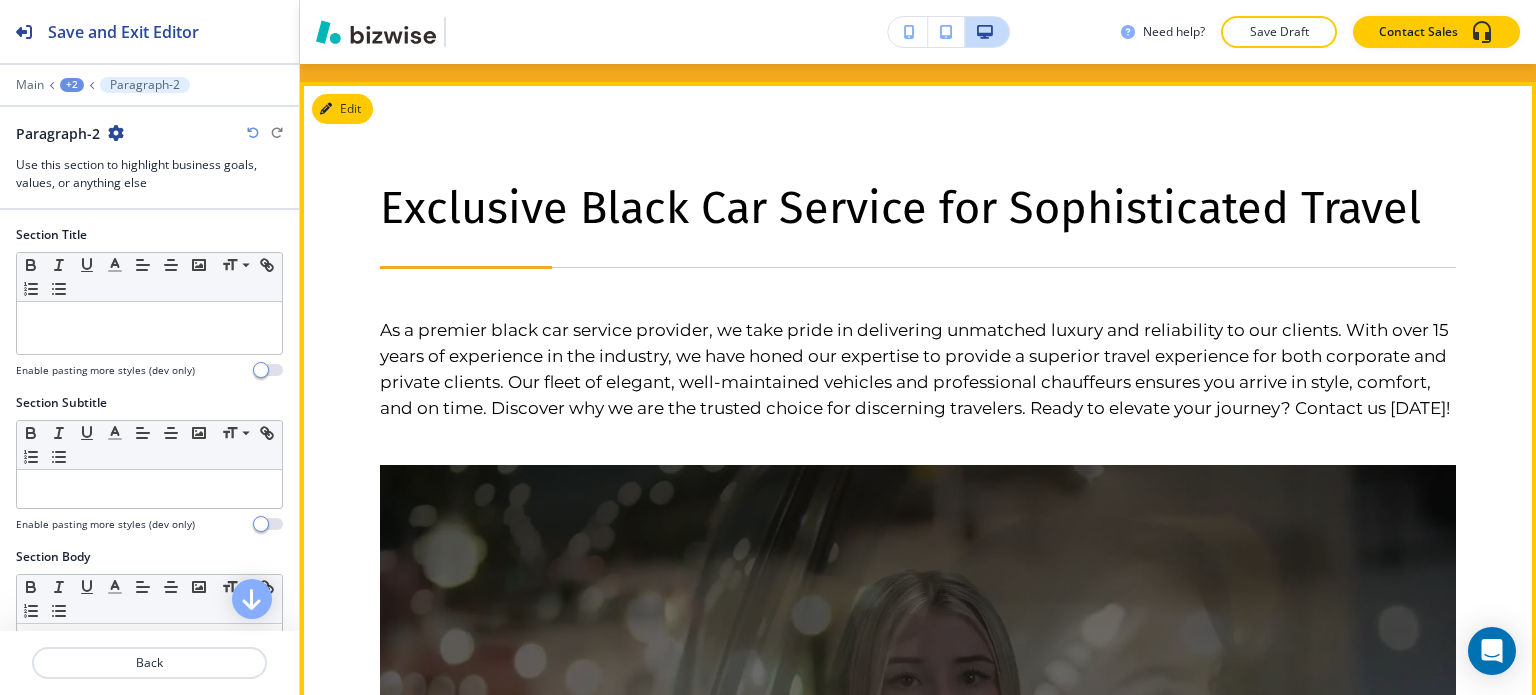 scroll, scrollTop: 3144, scrollLeft: 0, axis: vertical 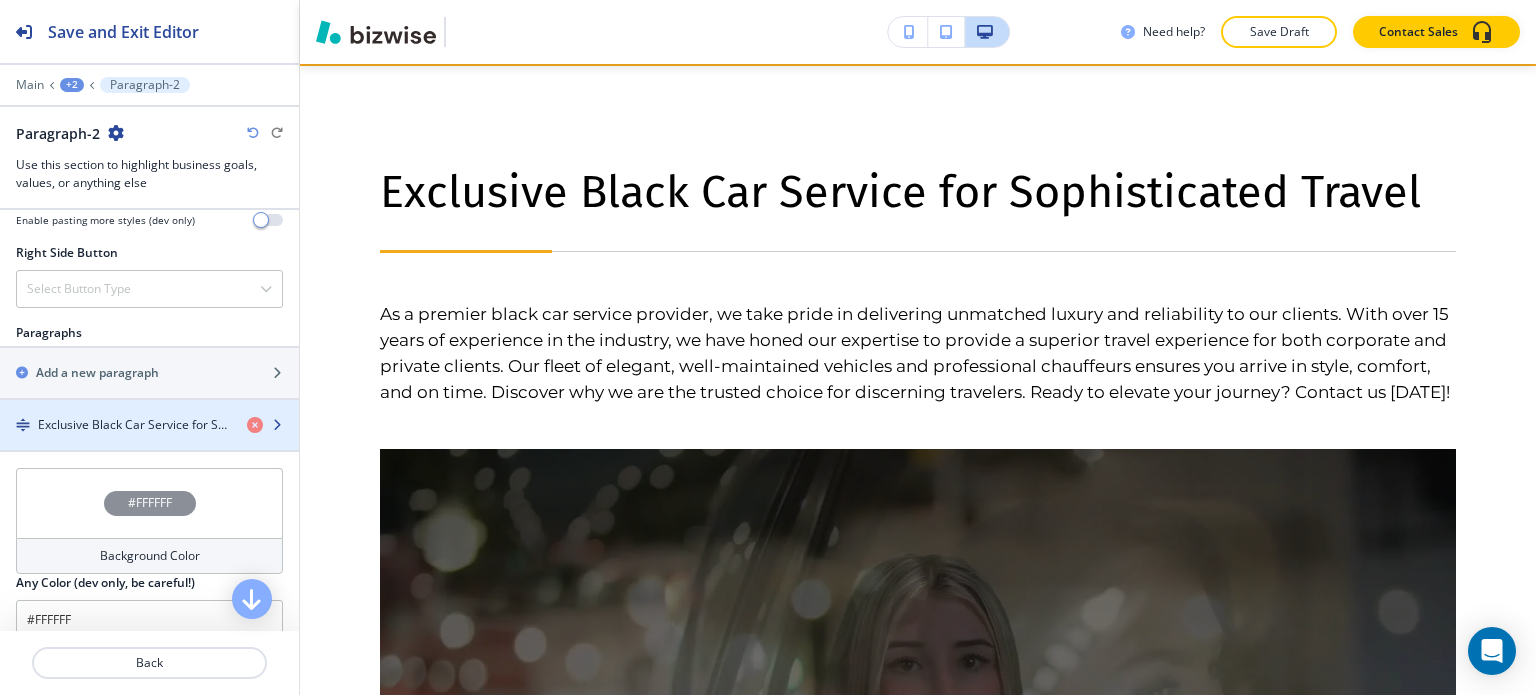 click at bounding box center (149, 442) 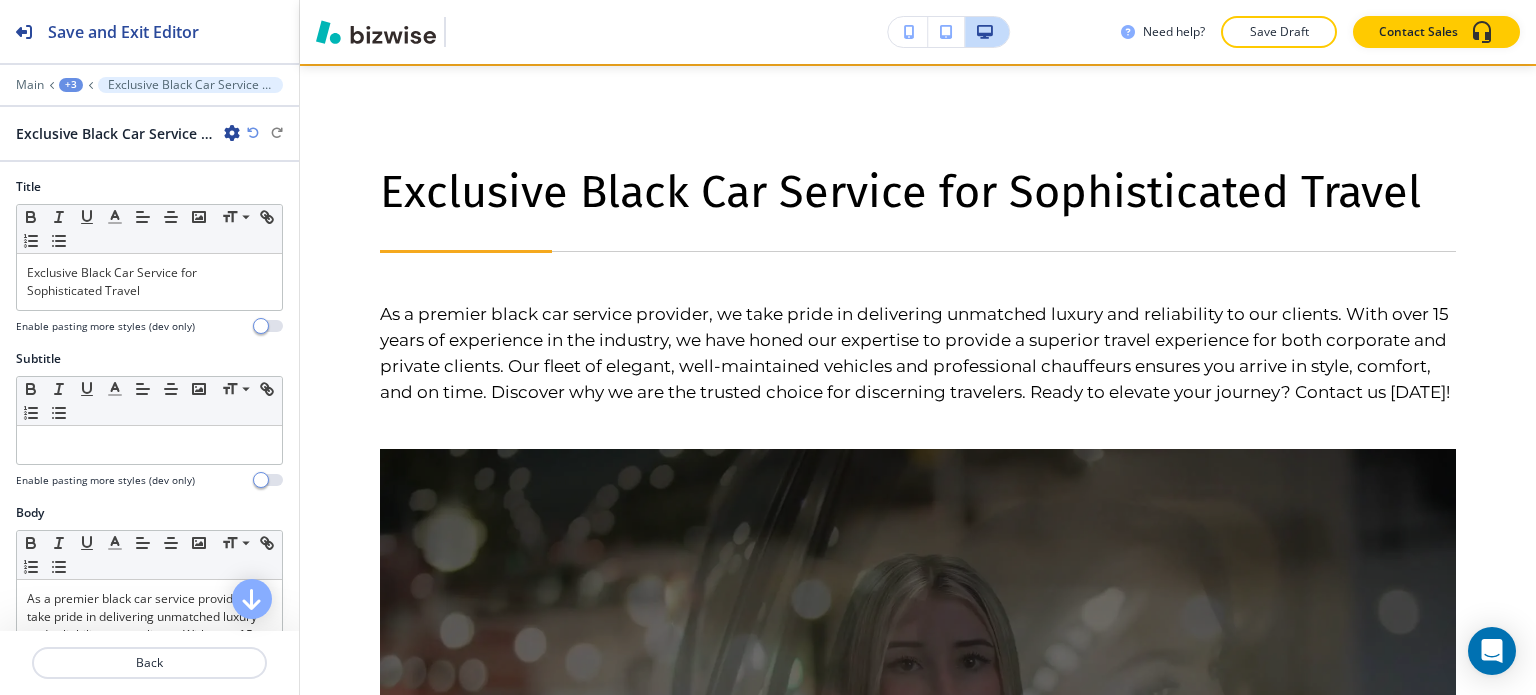scroll, scrollTop: 3244, scrollLeft: 0, axis: vertical 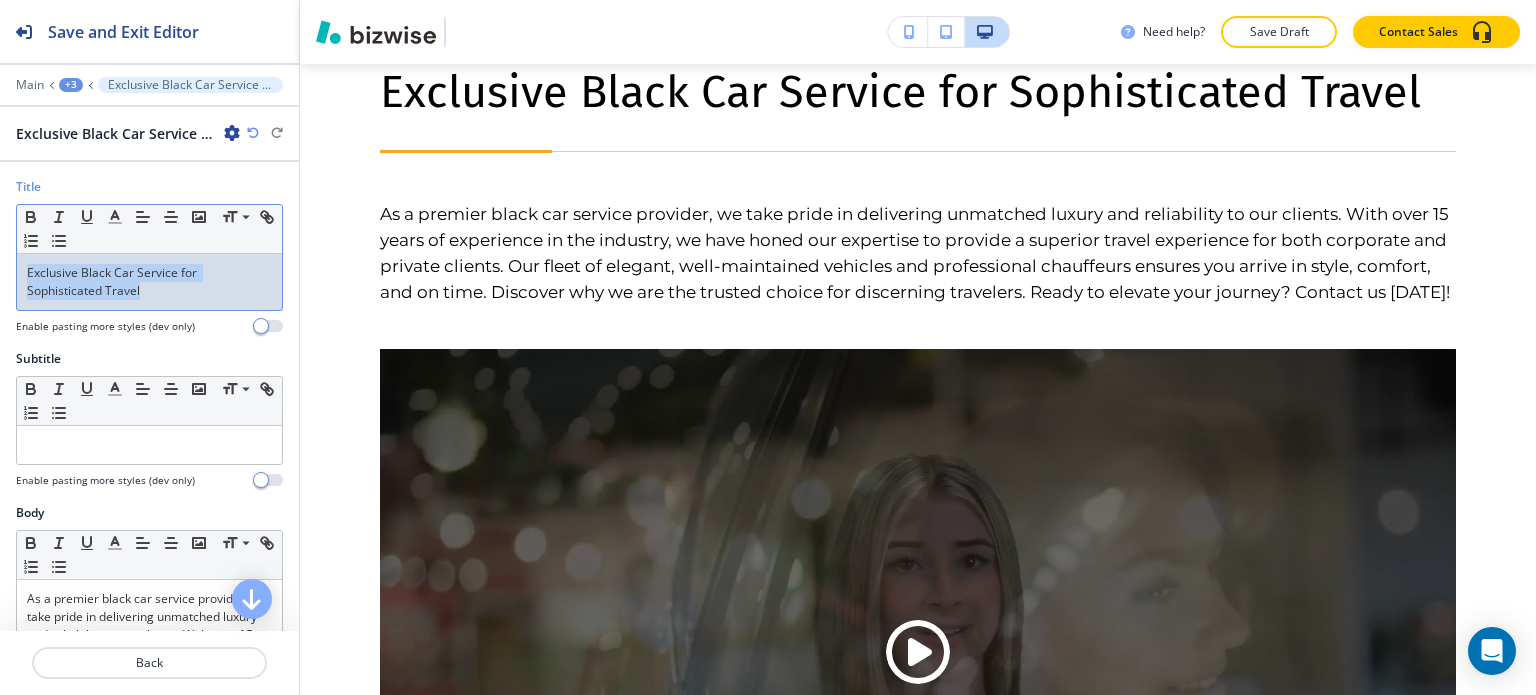drag, startPoint x: 164, startPoint y: 303, endPoint x: 26, endPoint y: 275, distance: 140.81194 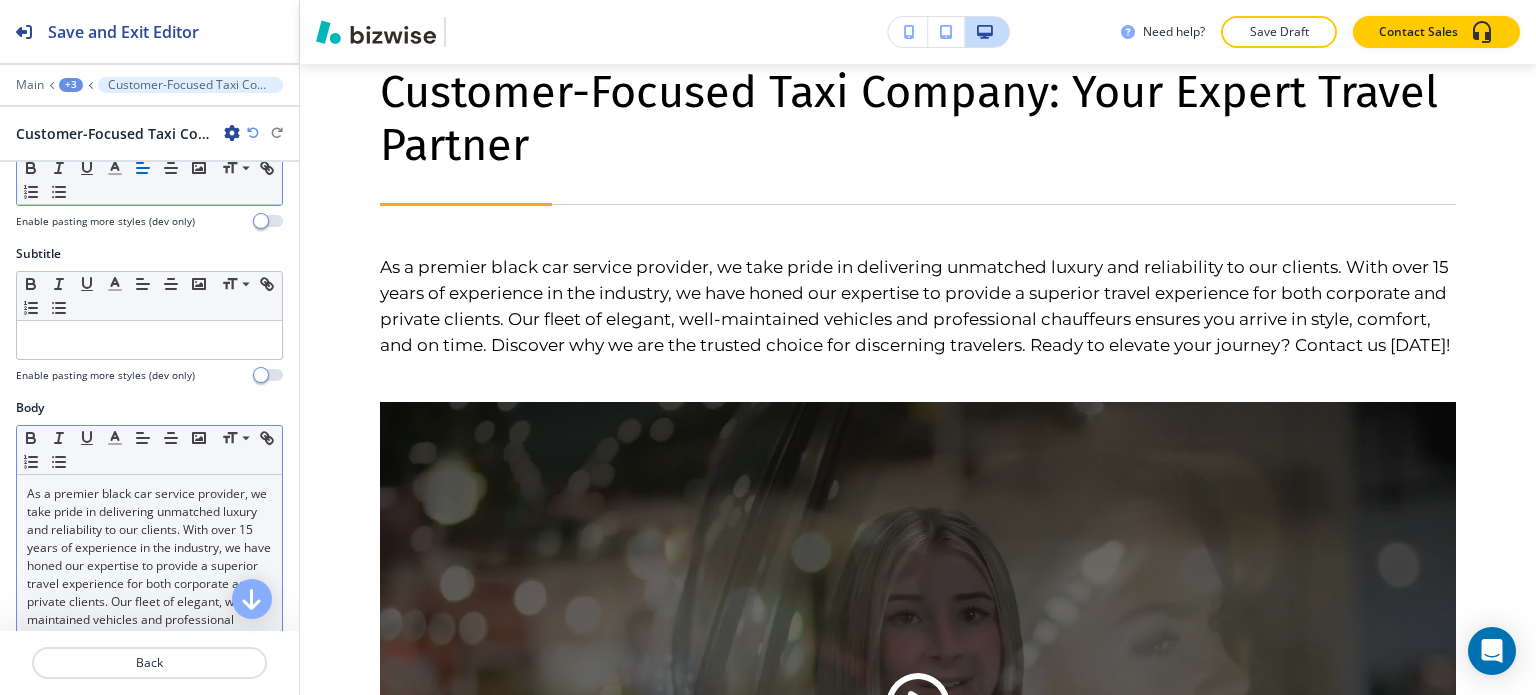 scroll, scrollTop: 200, scrollLeft: 0, axis: vertical 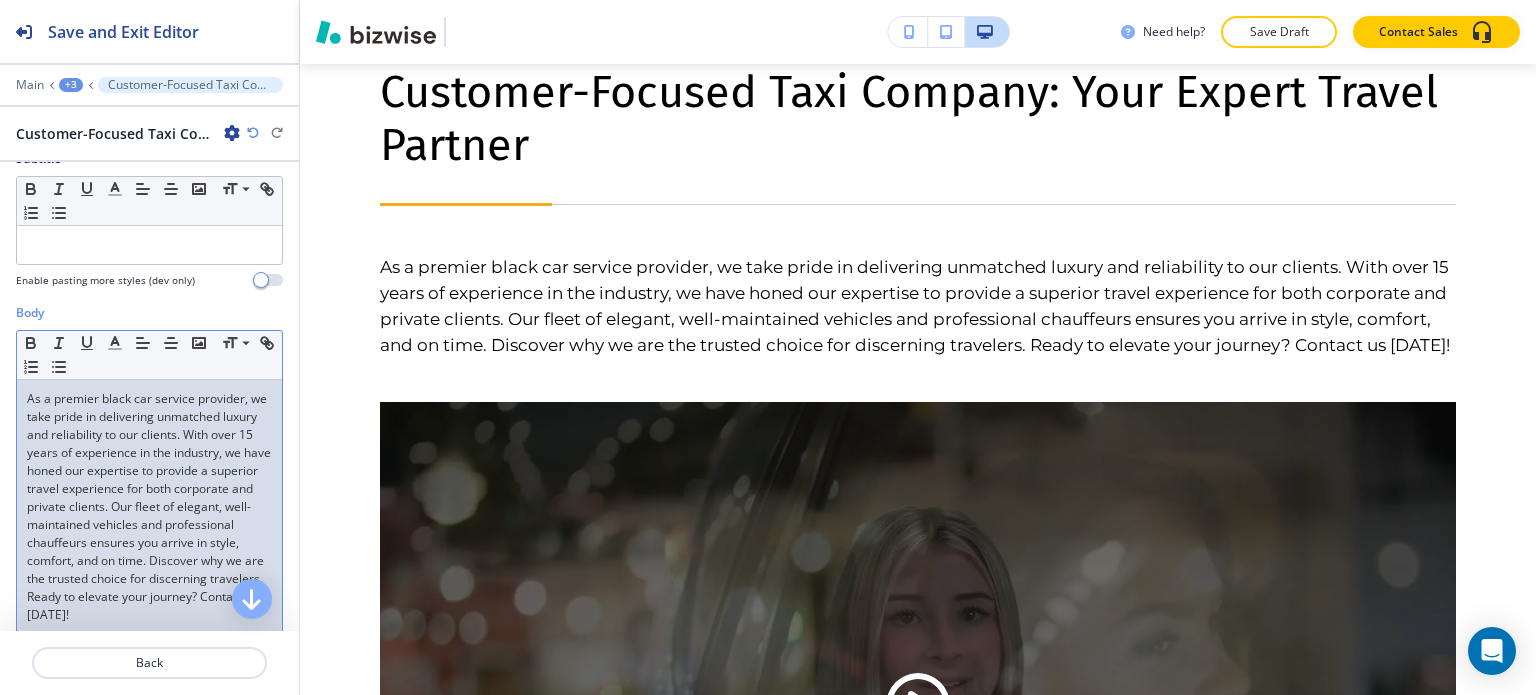 click on "As a premier black car service provider, we take pride in delivering unmatched luxury and reliability to our clients. With over 15 years of experience in the industry, we have honed our expertise to provide a superior travel experience for both corporate and private clients. Our fleet of elegant, well-maintained vehicles and professional chauffeurs ensures you arrive in style, comfort, and on time. Discover why we are the trusted choice for discerning travelers. Ready to elevate your journey? Contact us [DATE]!" at bounding box center (149, 507) 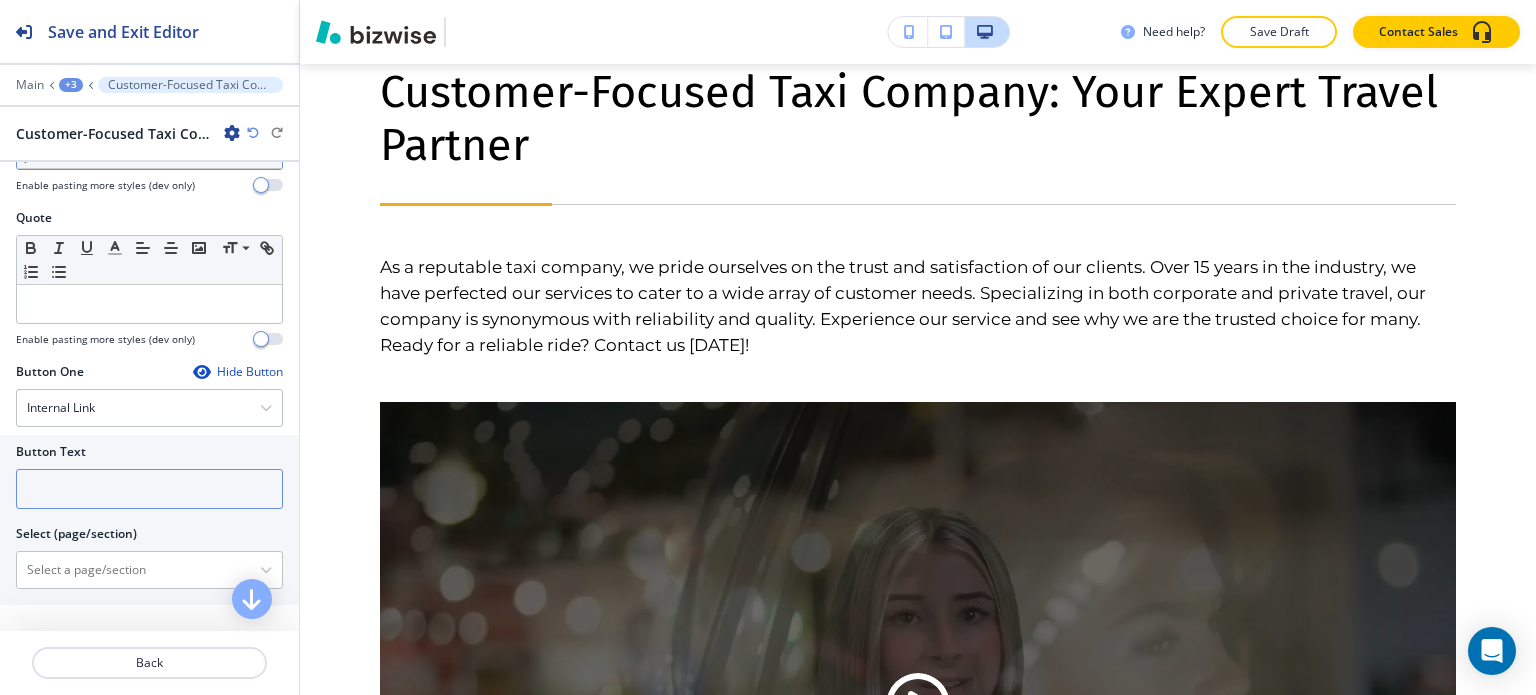 scroll, scrollTop: 700, scrollLeft: 0, axis: vertical 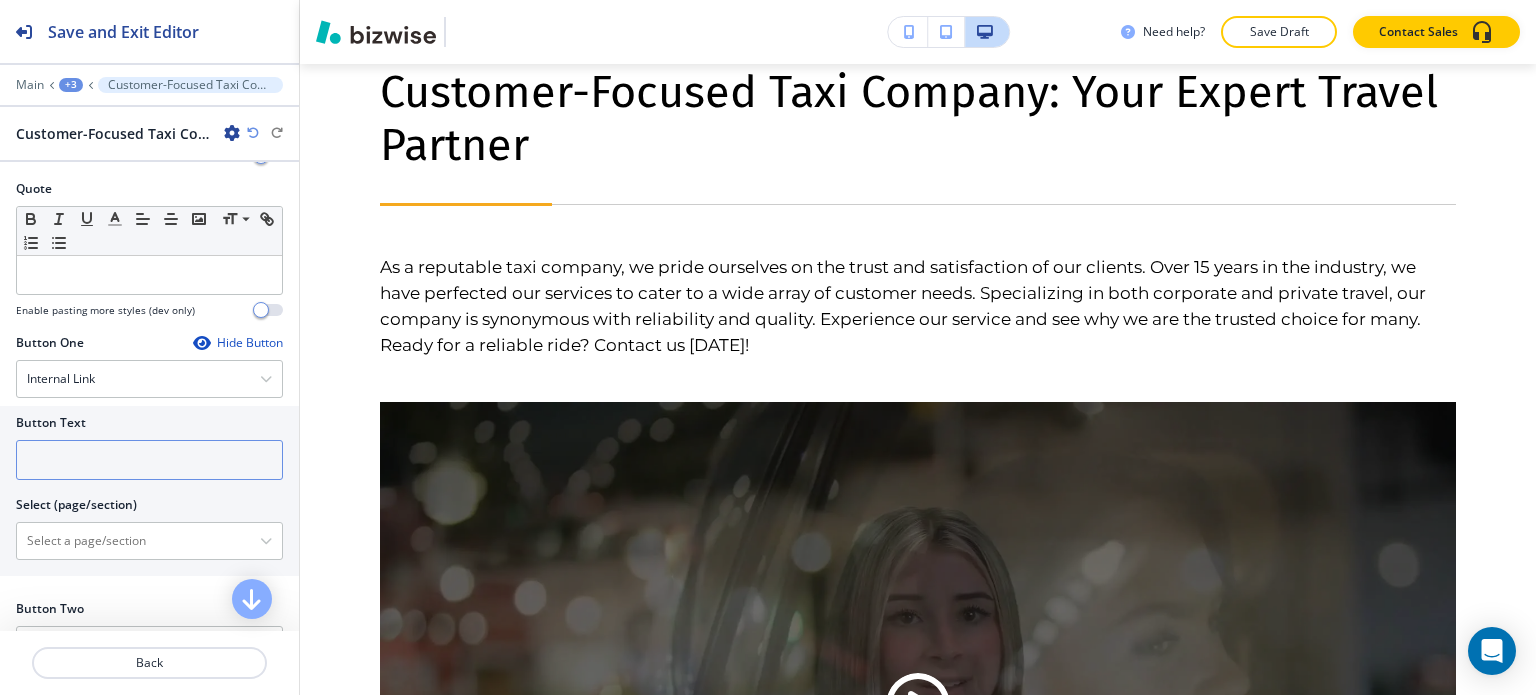 click at bounding box center (149, 460) 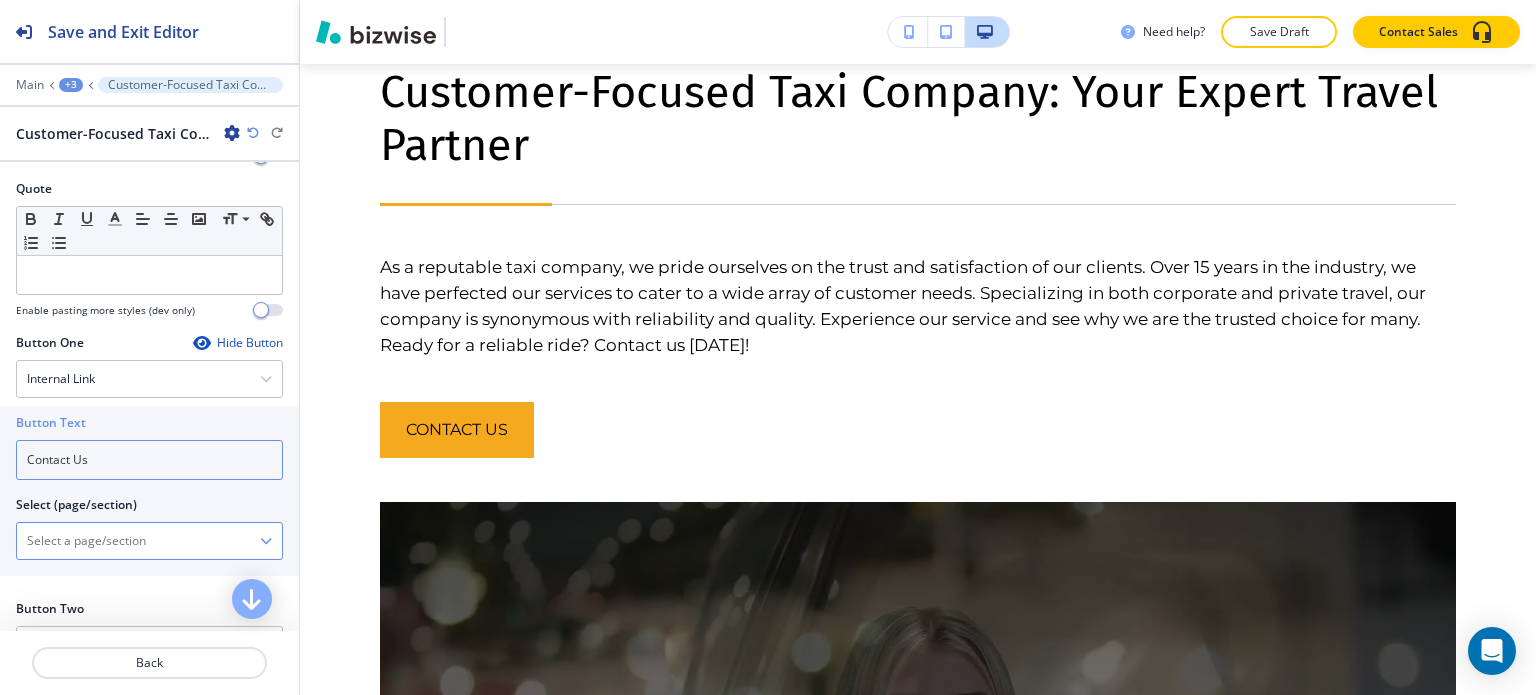 type on "Contact Us" 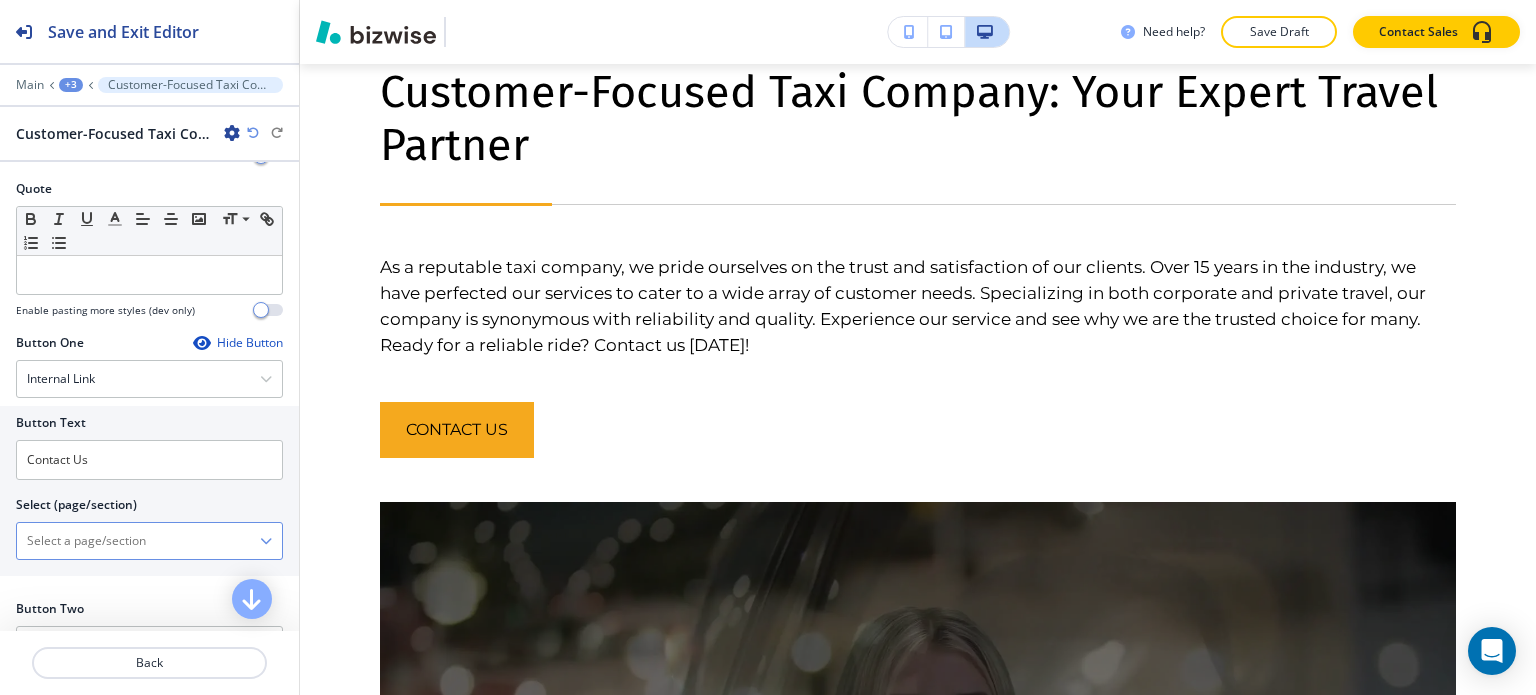 click at bounding box center (138, 541) 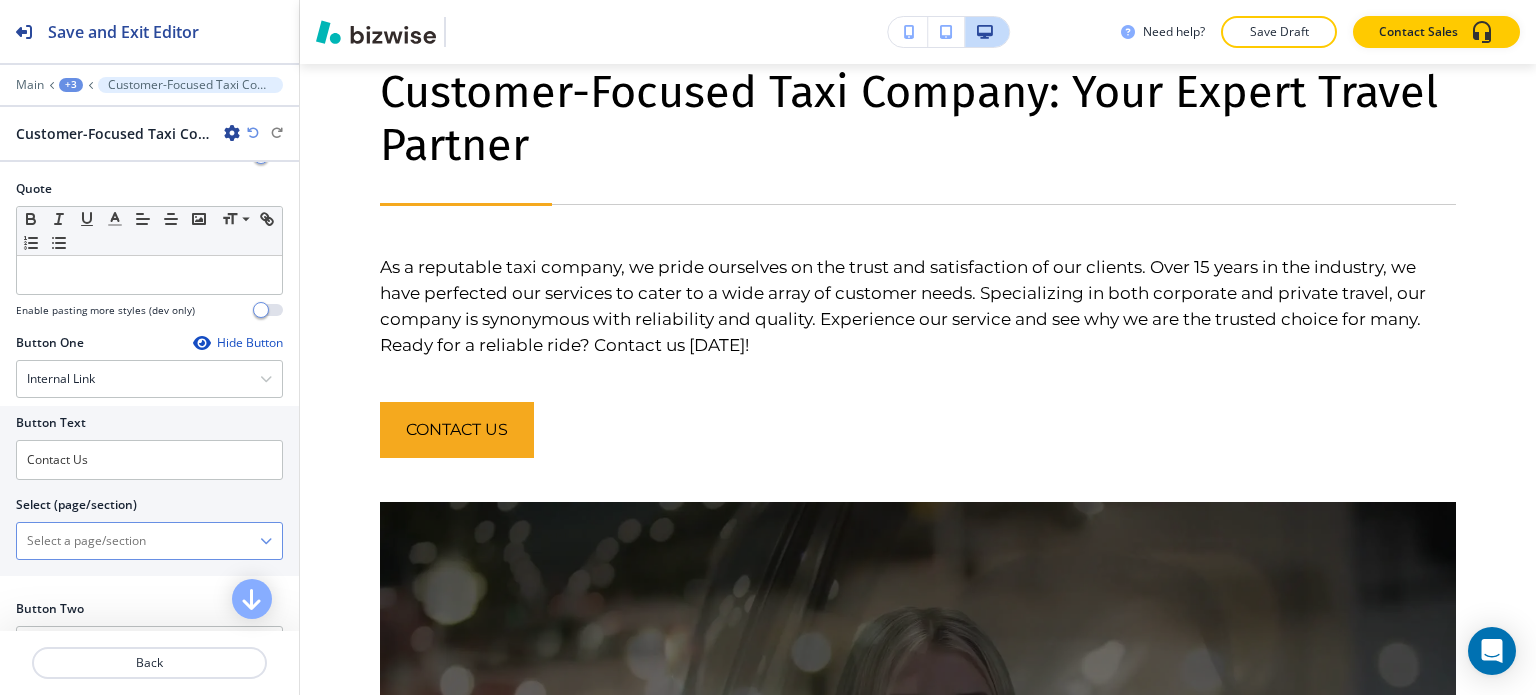 type on "CONTACT" 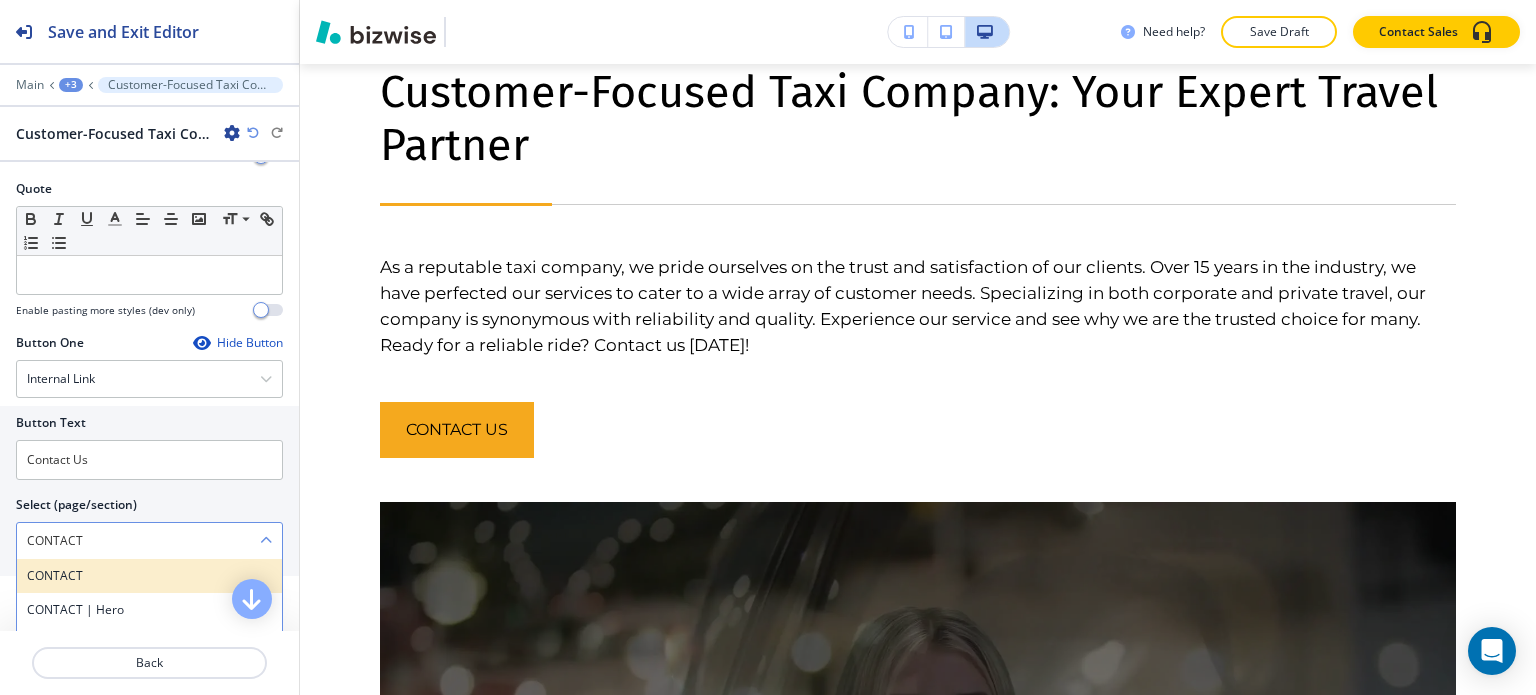 click on "CONTACT" at bounding box center [149, 576] 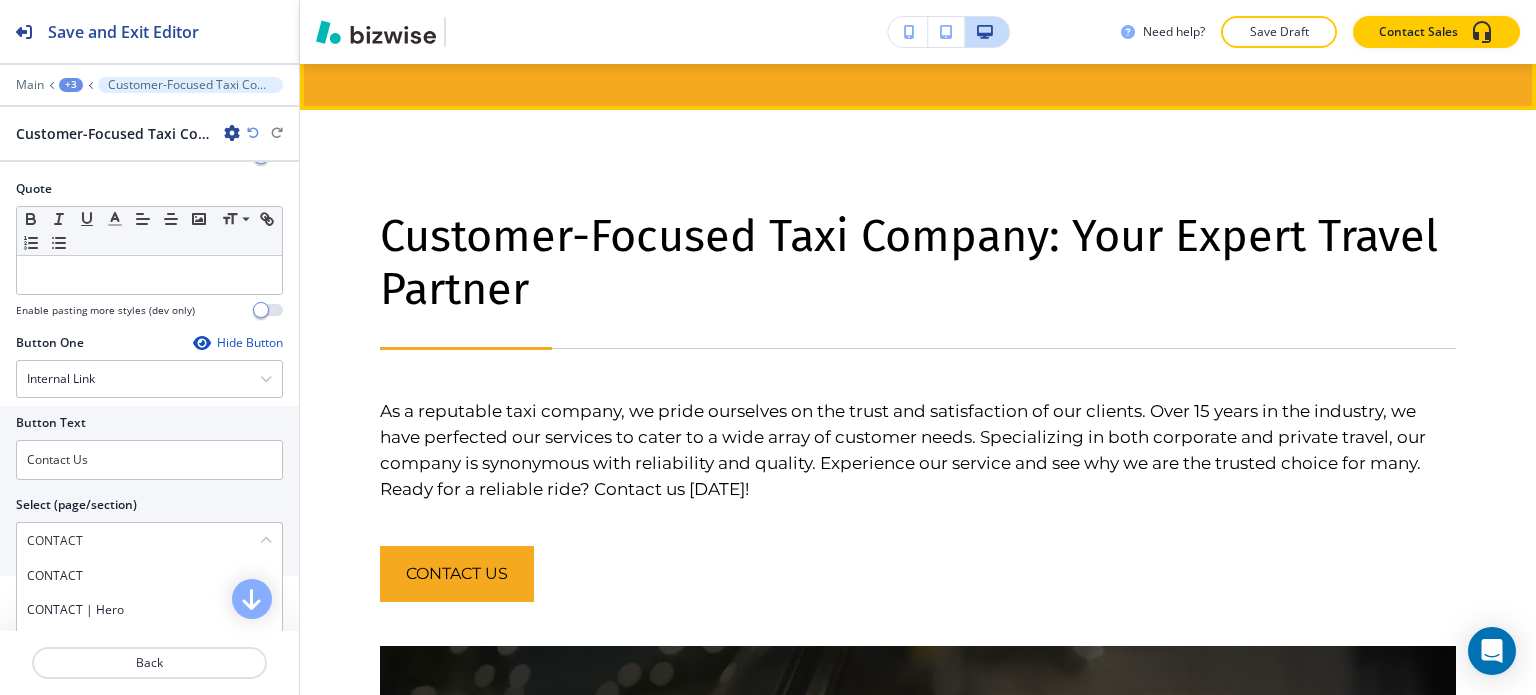 scroll, scrollTop: 3700, scrollLeft: 0, axis: vertical 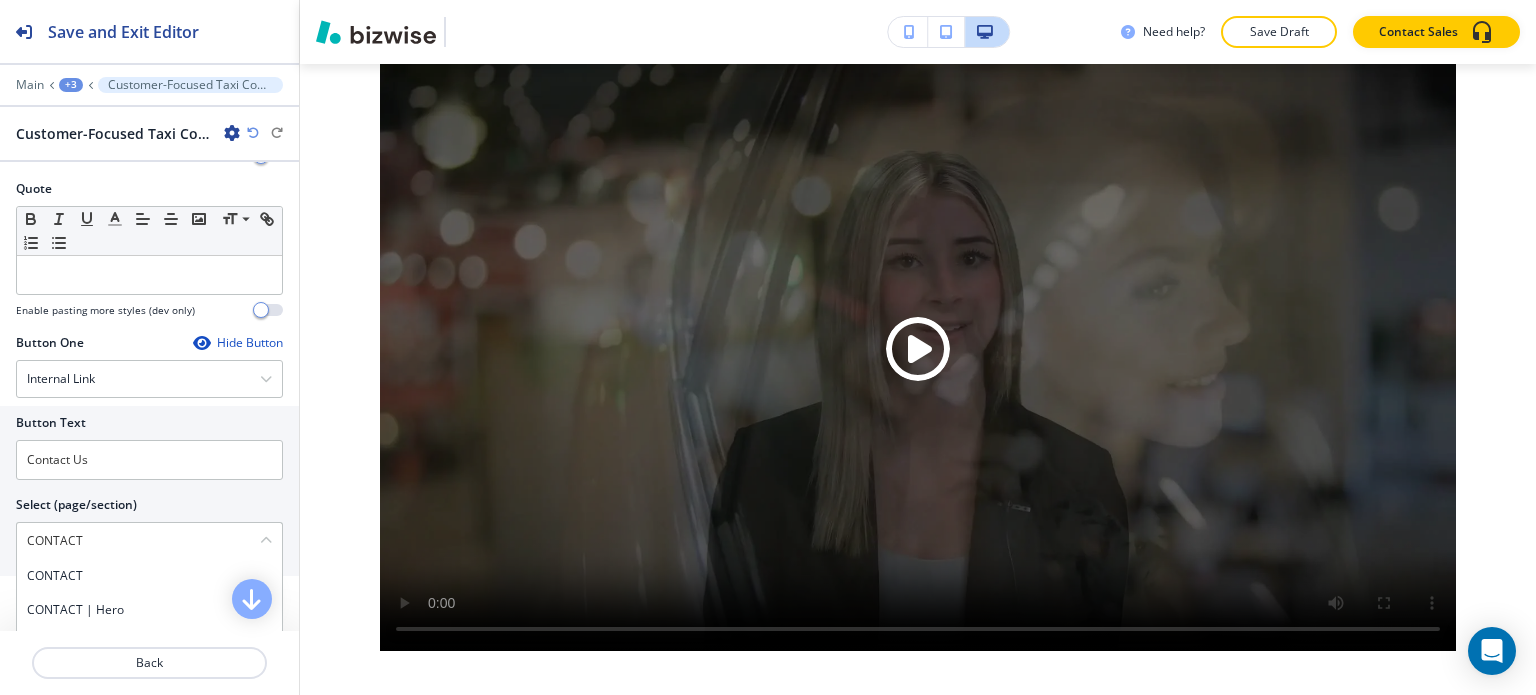 click on "+3" at bounding box center (71, 85) 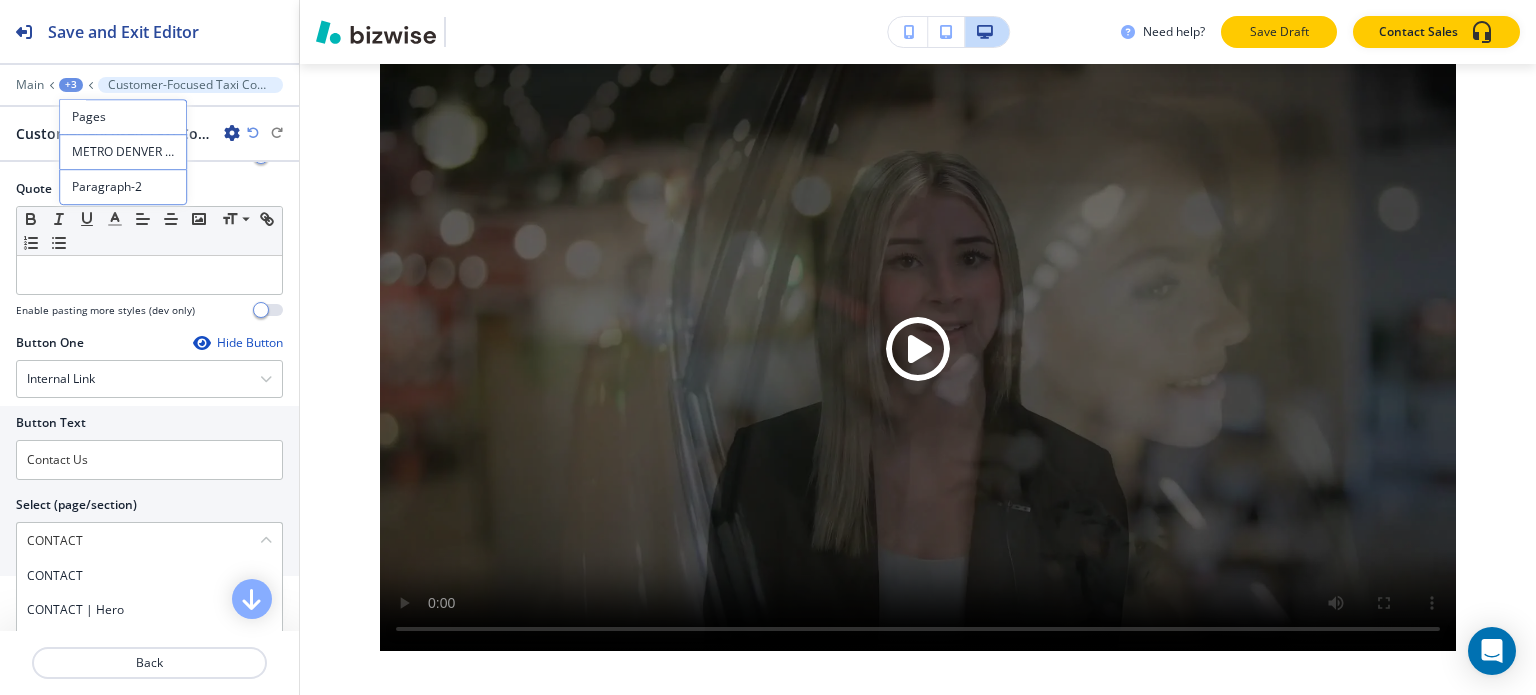 click on "Save Draft" at bounding box center [1279, 32] 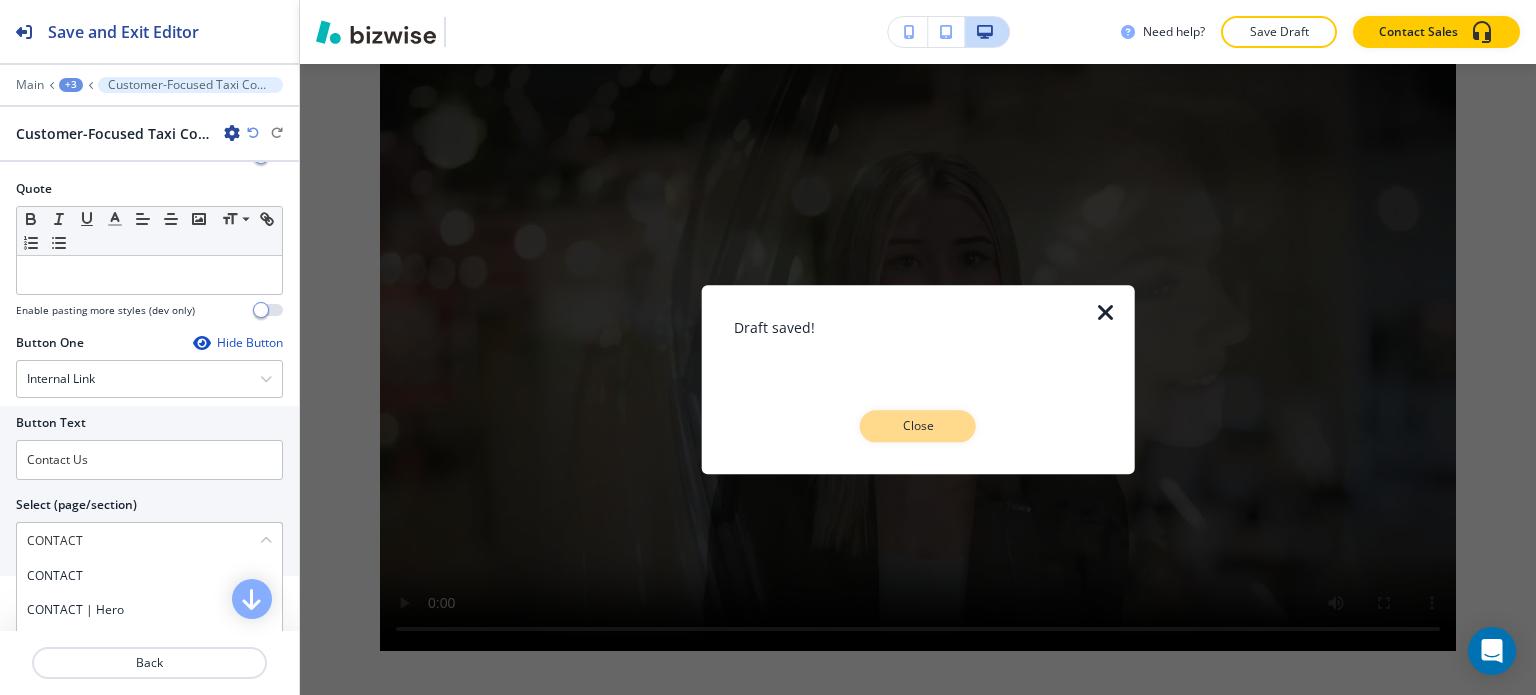 drag, startPoint x: 917, startPoint y: 415, endPoint x: 889, endPoint y: 405, distance: 29.732138 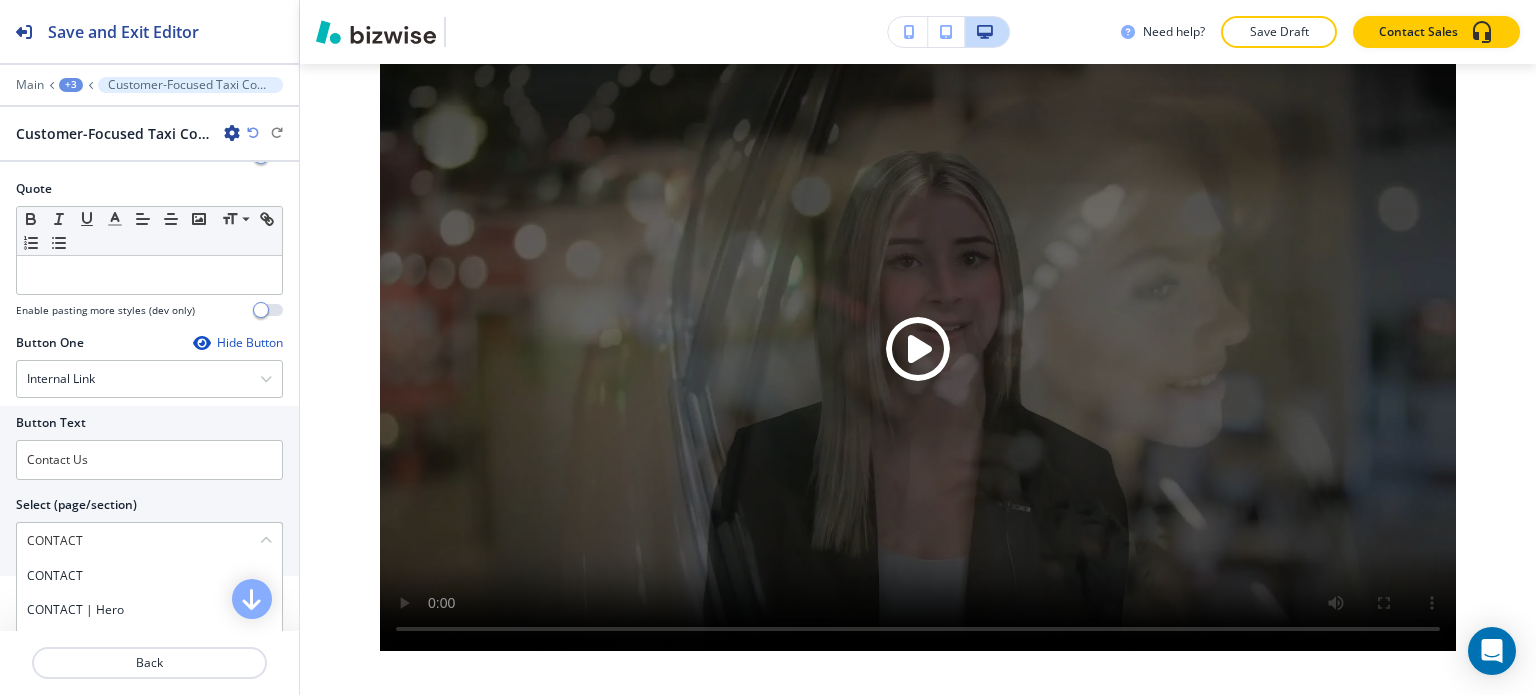 click on "+3" at bounding box center (71, 85) 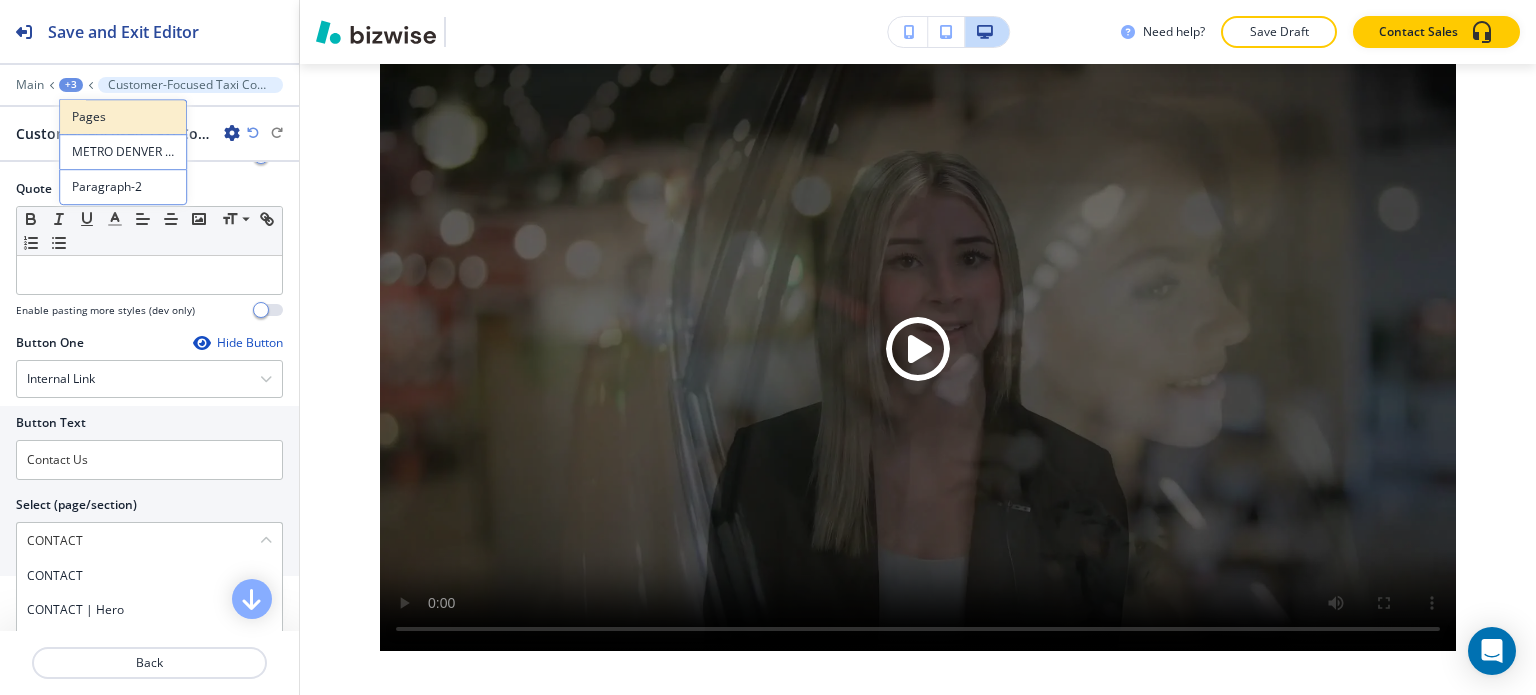 click on "Pages" at bounding box center [123, 116] 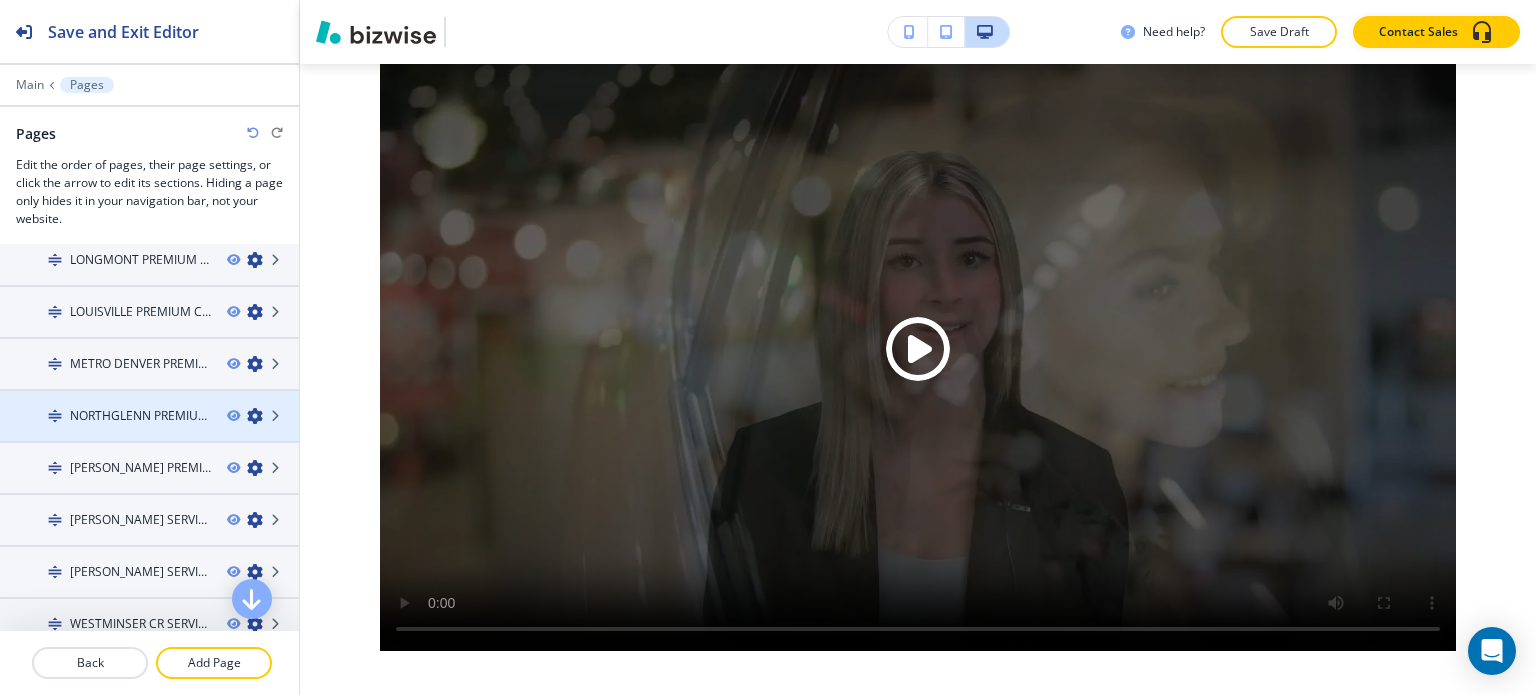 scroll, scrollTop: 1000, scrollLeft: 0, axis: vertical 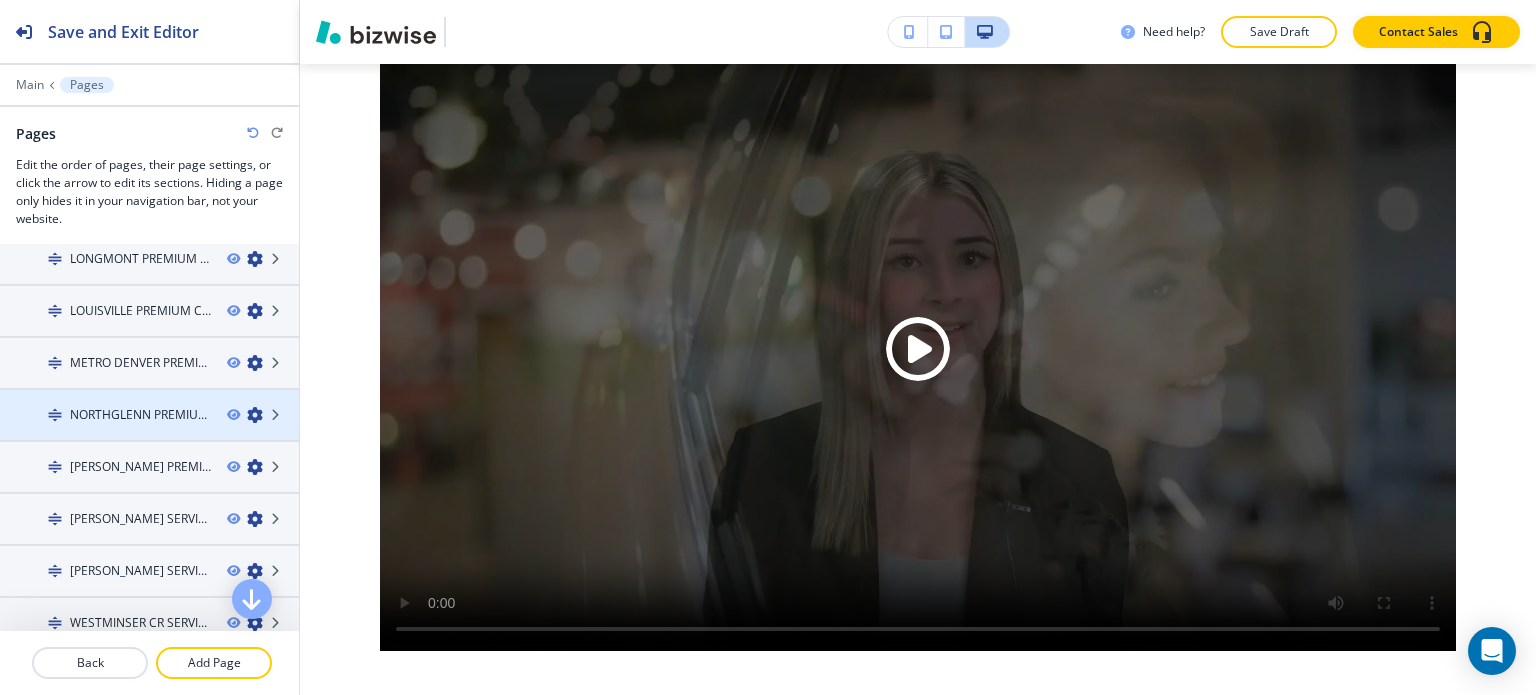 click on "NORTHGLENN PREMIUM CR SERVICE" at bounding box center [140, 415] 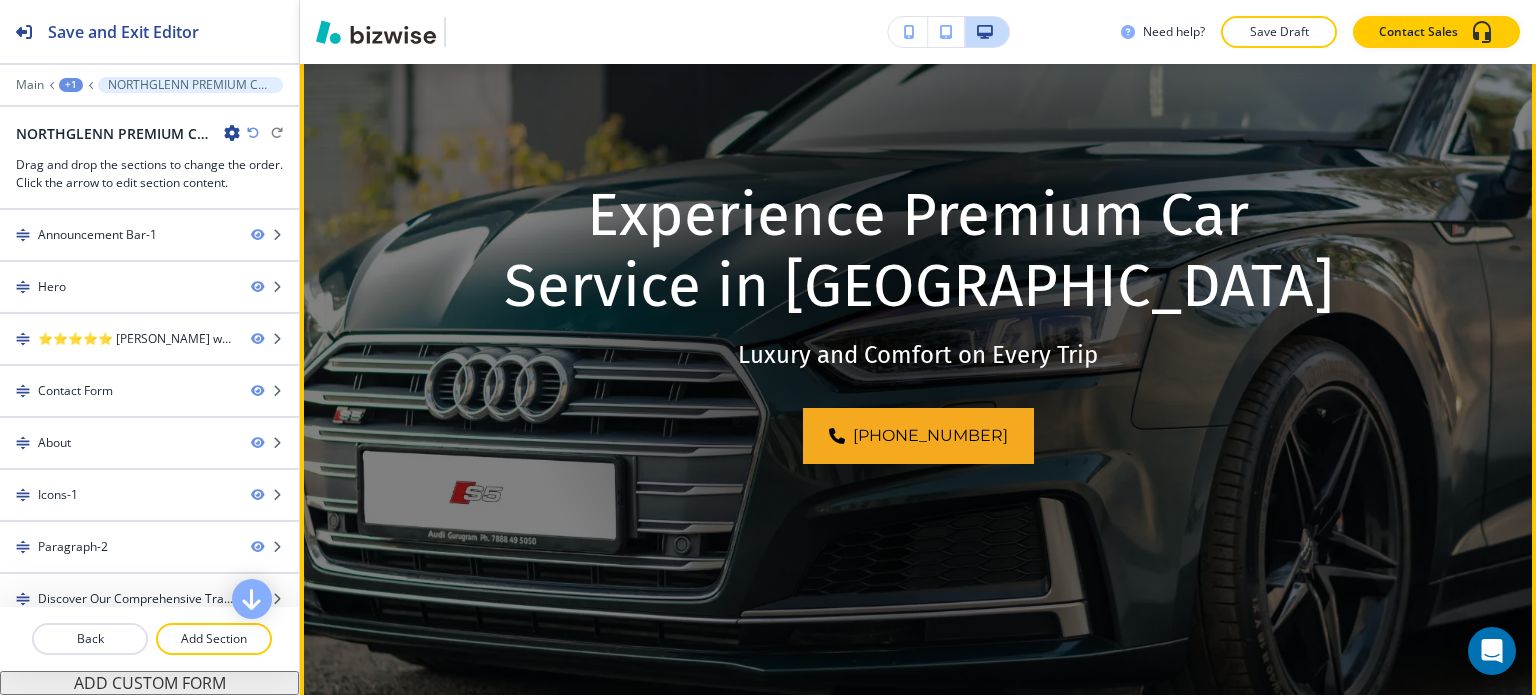 scroll, scrollTop: 400, scrollLeft: 0, axis: vertical 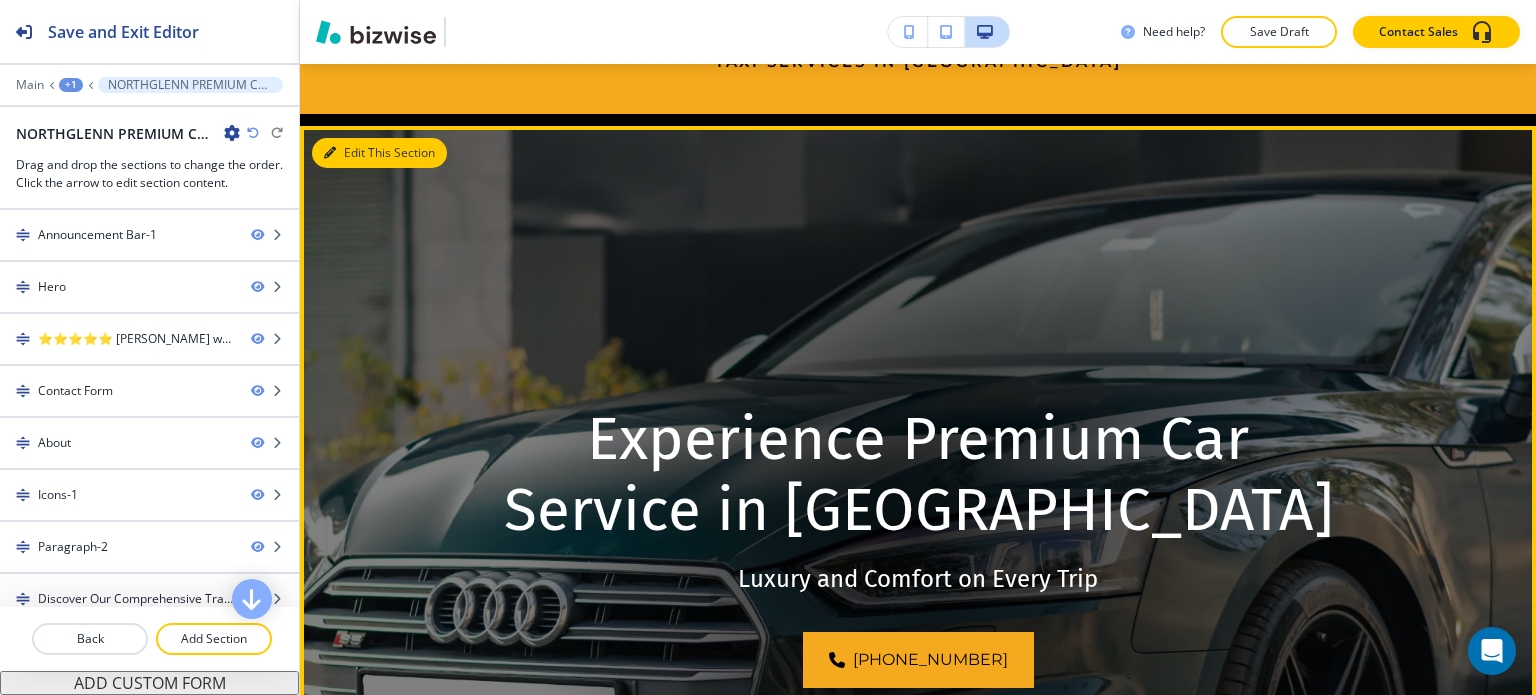 click on "Edit This Section" at bounding box center [379, 153] 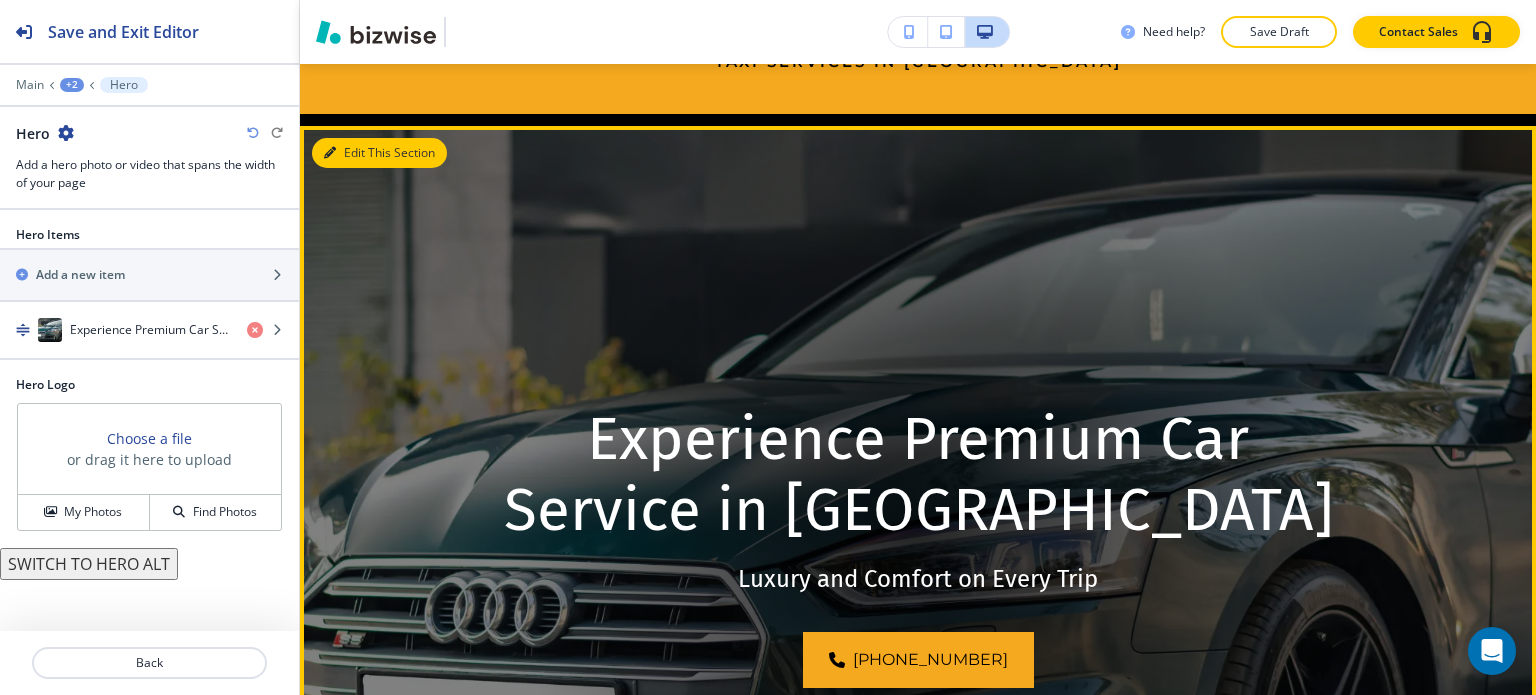 scroll, scrollTop: 262, scrollLeft: 0, axis: vertical 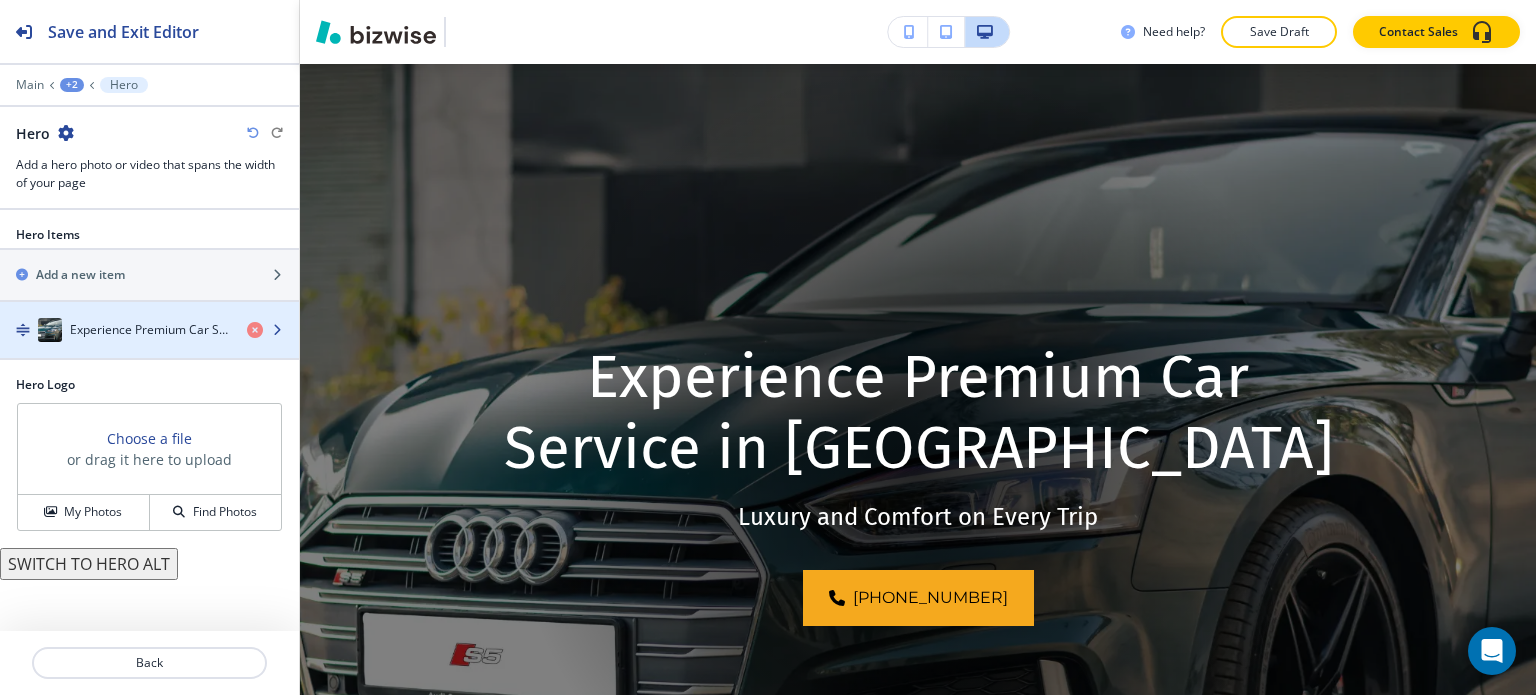 click at bounding box center [149, 350] 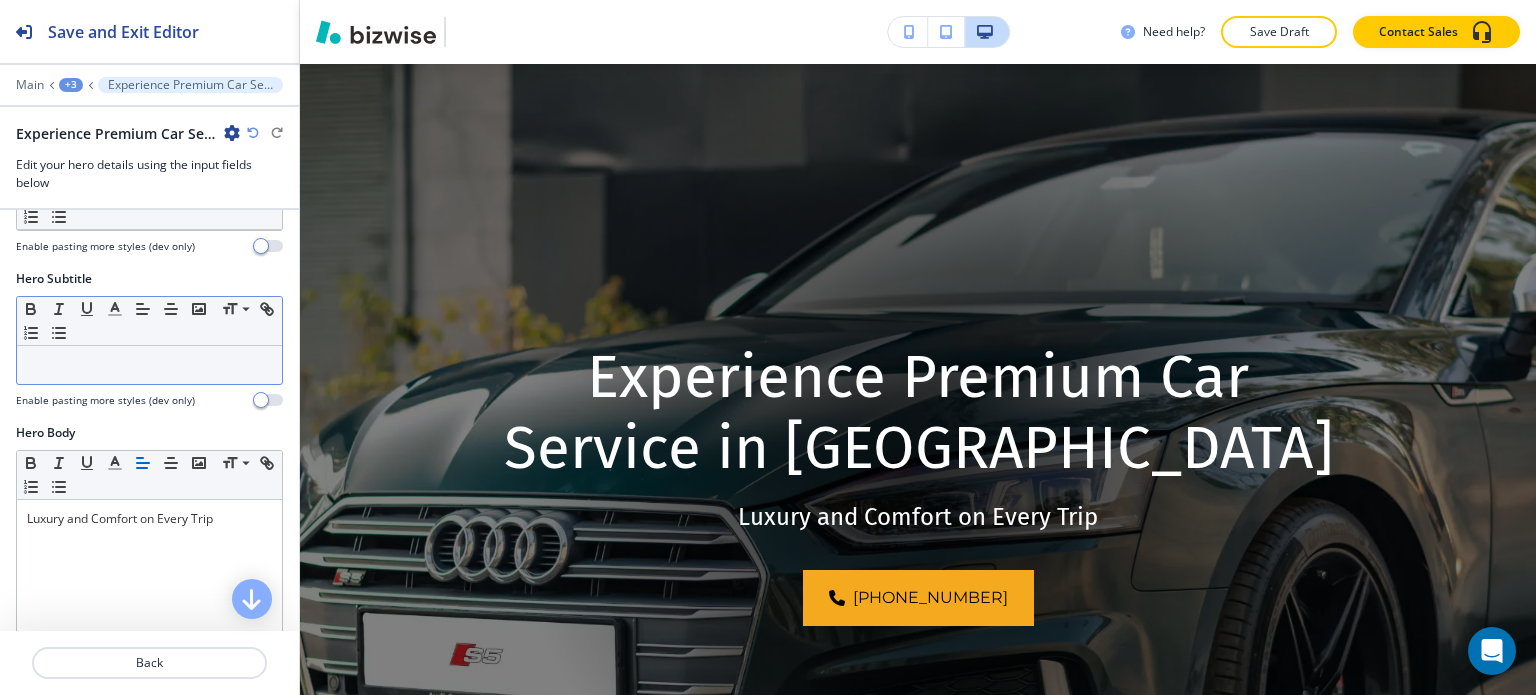 scroll, scrollTop: 100, scrollLeft: 0, axis: vertical 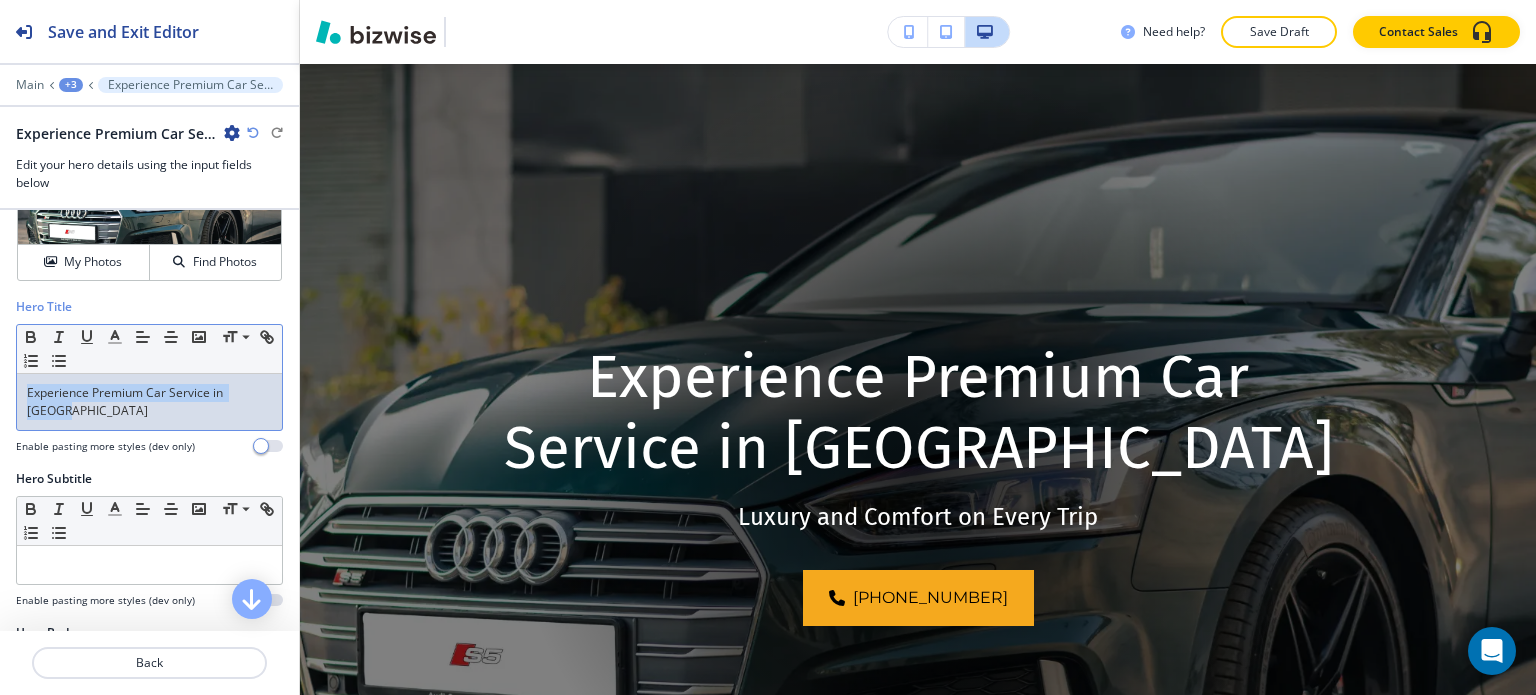 drag, startPoint x: 72, startPoint y: 411, endPoint x: 23, endPoint y: 391, distance: 52.924473 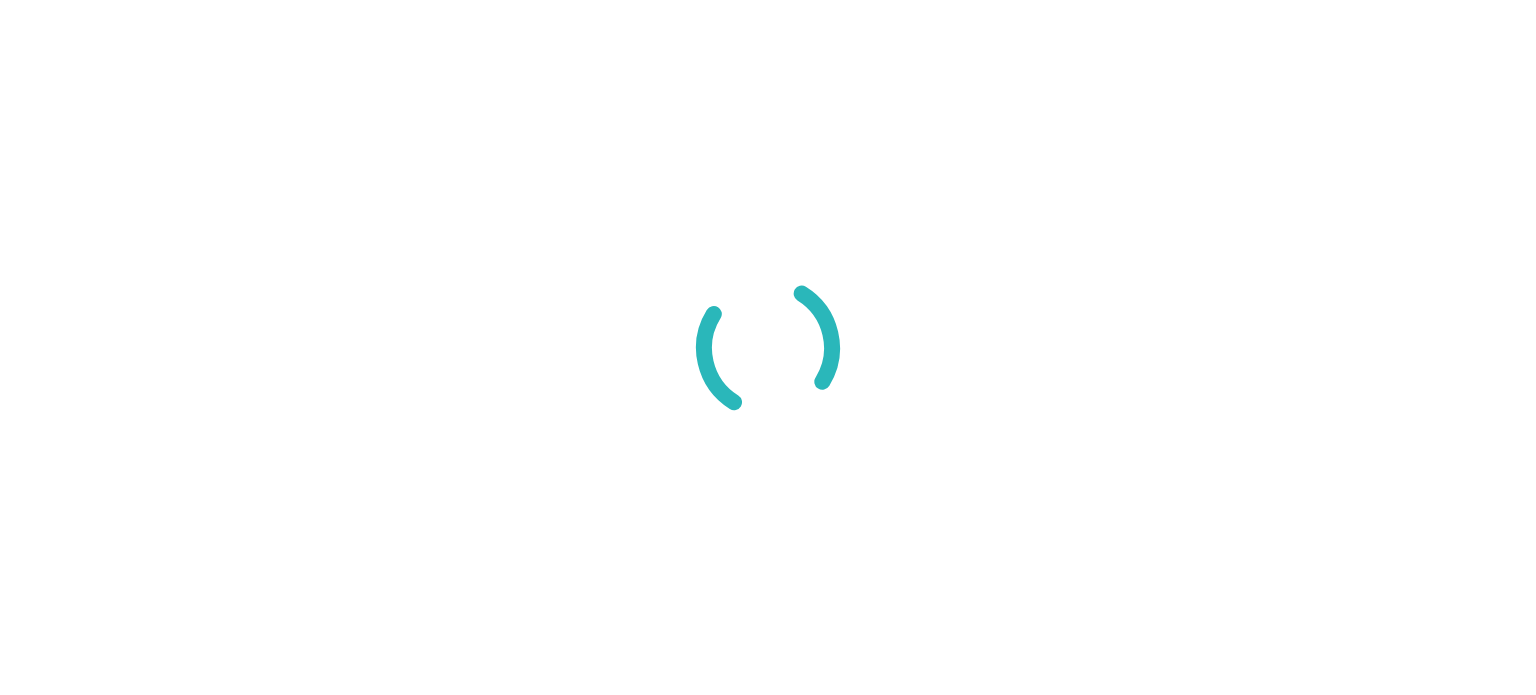 scroll, scrollTop: 0, scrollLeft: 0, axis: both 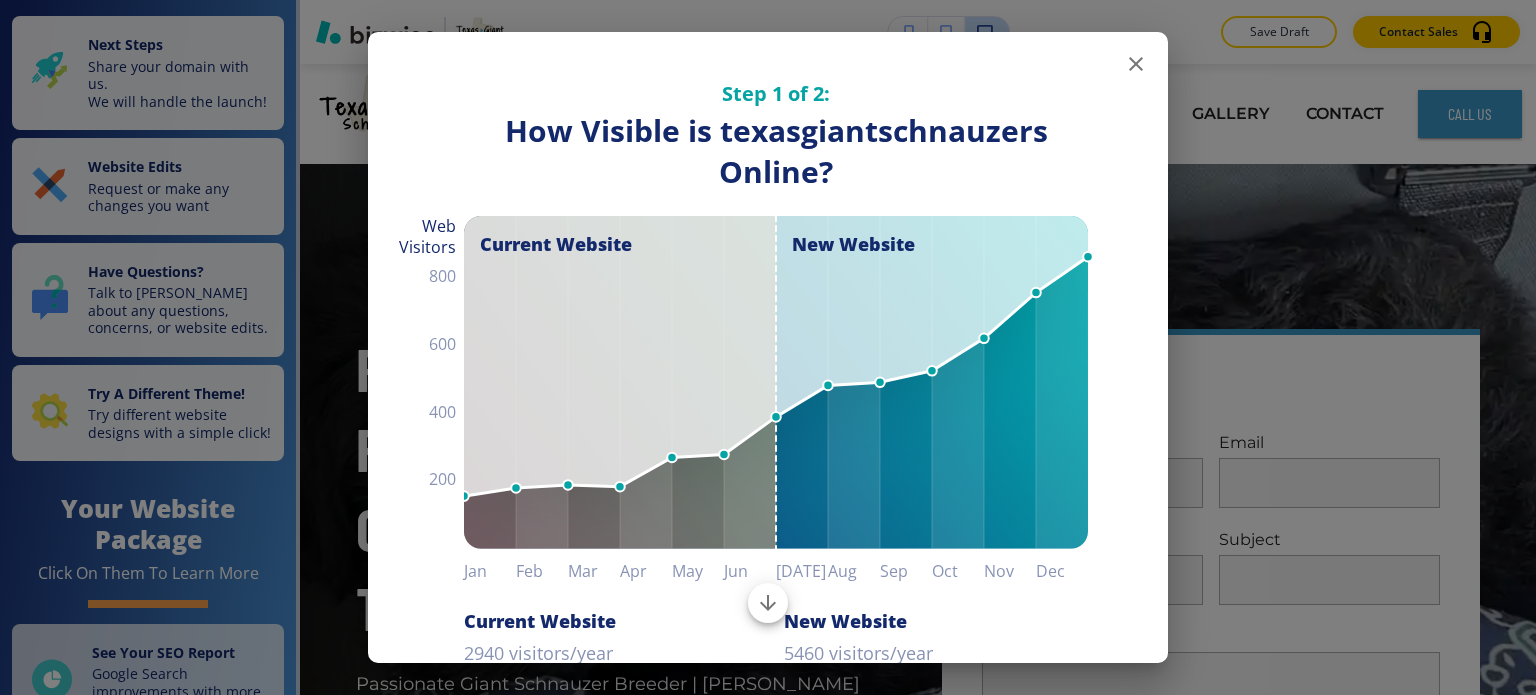 click 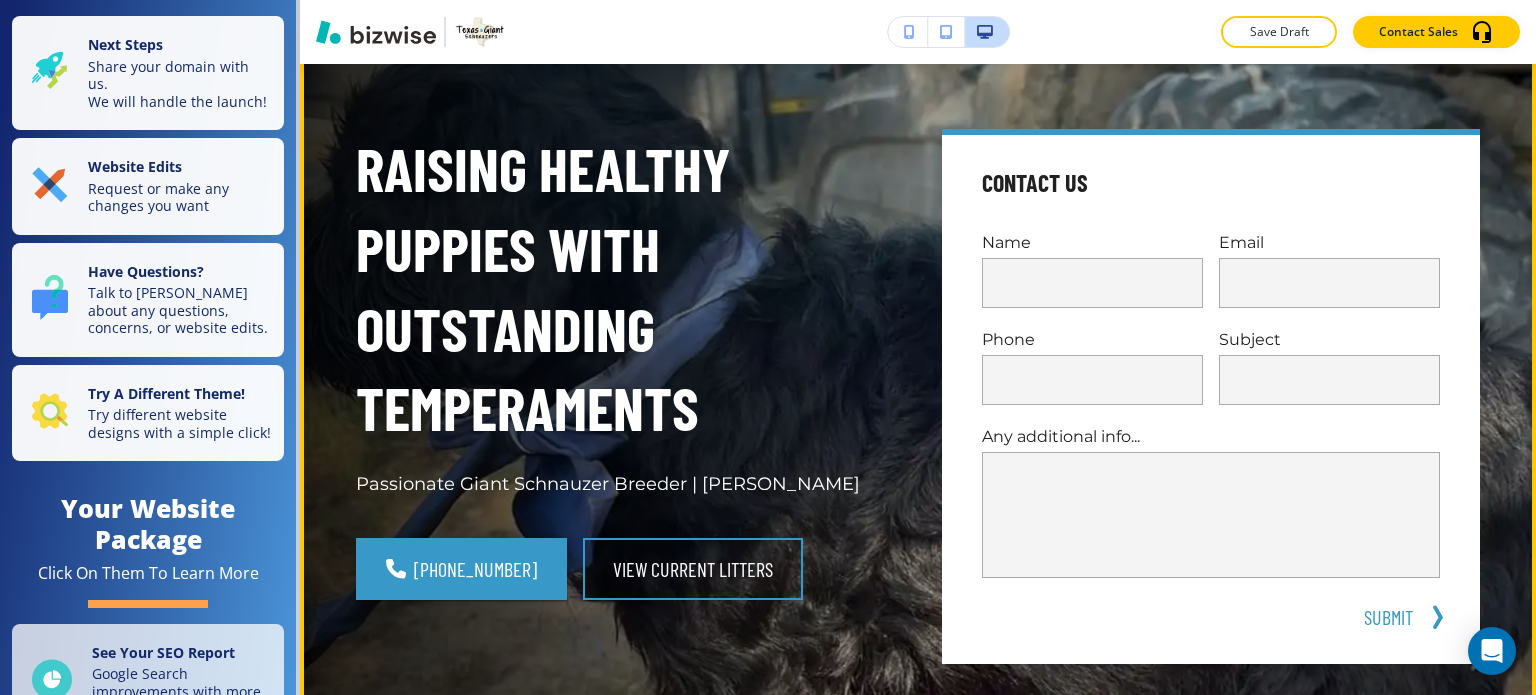 scroll, scrollTop: 0, scrollLeft: 0, axis: both 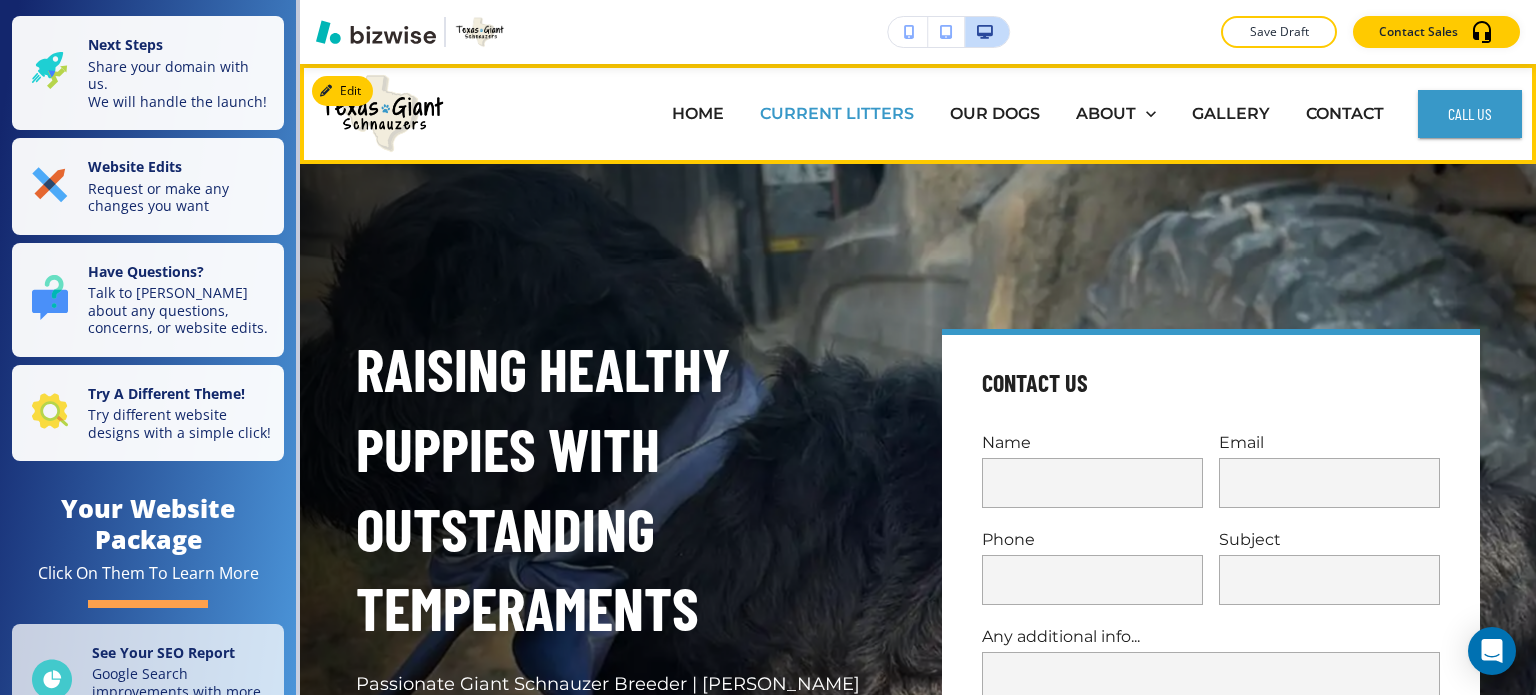 click on "CURRENT LITTERS" at bounding box center (837, 113) 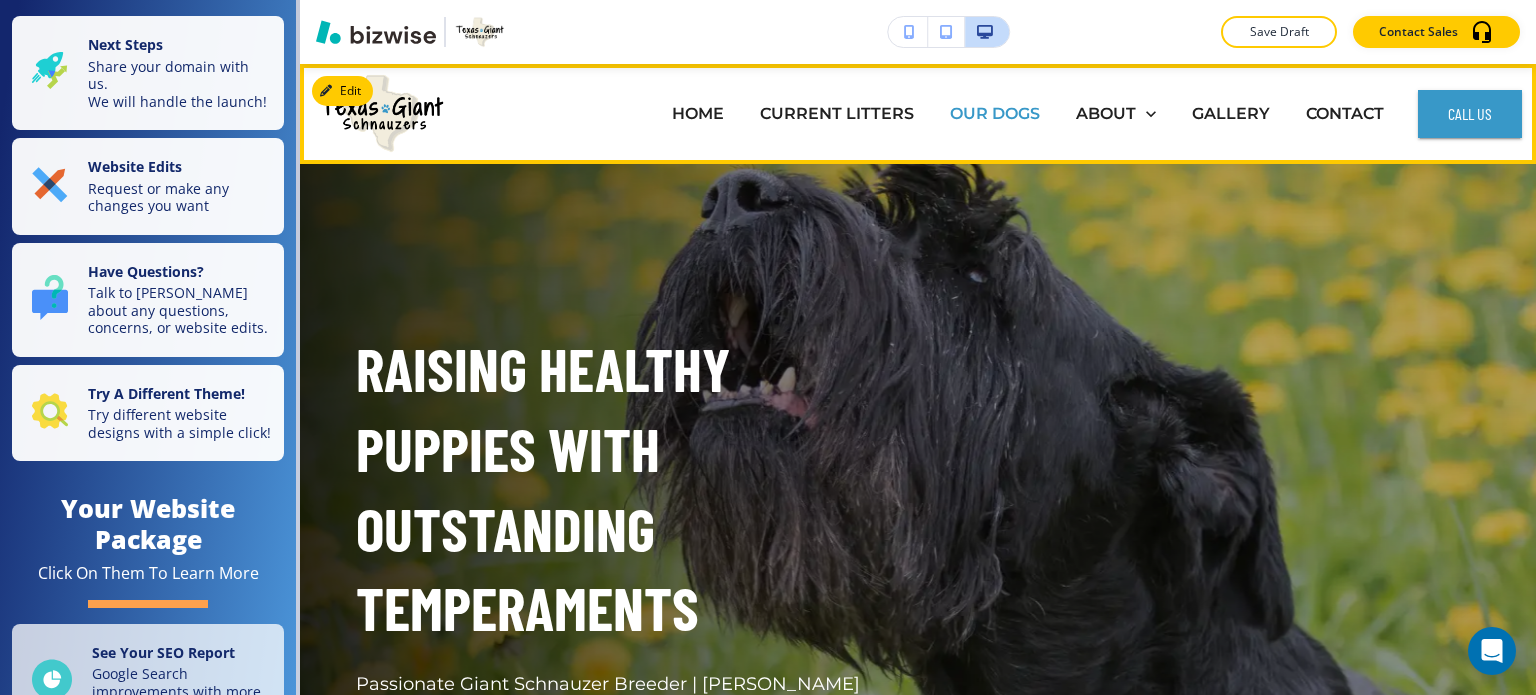 click on "OUR DOGS" at bounding box center (995, 113) 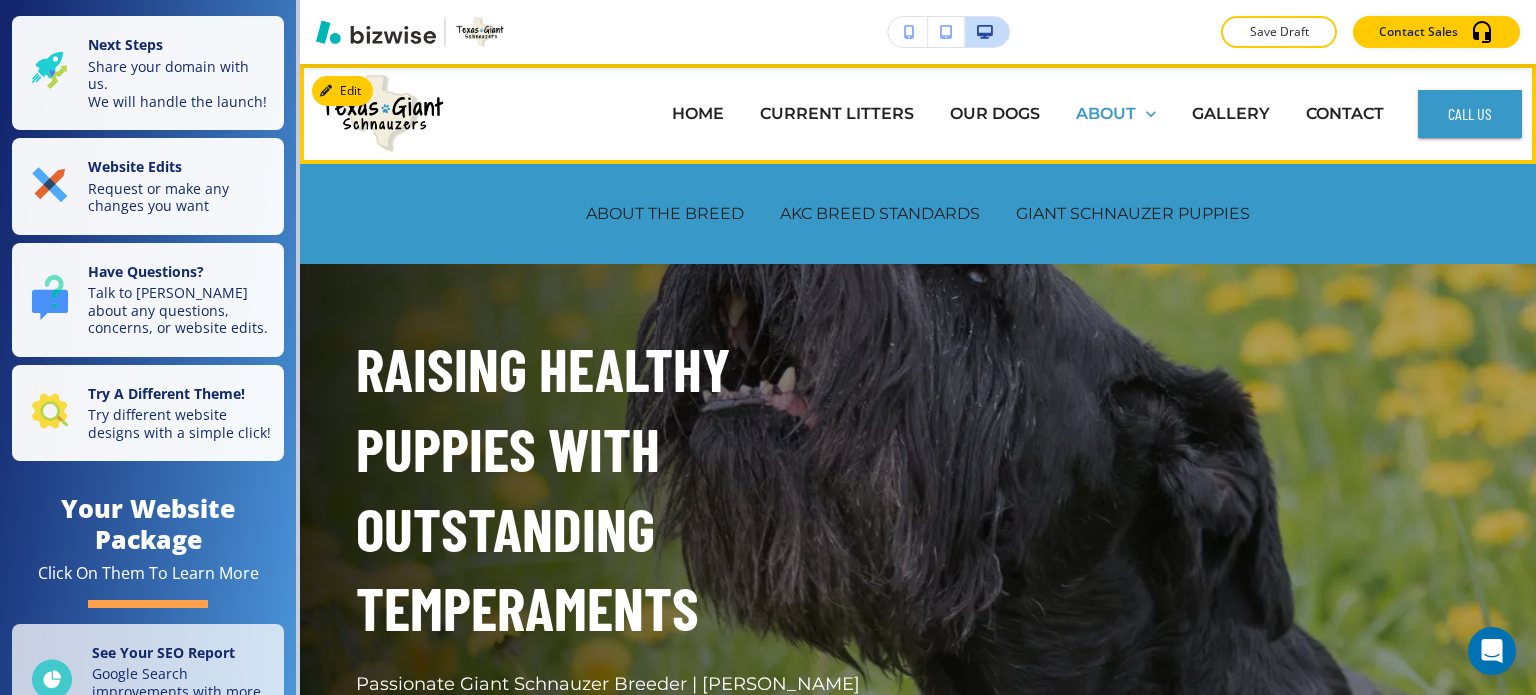 click on "ABOUT" at bounding box center [1106, 113] 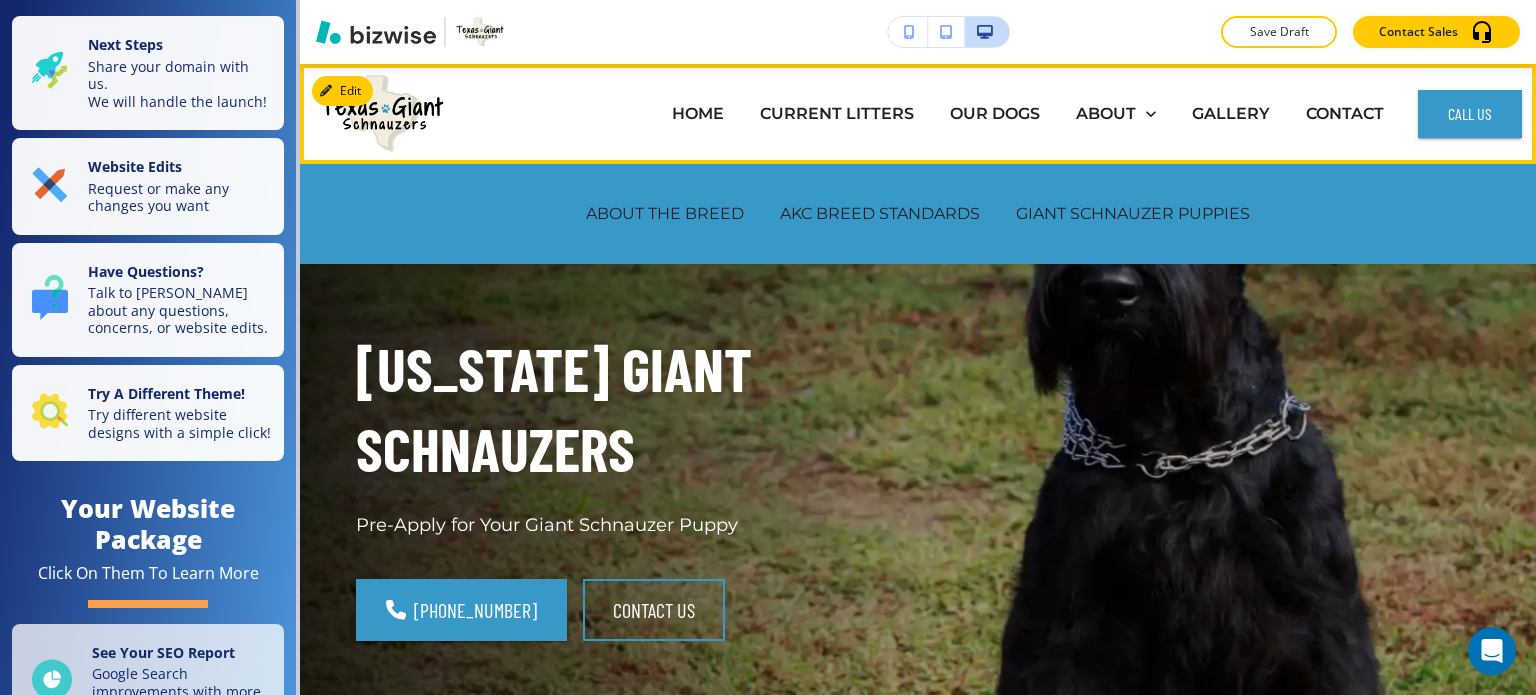 click on "ABOUT THE BREED" at bounding box center (665, 214) 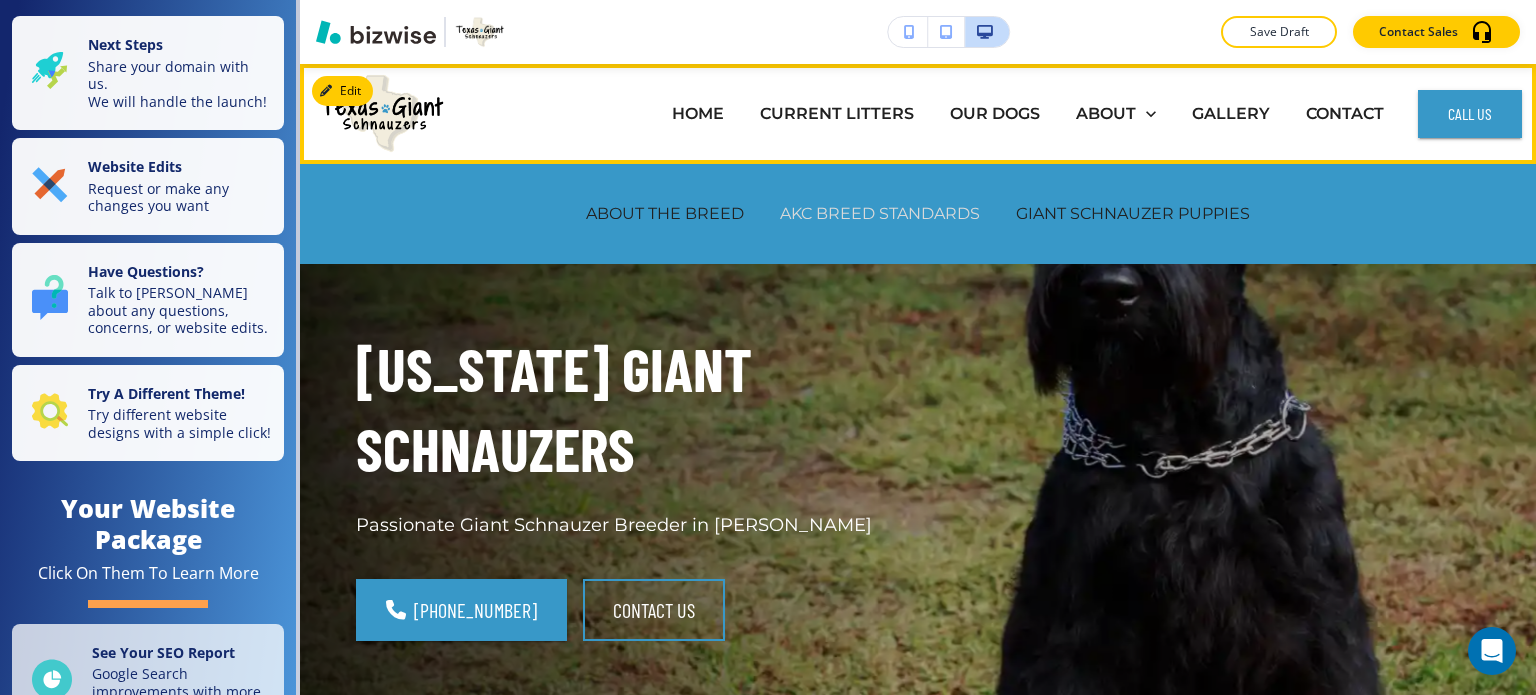 click on "AKC  BREED STANDARDS" at bounding box center [880, 213] 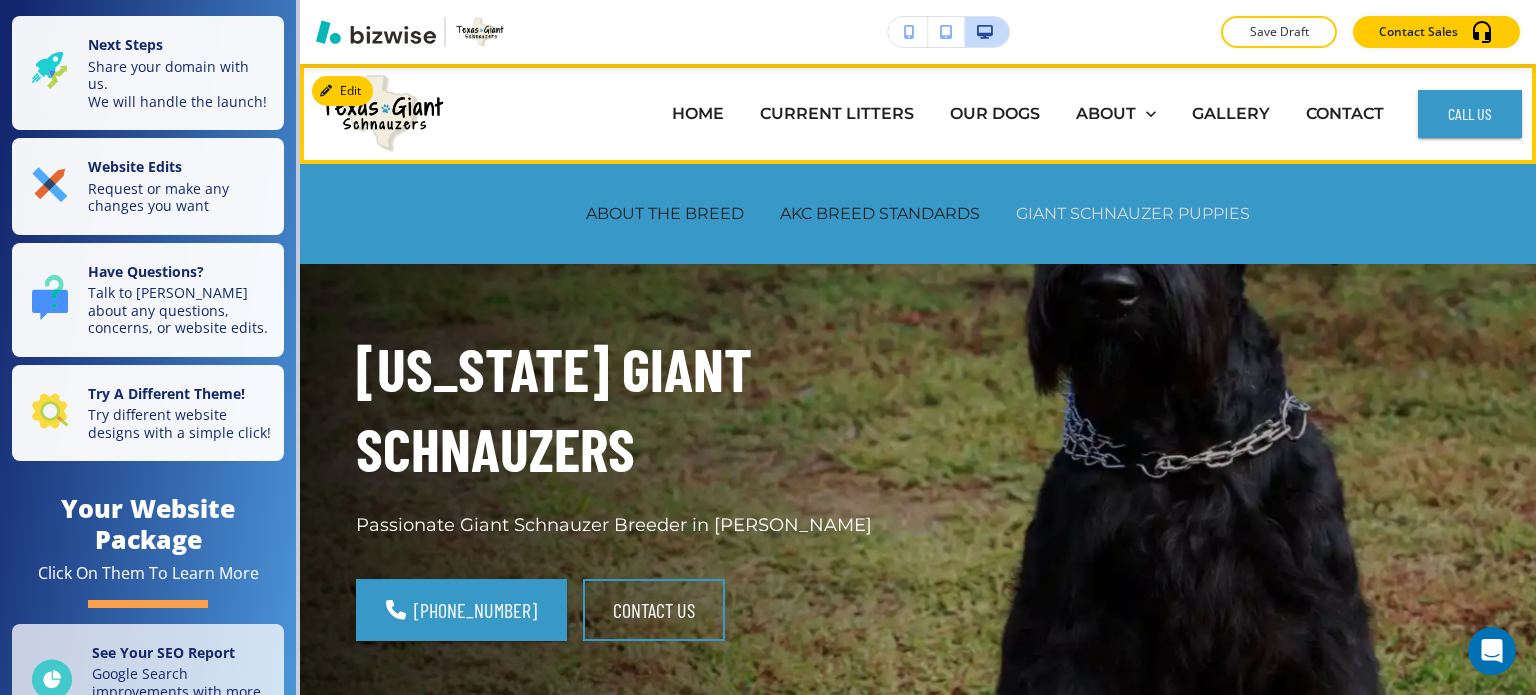 click on "GIANT SCHNAUZER PUPPIES" at bounding box center (1133, 213) 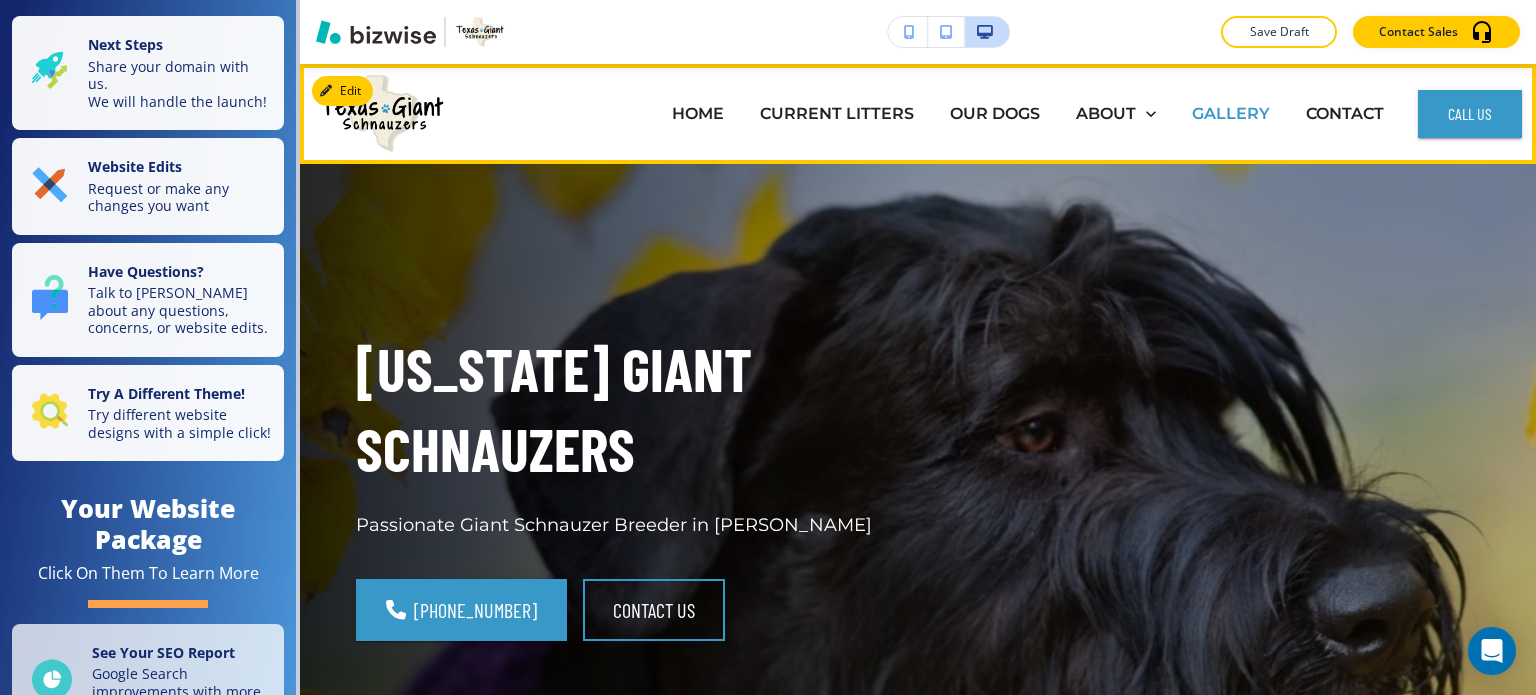 click on "GALLERY" at bounding box center [1231, 113] 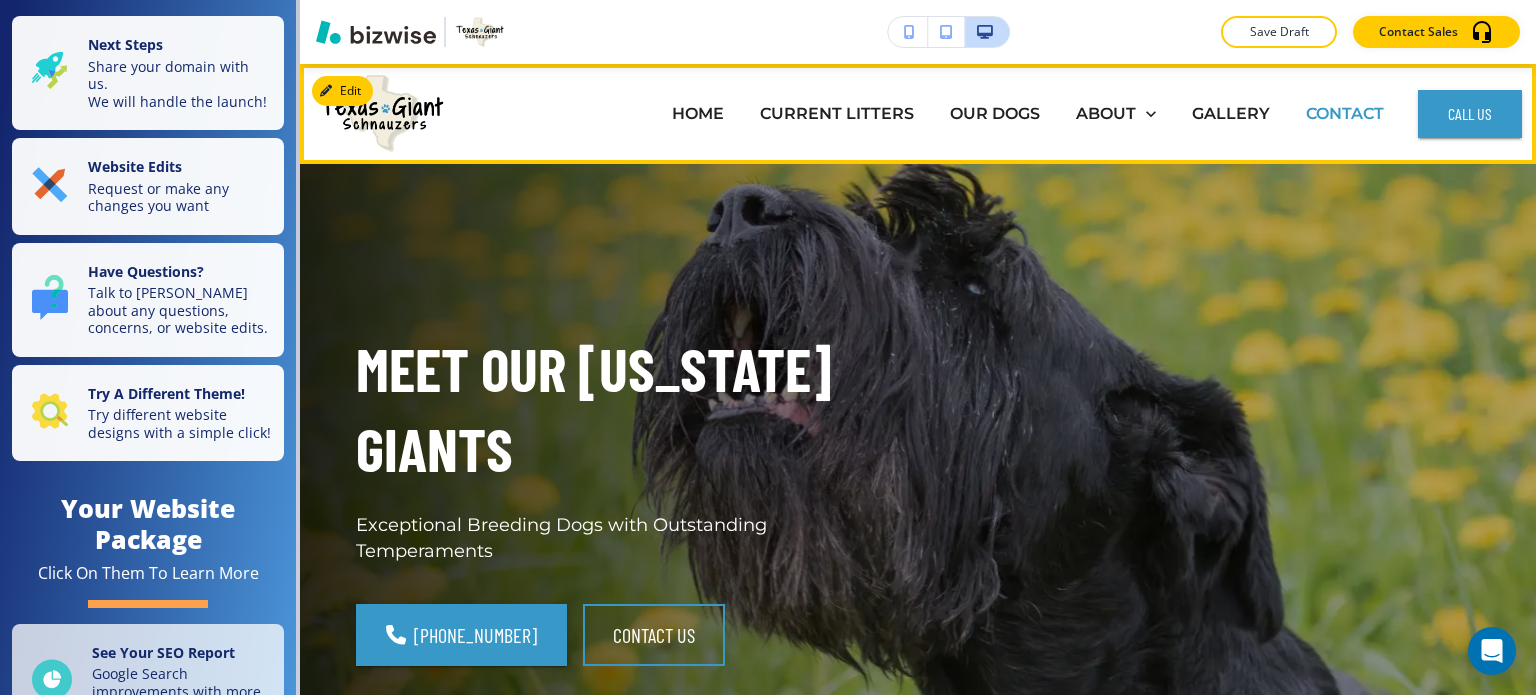 click on "CONTACT" at bounding box center (1345, 113) 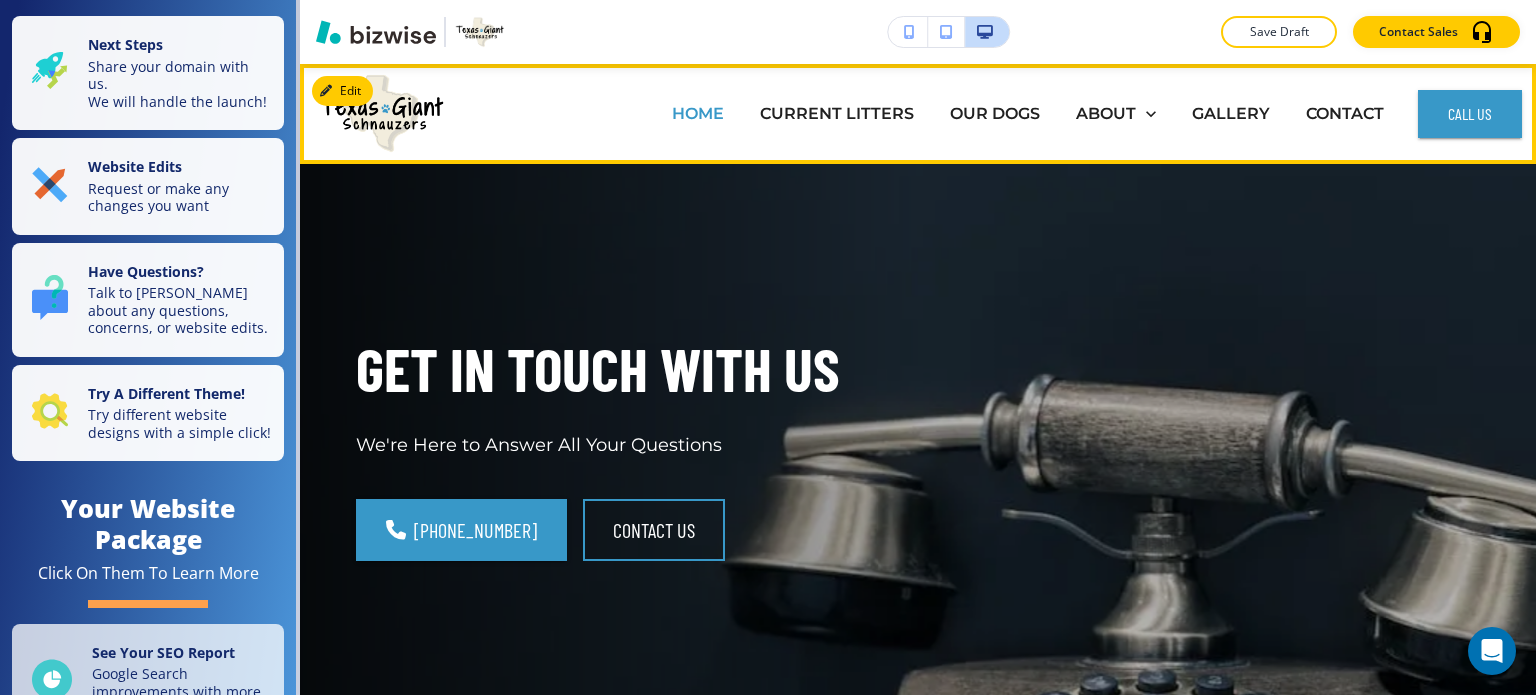 click on "HOME" at bounding box center [698, 113] 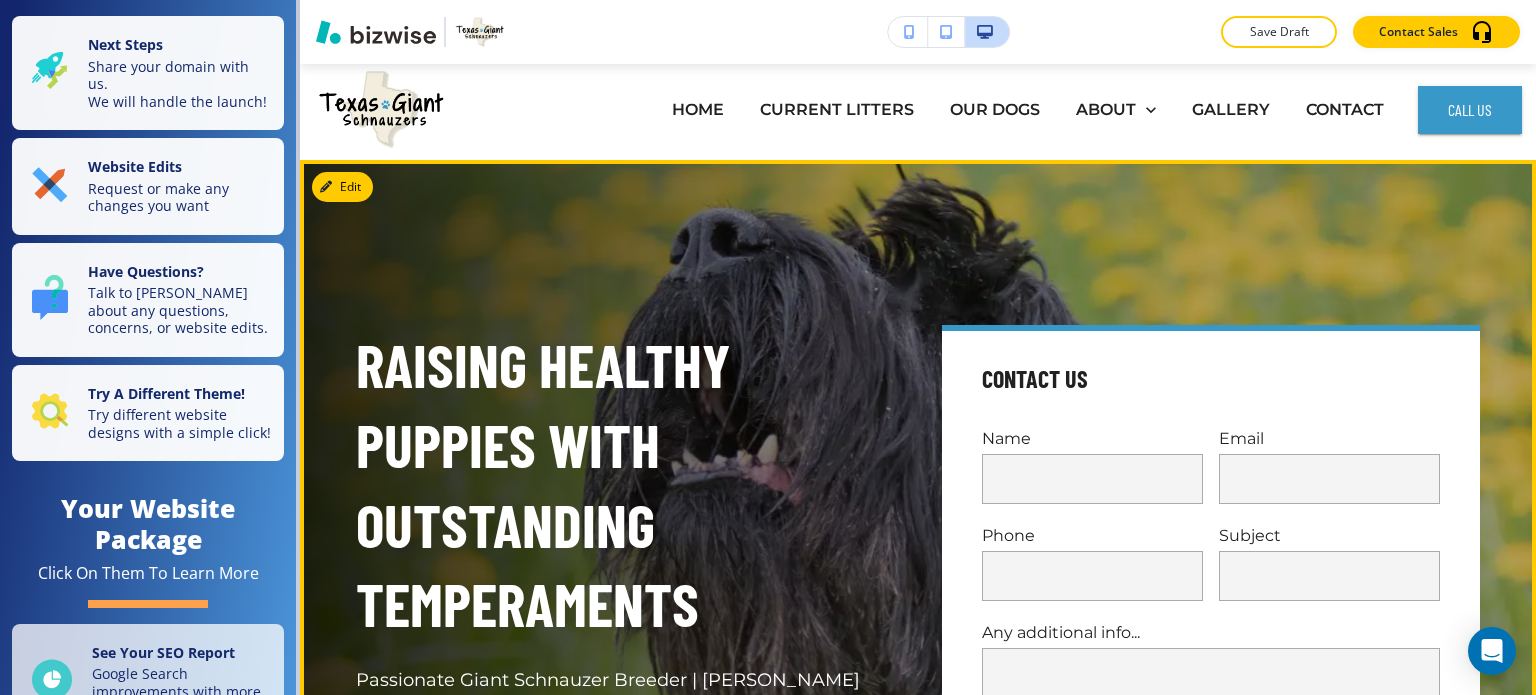 scroll, scrollTop: 0, scrollLeft: 0, axis: both 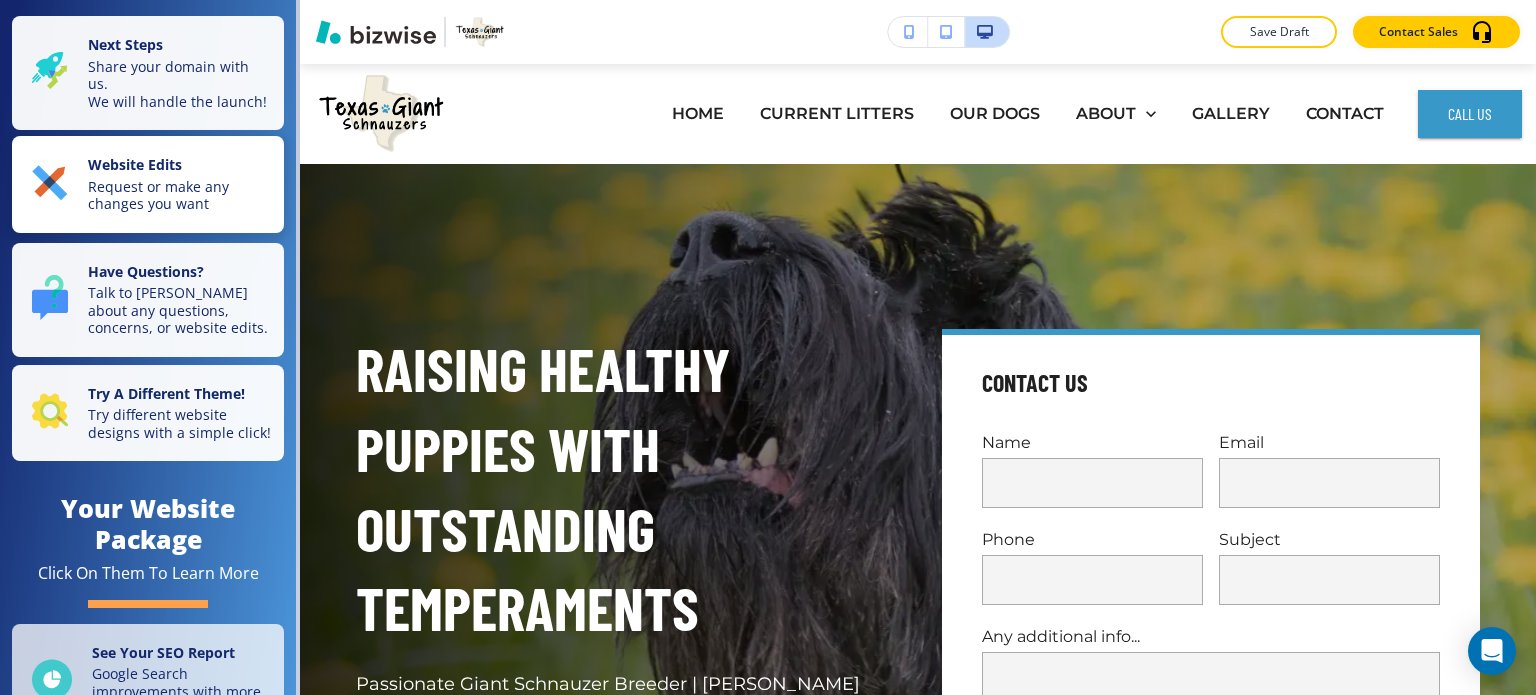 click on "Website Edits Request or make any changes you want" at bounding box center (148, 184) 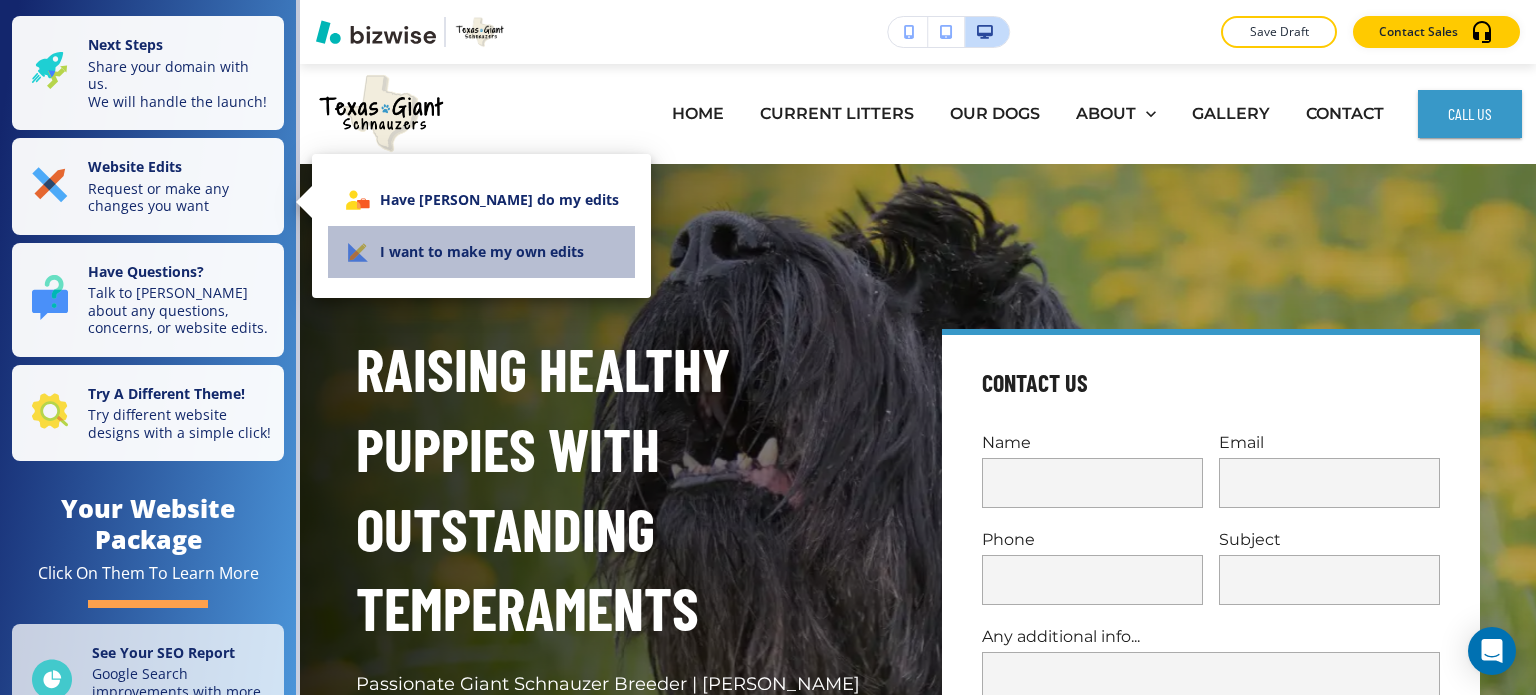 click on "I want to make my own edits" at bounding box center [481, 252] 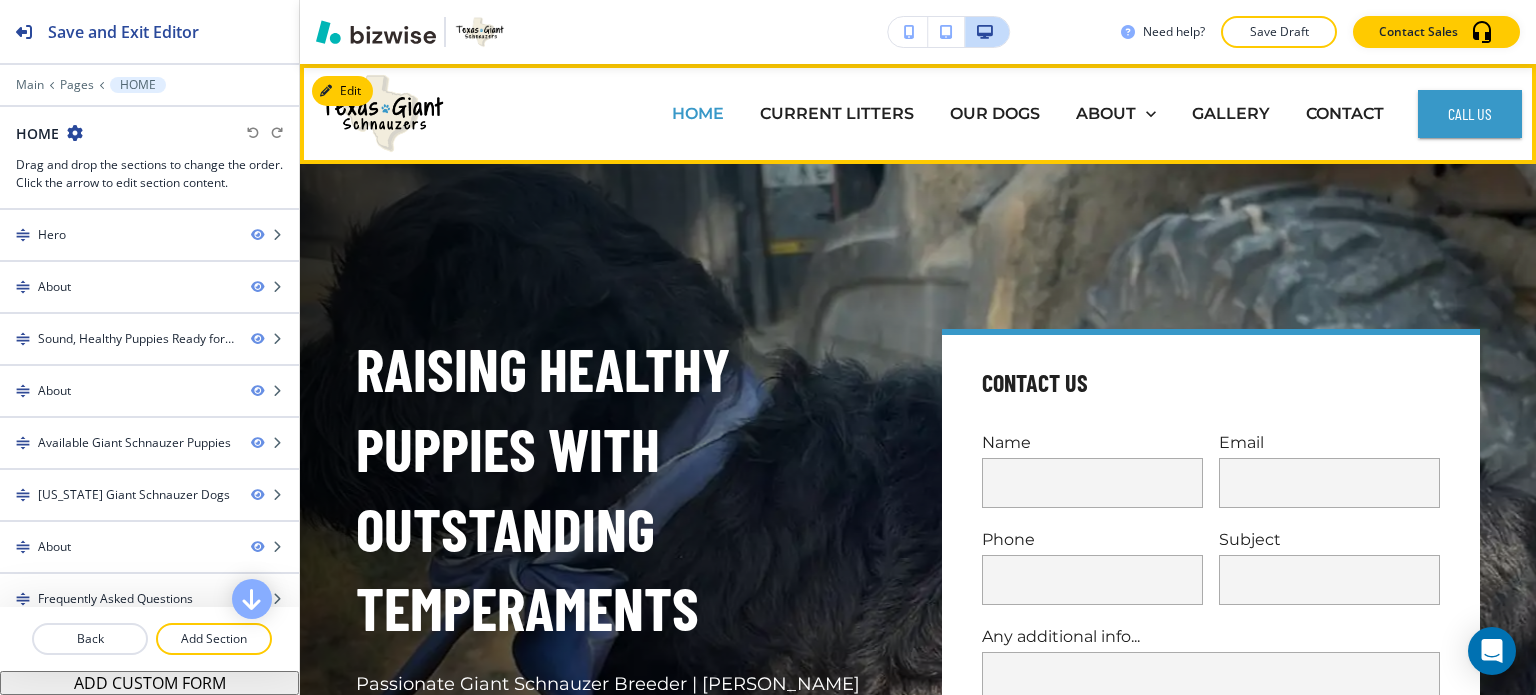 click on "HOME" at bounding box center (698, 113) 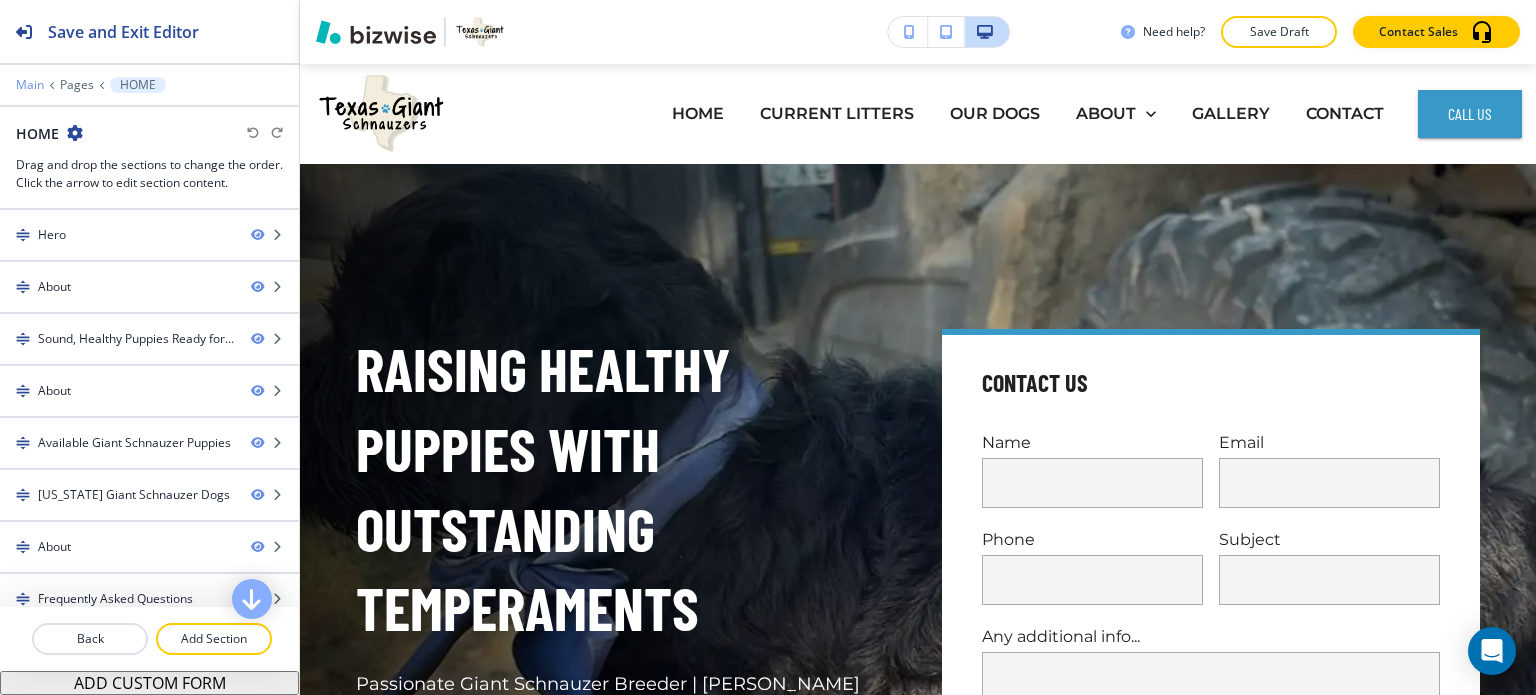 click on "Main" at bounding box center [30, 85] 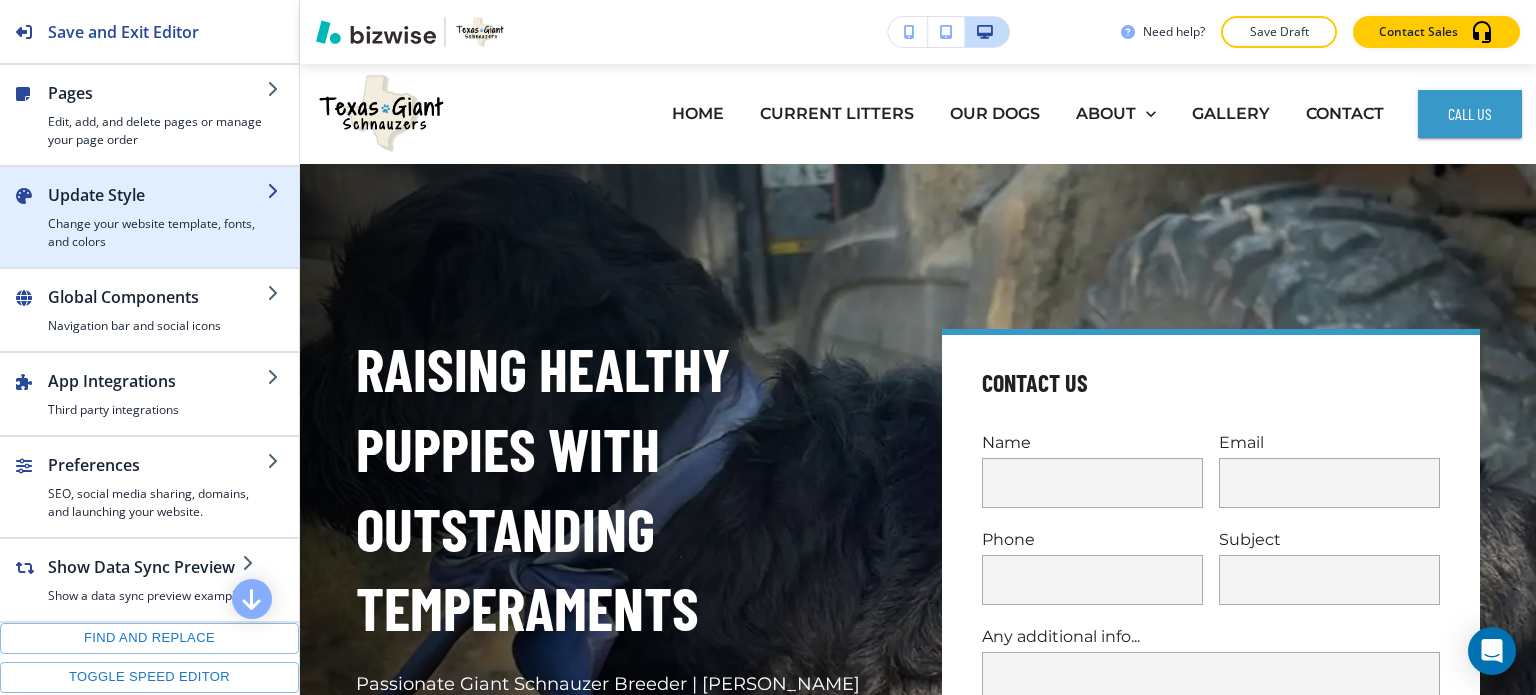 click on "Change your website template, fonts, and colors" at bounding box center [157, 233] 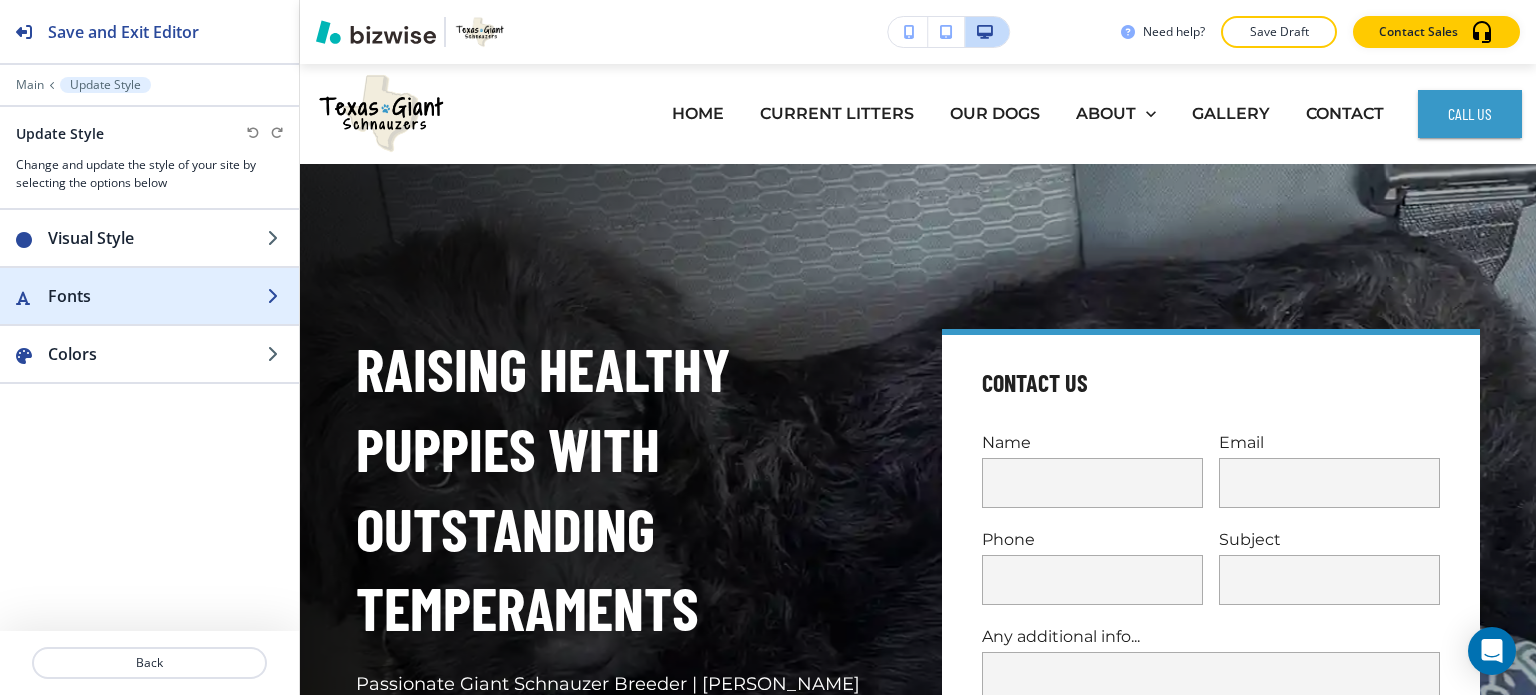 click at bounding box center [149, 276] 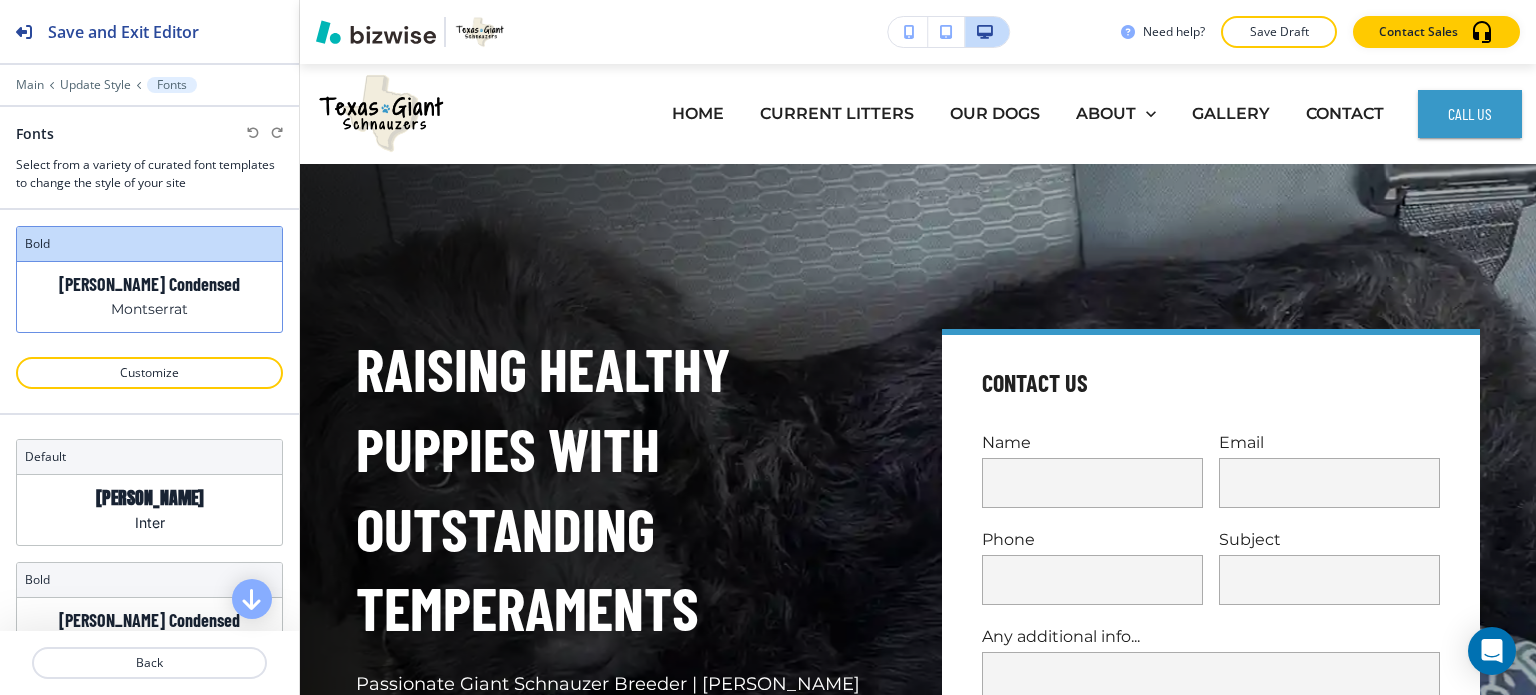 click on "Montserrat" at bounding box center [149, 309] 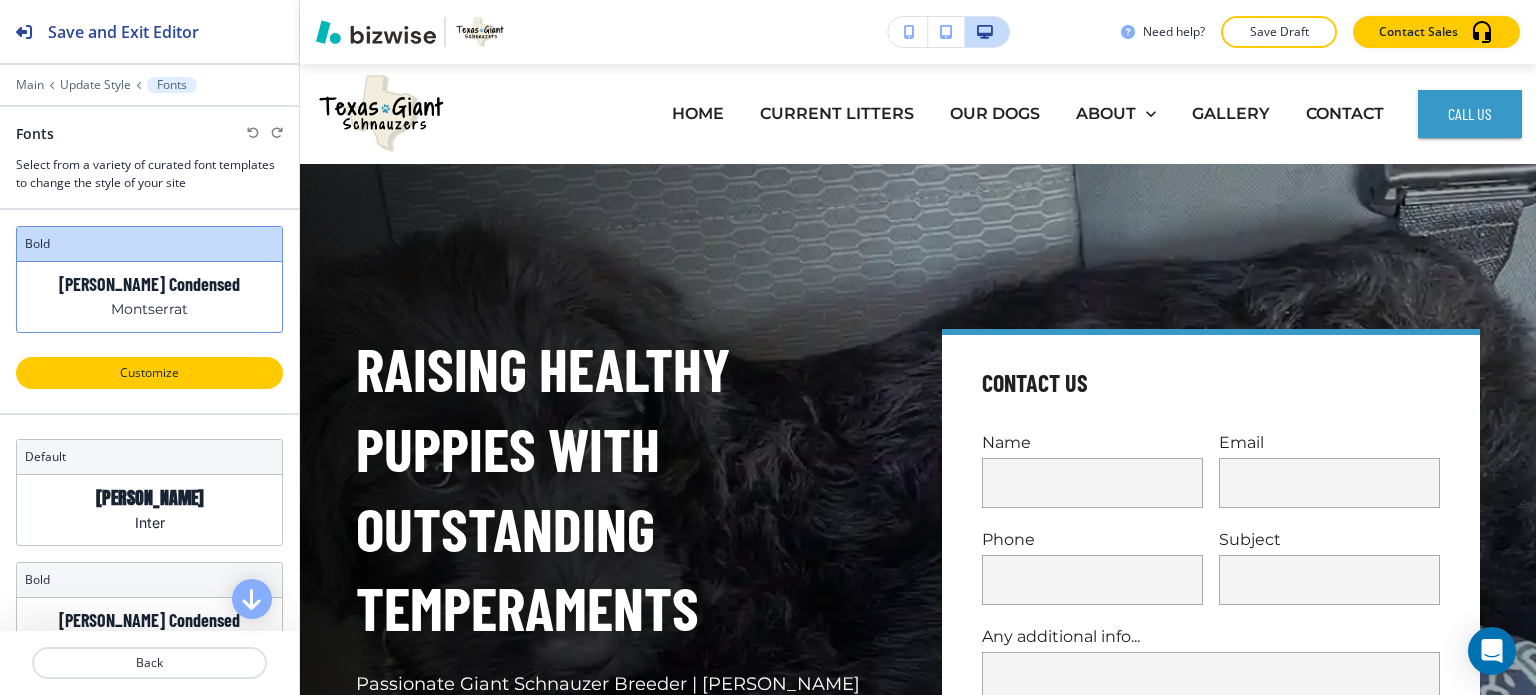 click on "Customize" at bounding box center (149, 373) 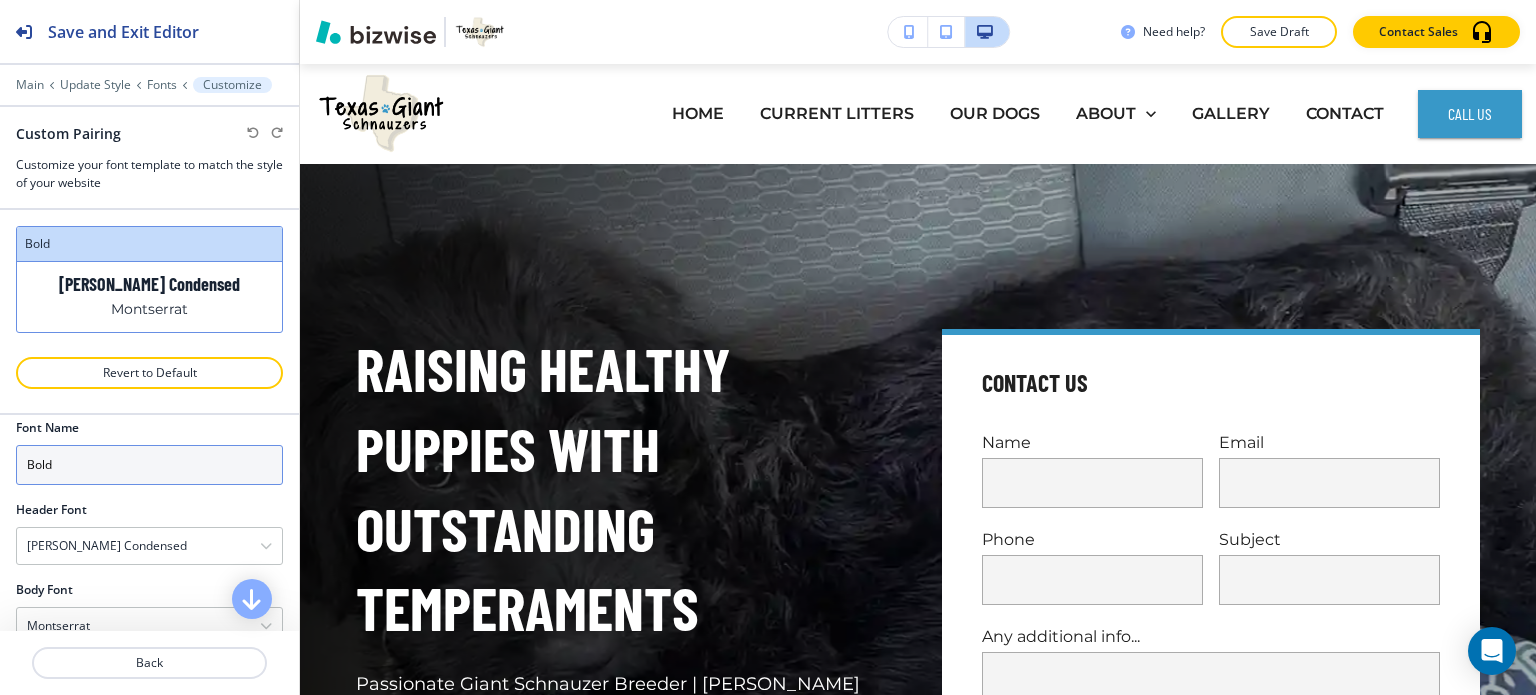 scroll, scrollTop: 54, scrollLeft: 0, axis: vertical 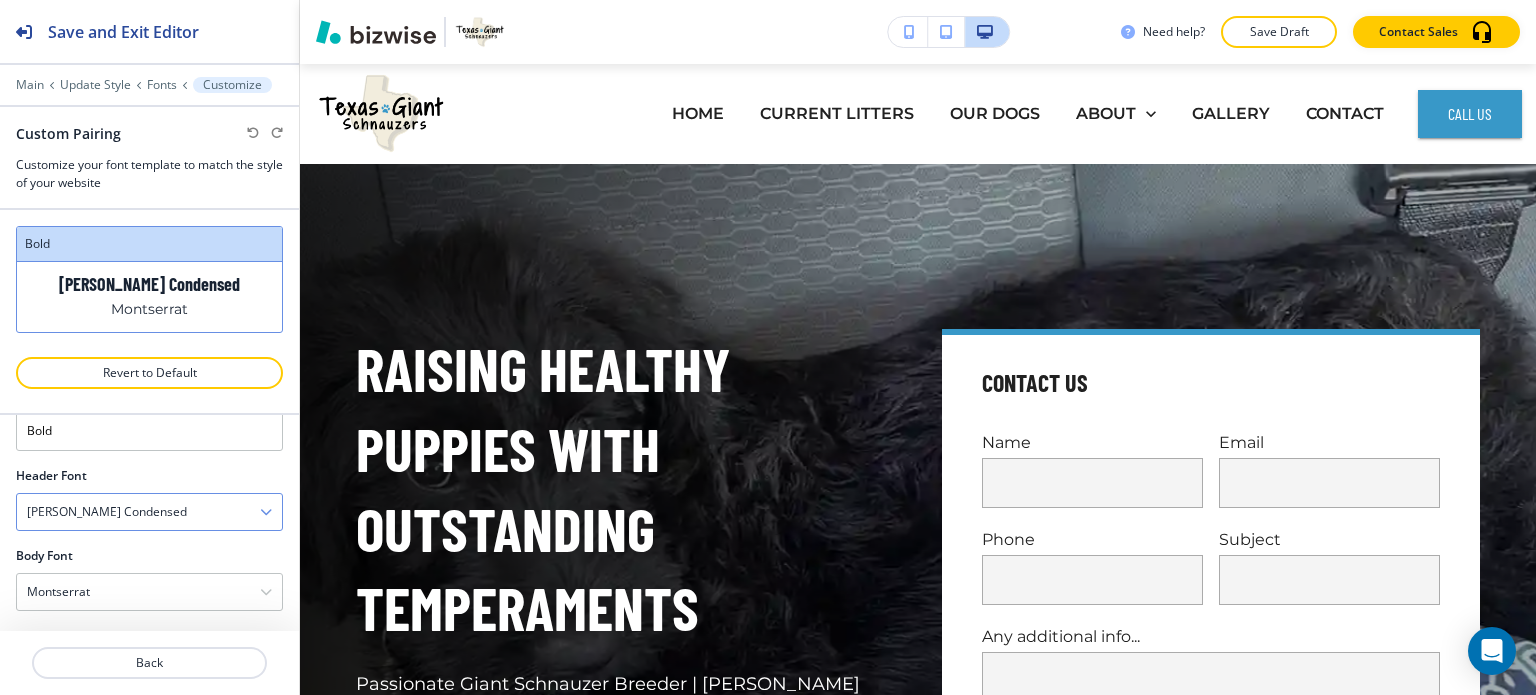 click on "Barlow Condensed" at bounding box center (149, 512) 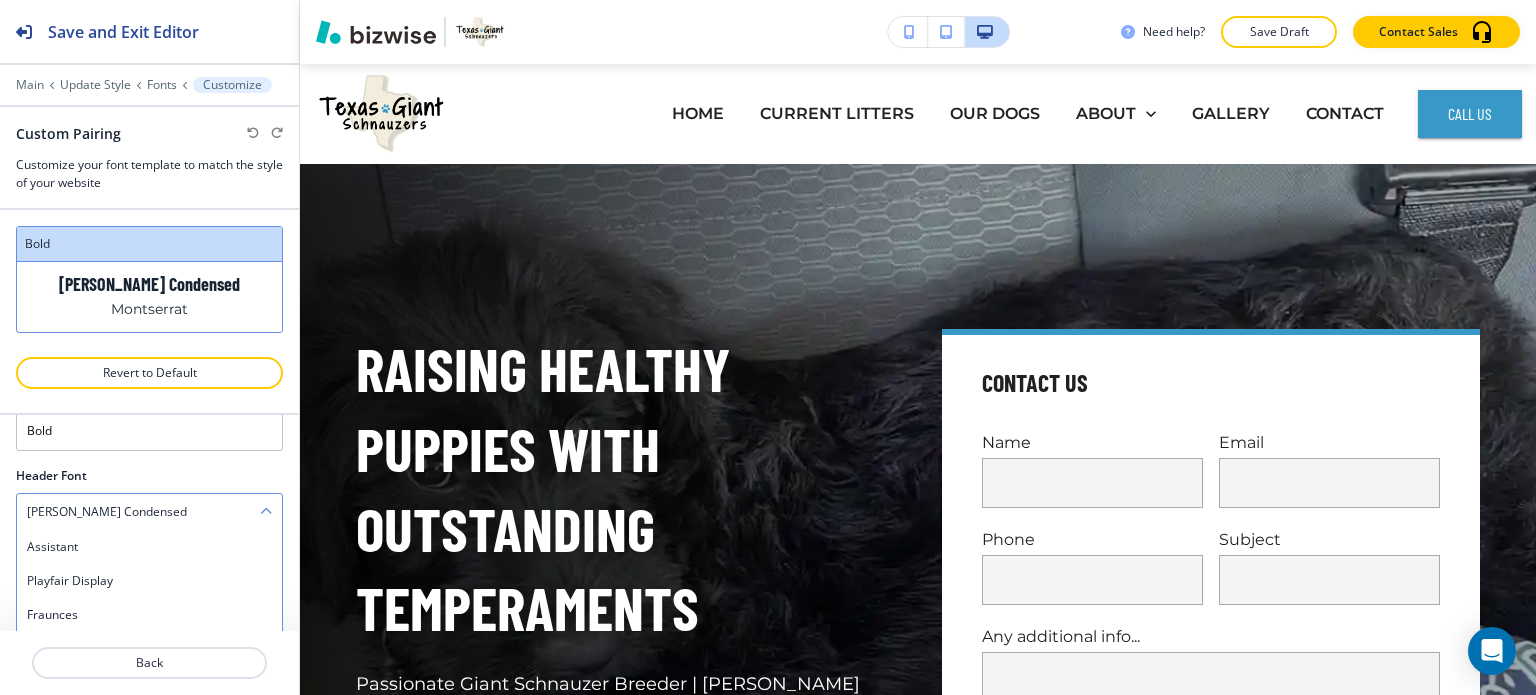 scroll, scrollTop: 1057, scrollLeft: 0, axis: vertical 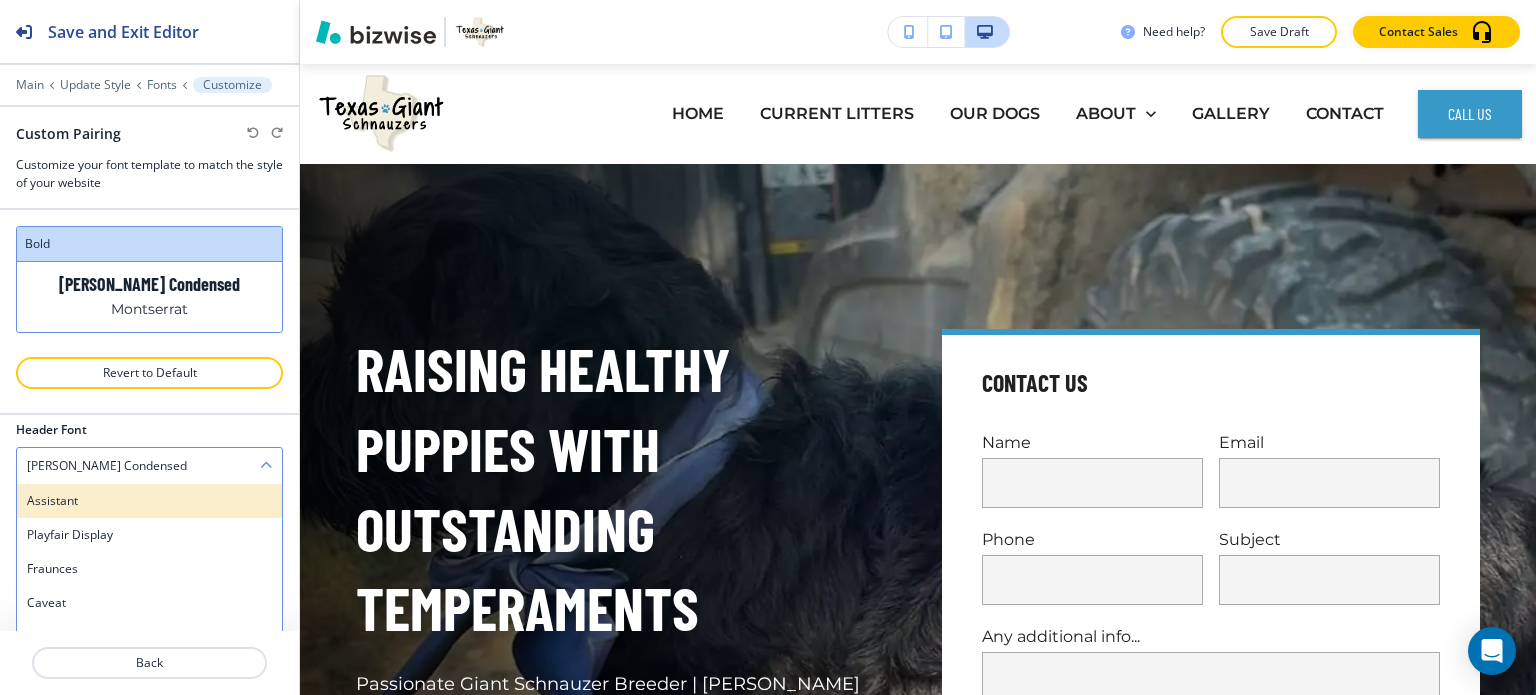 click on "Assistant" at bounding box center [149, 501] 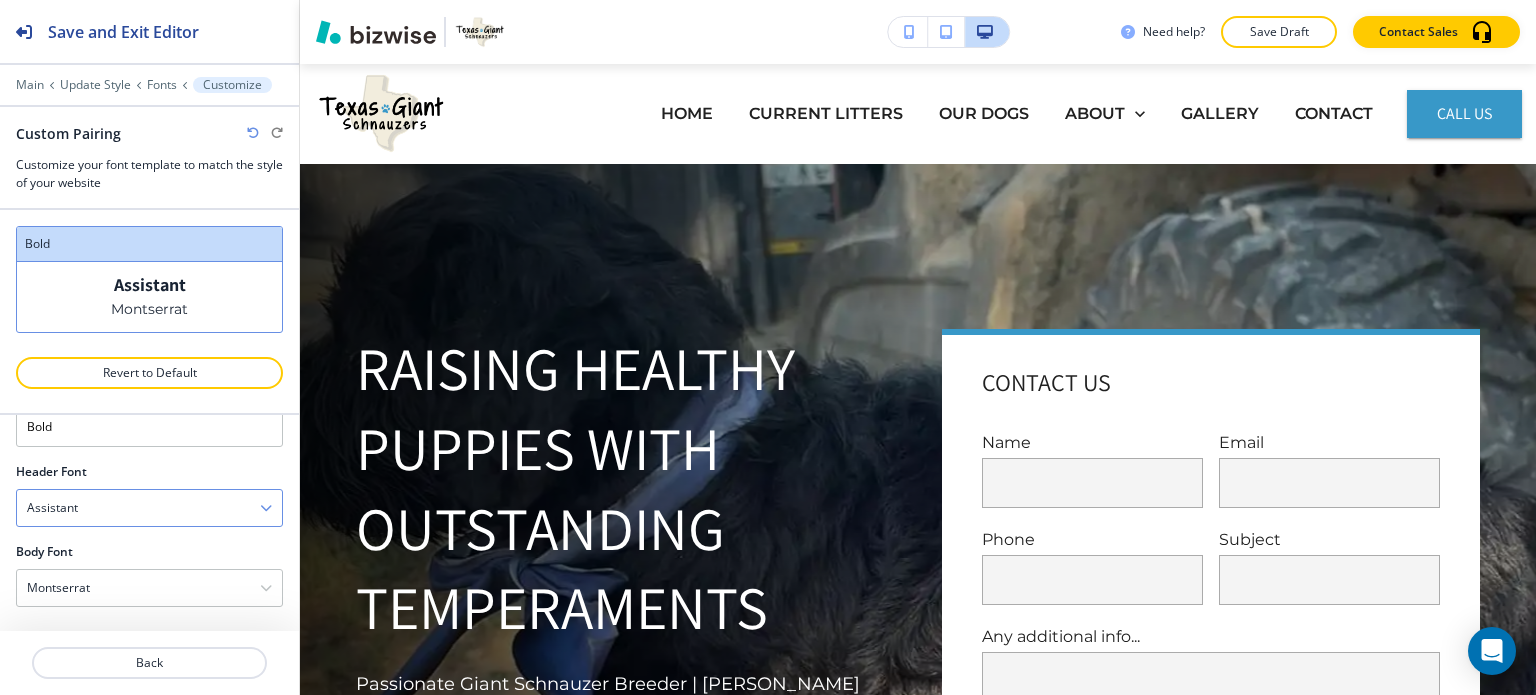 scroll, scrollTop: 54, scrollLeft: 0, axis: vertical 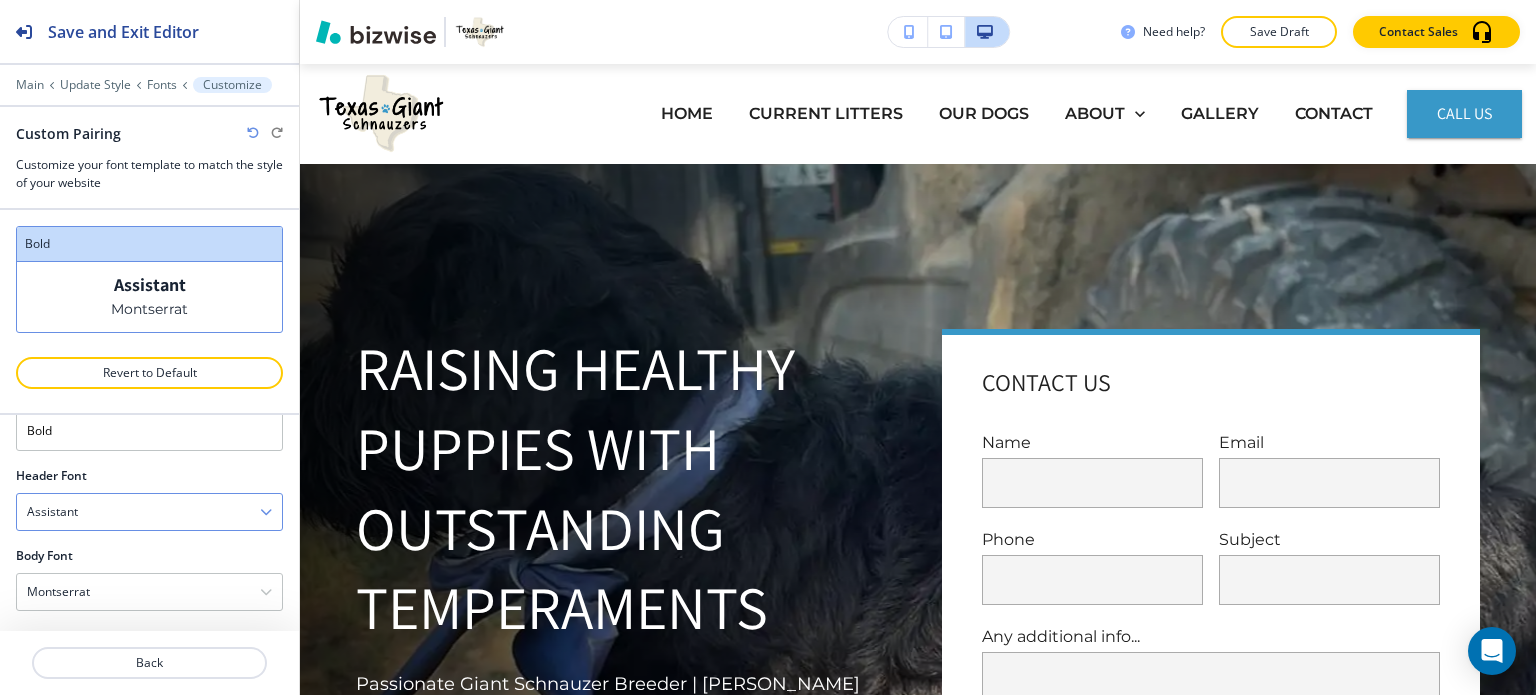 click on "Assistant" at bounding box center (149, 512) 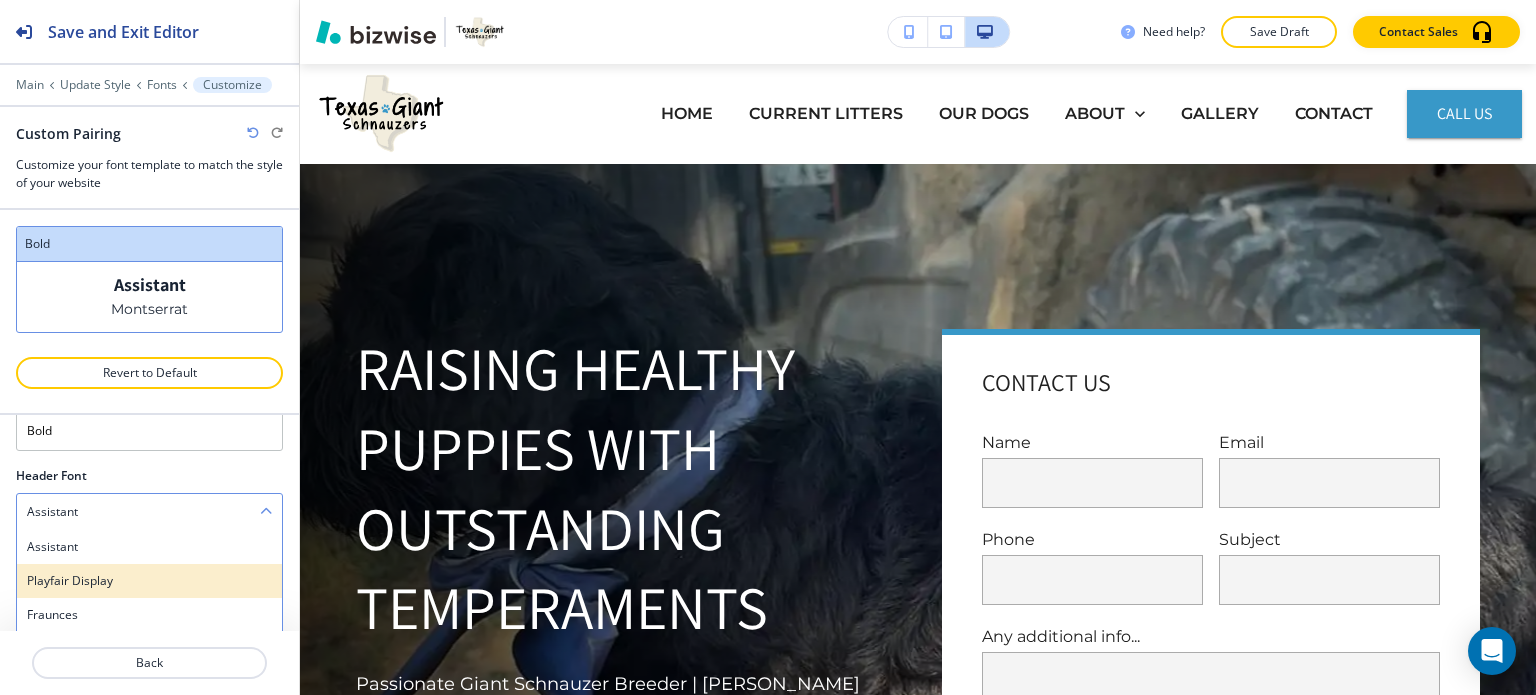 click on "Playfair Display" at bounding box center [149, 581] 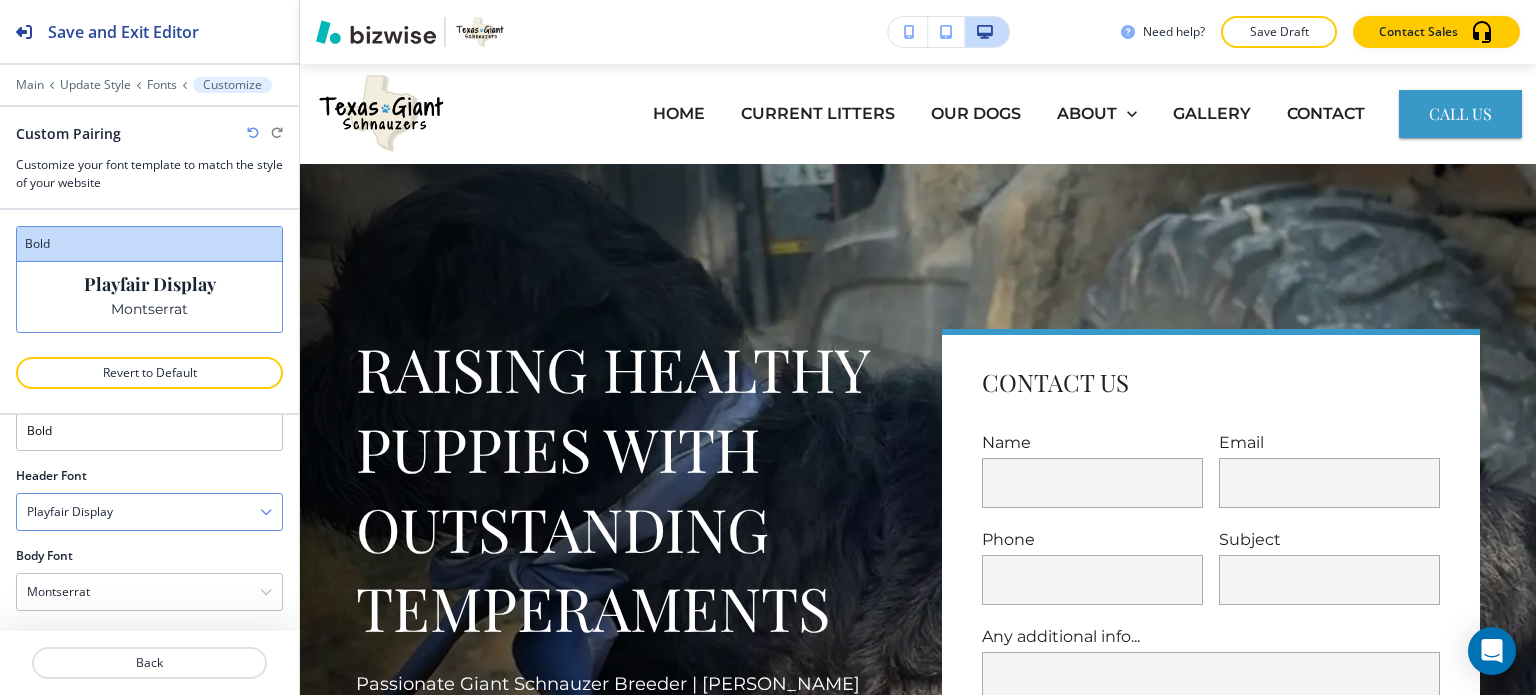 click on "Playfair Display" at bounding box center [149, 512] 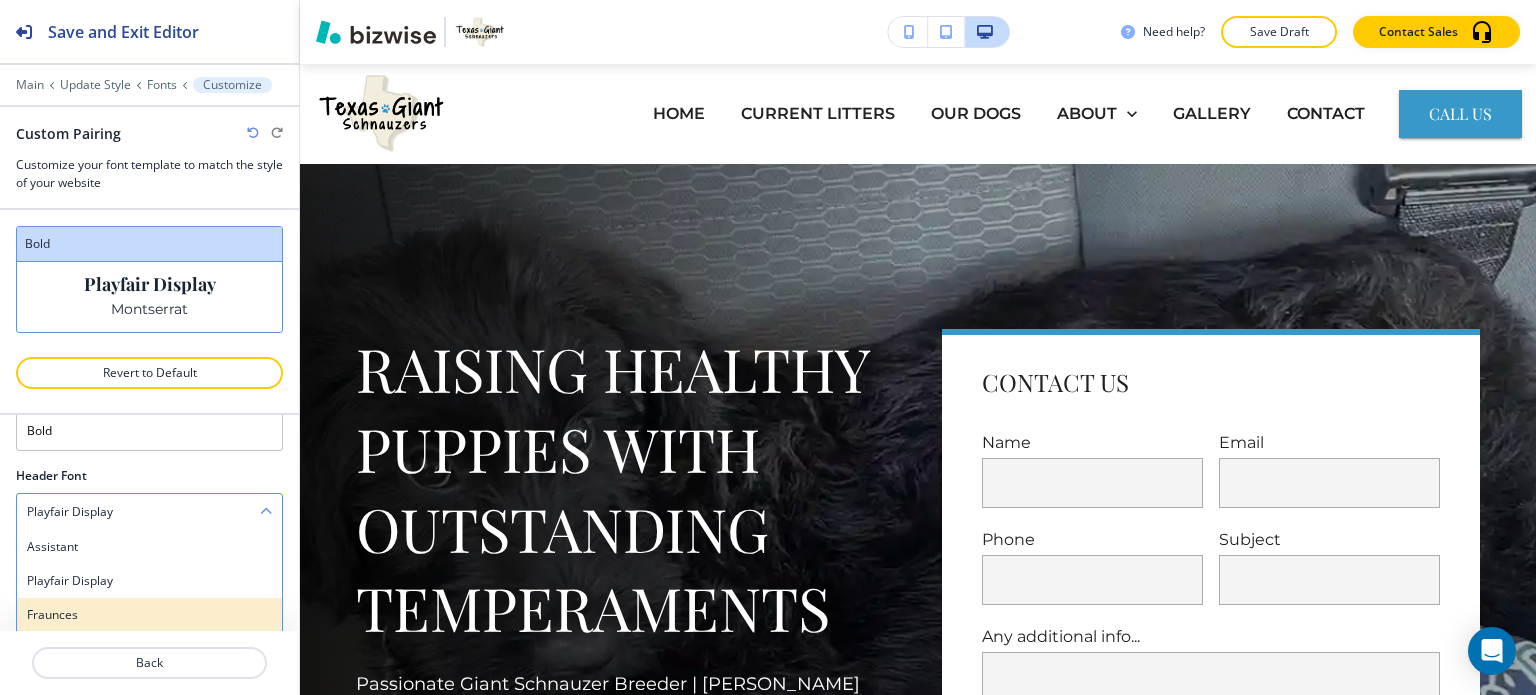 click on "Fraunces" at bounding box center [149, 615] 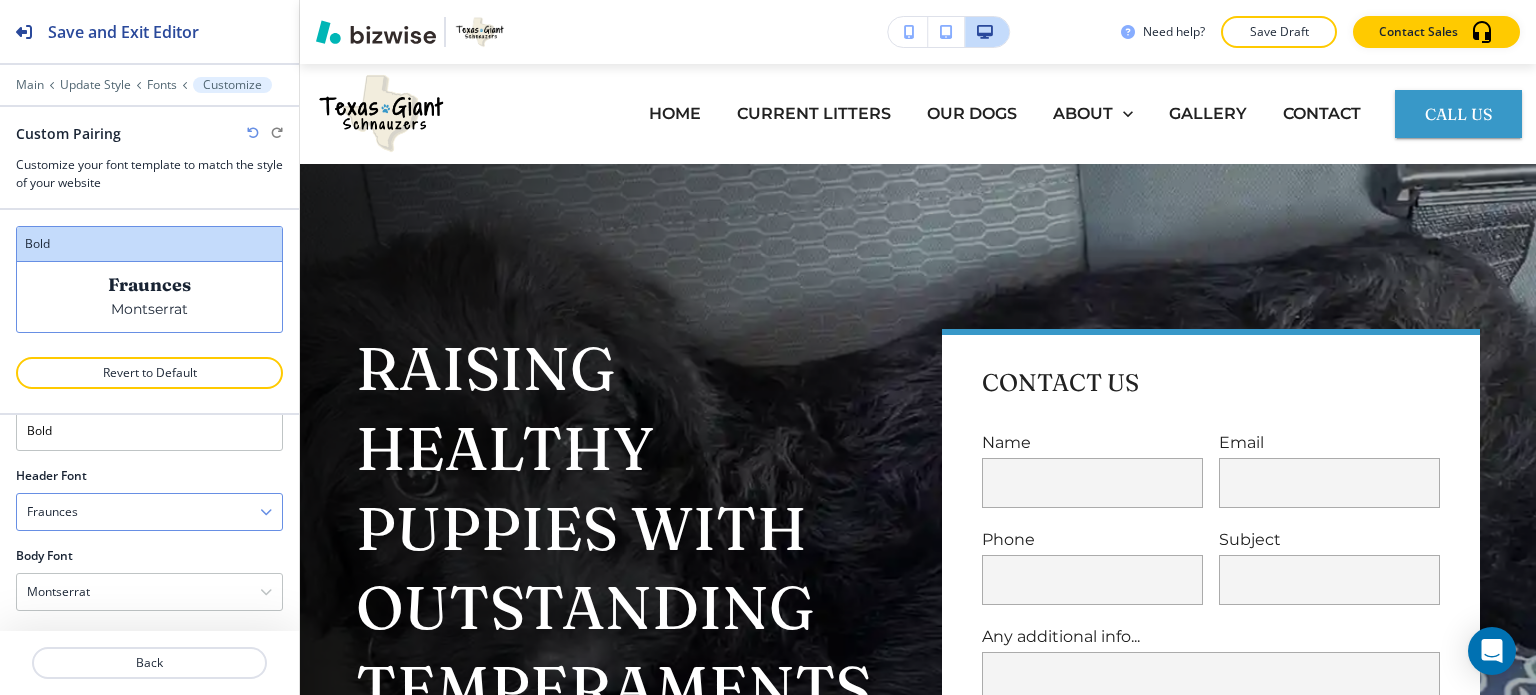 click on "Fraunces" at bounding box center (149, 512) 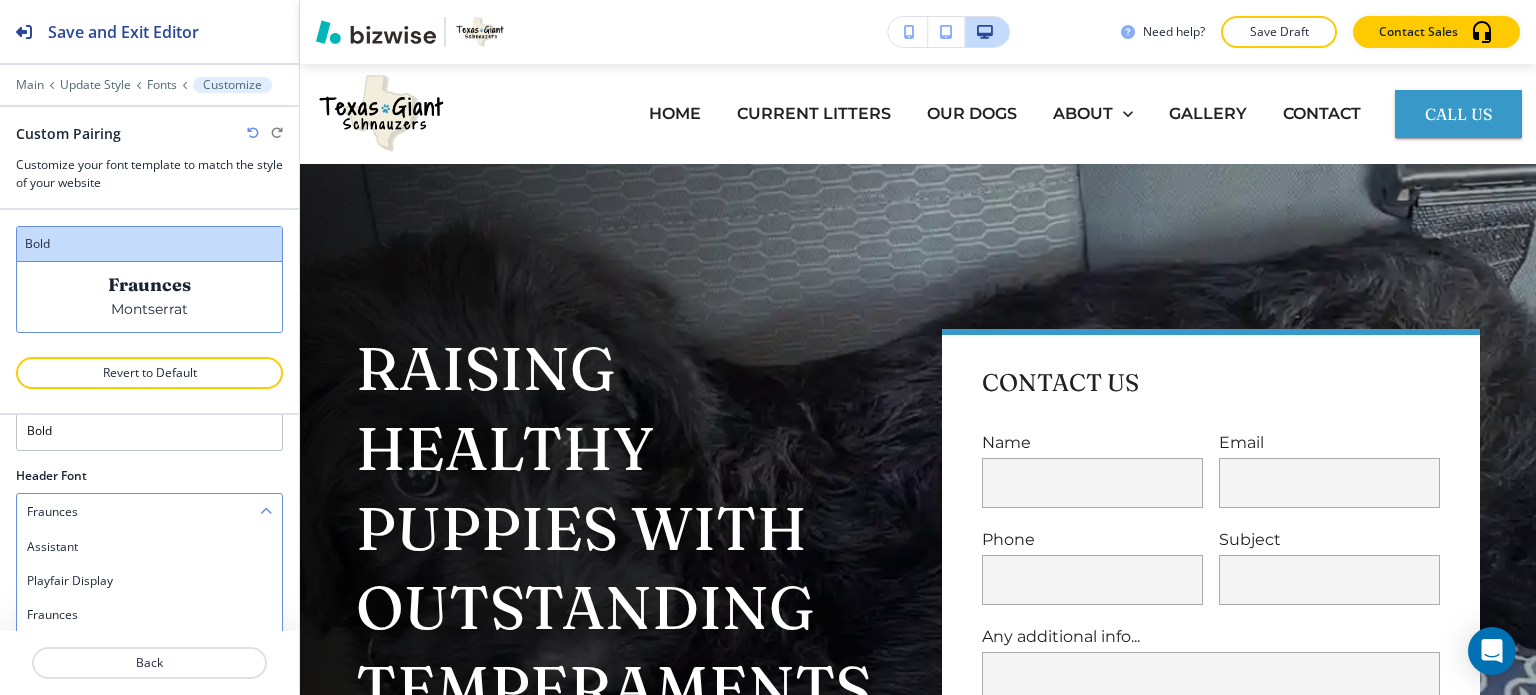 scroll, scrollTop: 154, scrollLeft: 0, axis: vertical 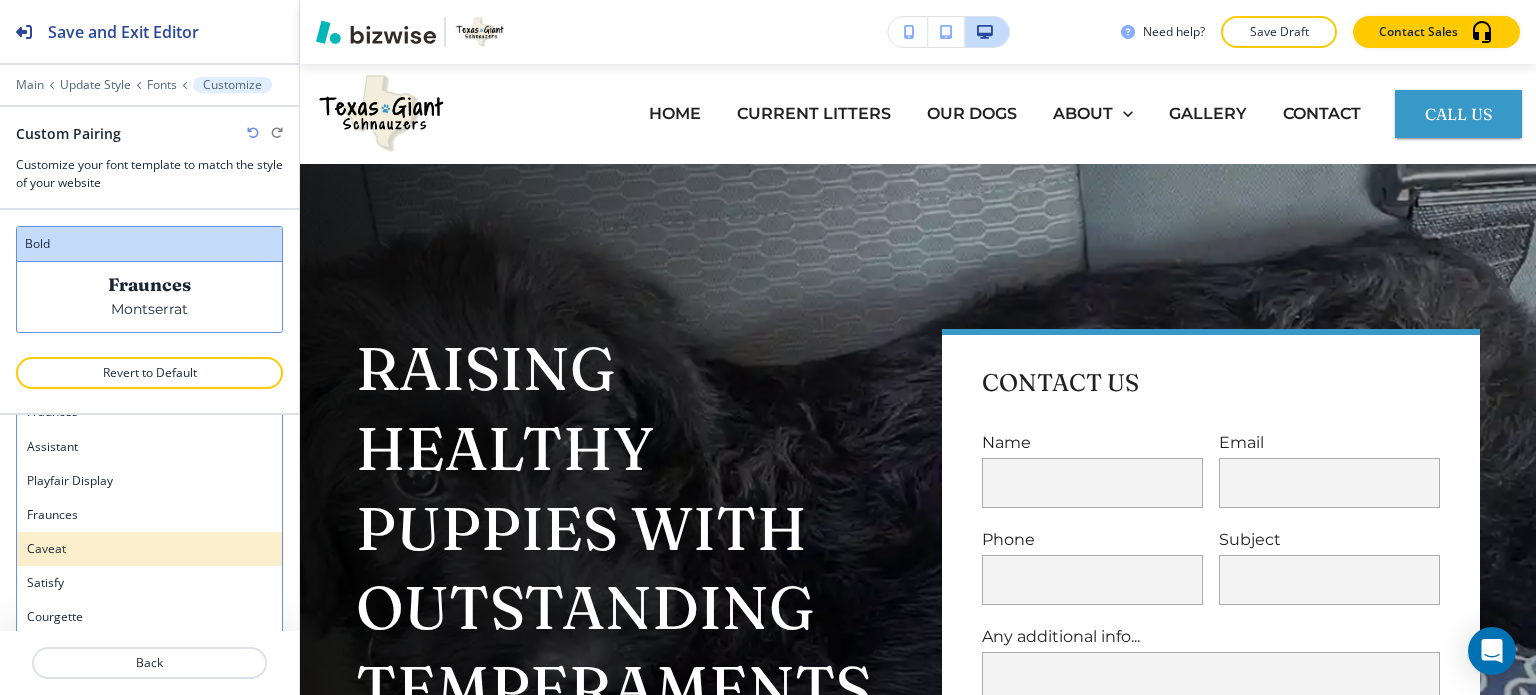 click on "Caveat" at bounding box center (149, 549) 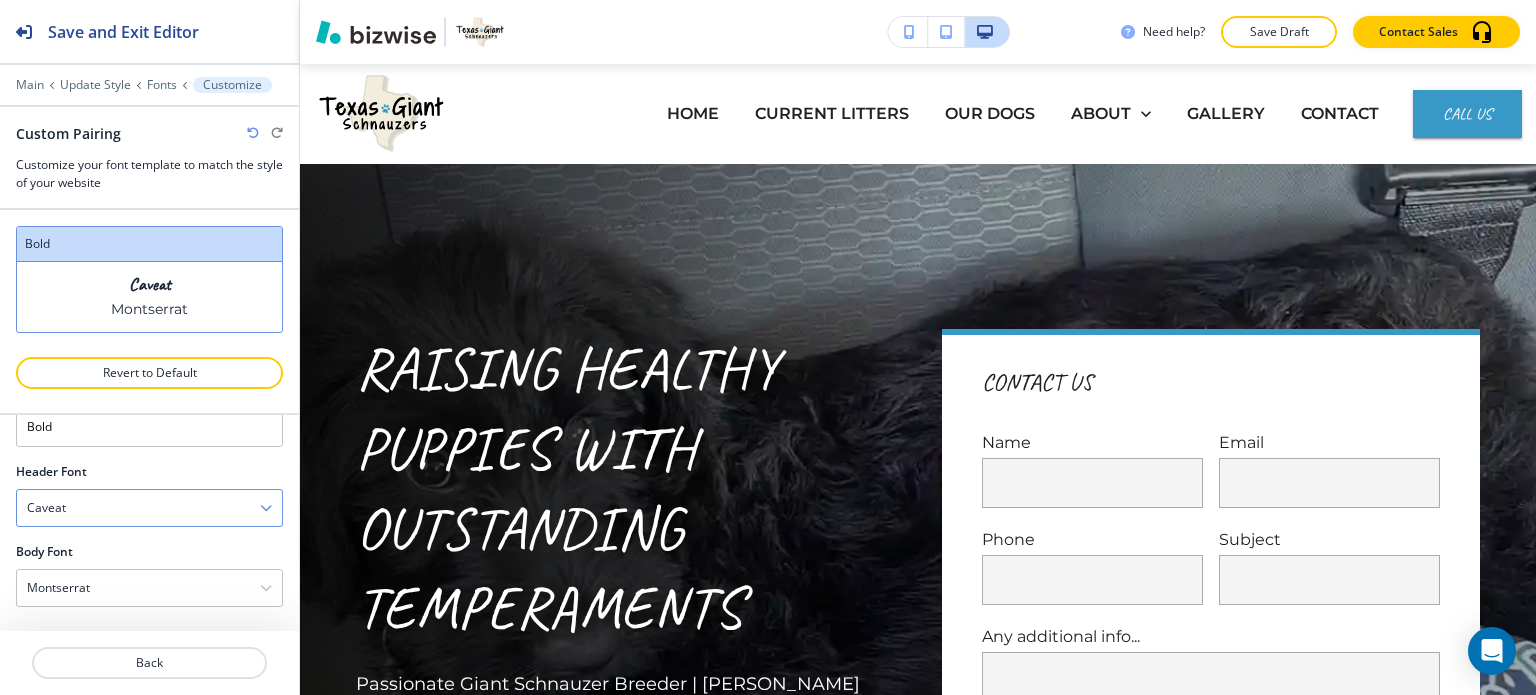 scroll, scrollTop: 54, scrollLeft: 0, axis: vertical 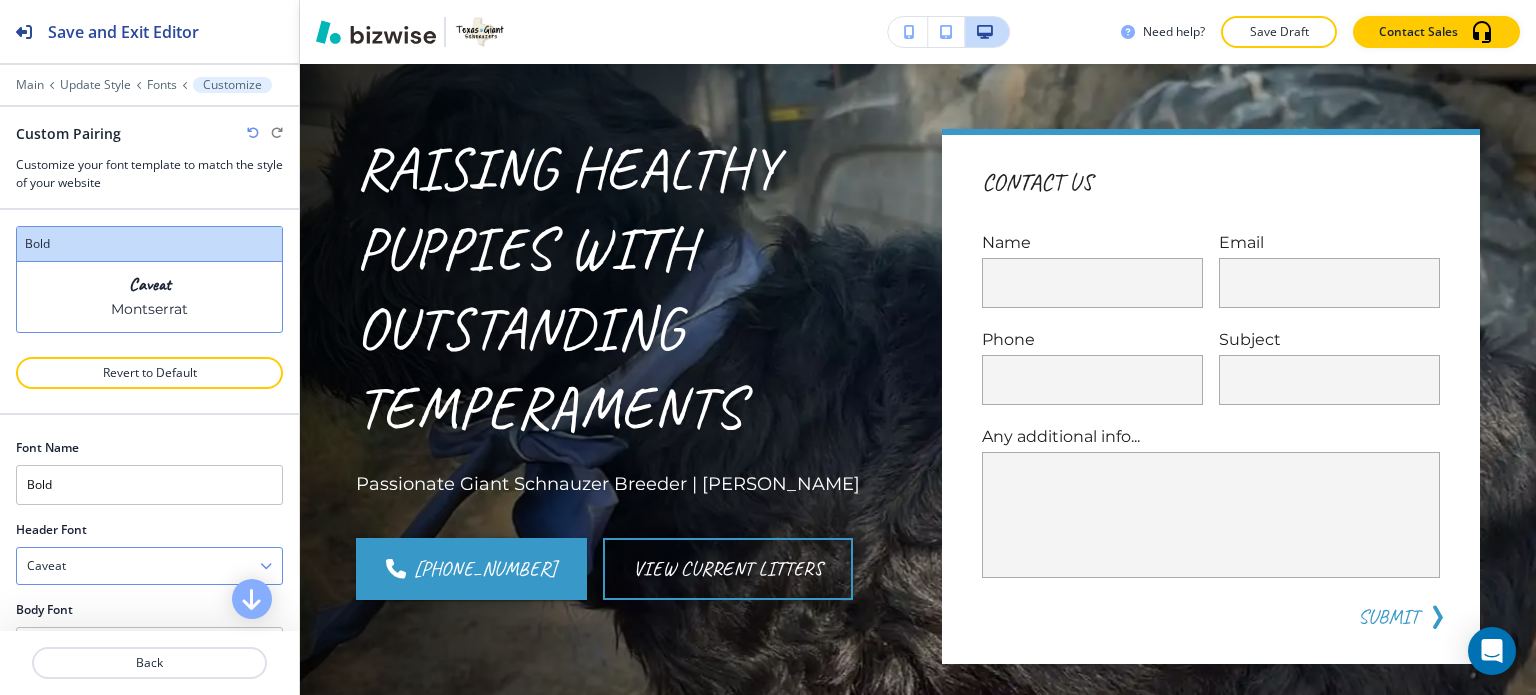 click on "Caveat" at bounding box center (149, 566) 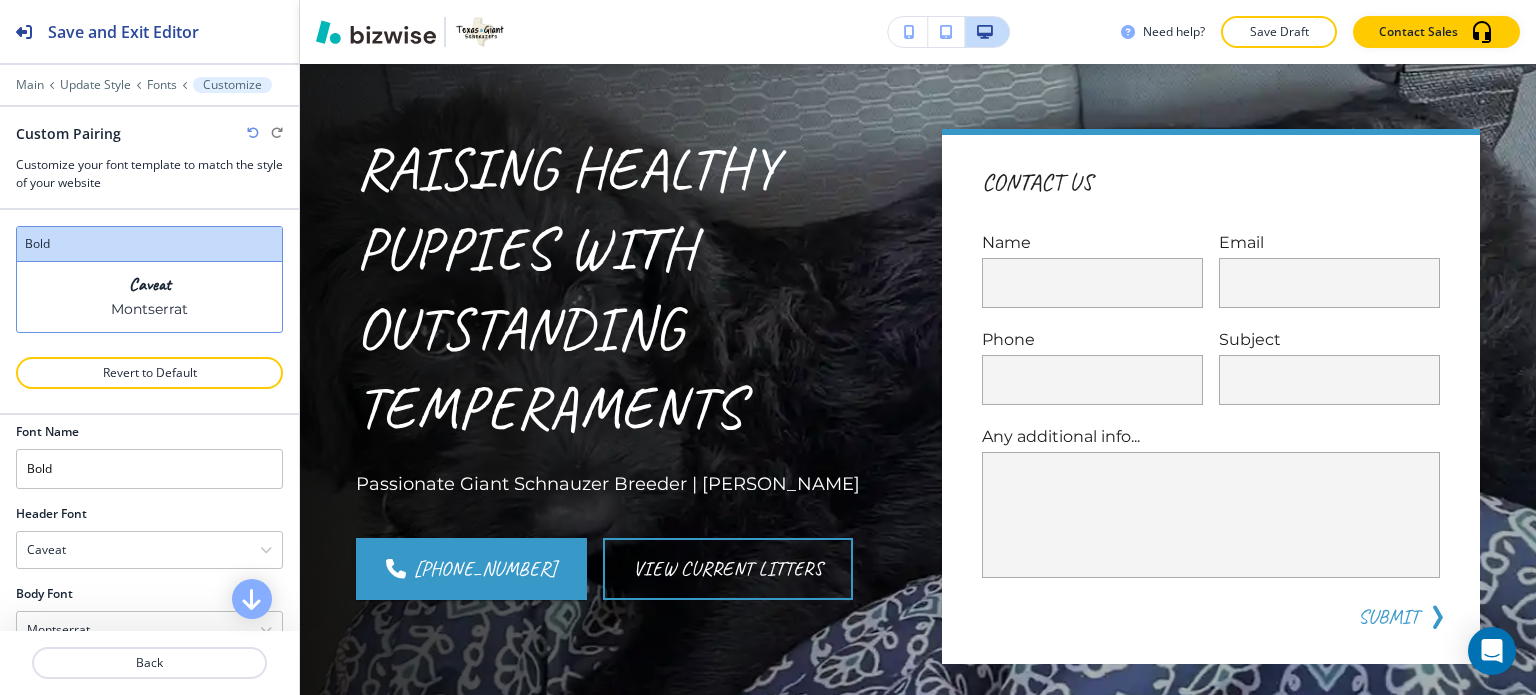 scroll, scrollTop: 0, scrollLeft: 0, axis: both 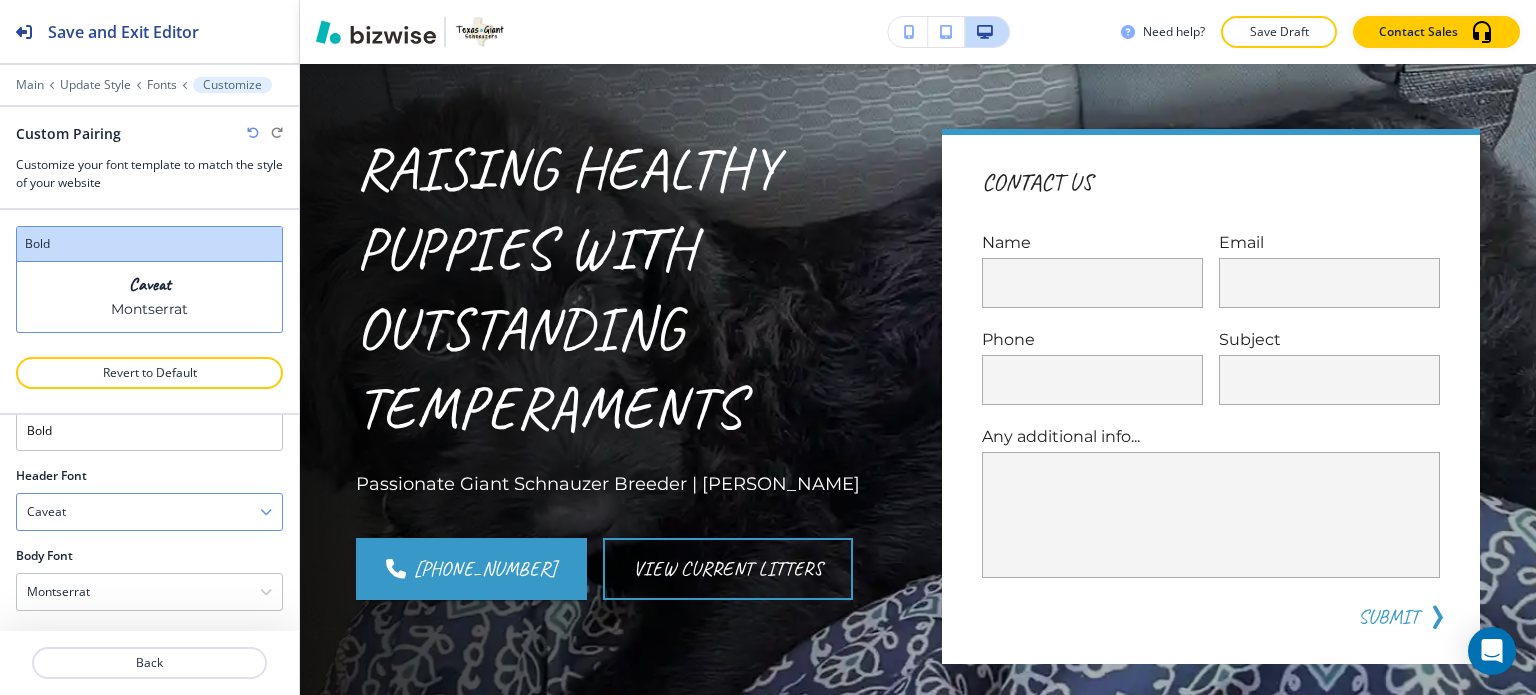 click on "Caveat" at bounding box center (149, 512) 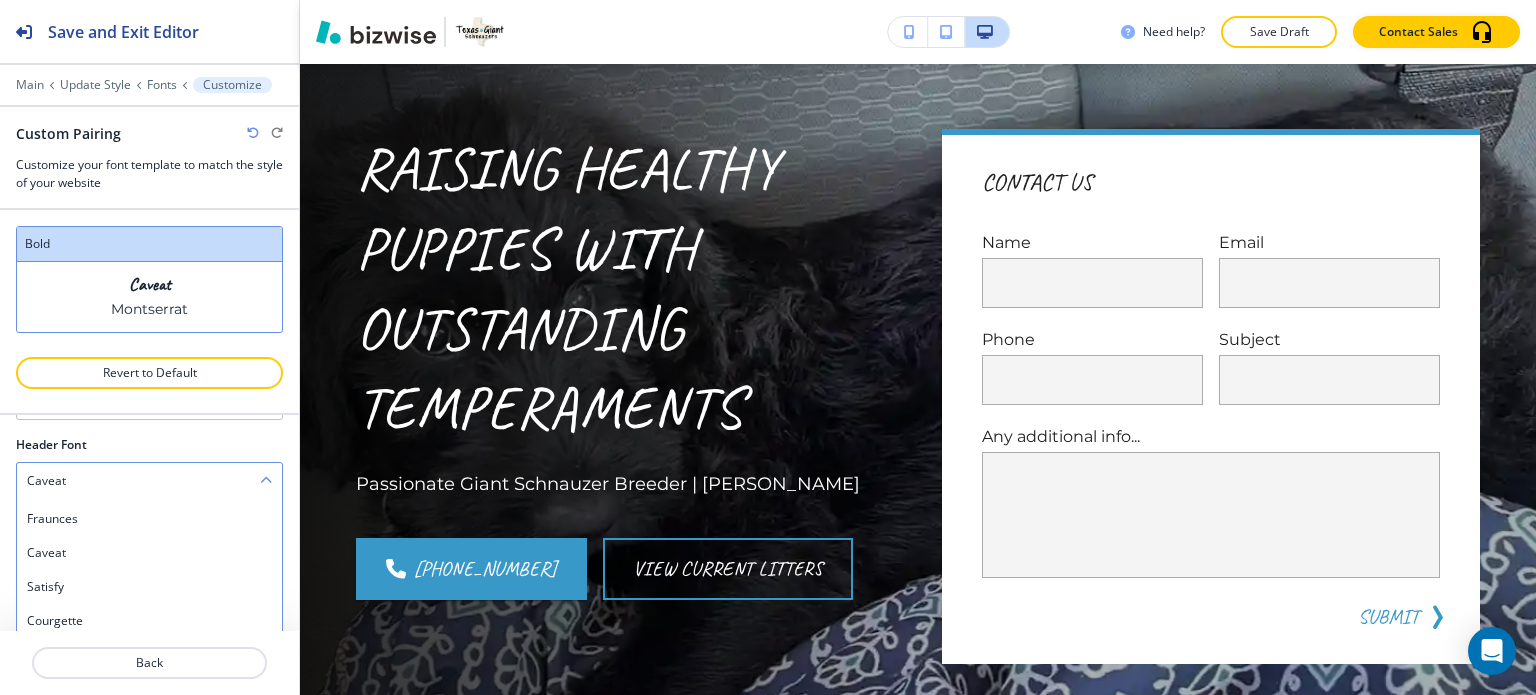 scroll, scrollTop: 100, scrollLeft: 0, axis: vertical 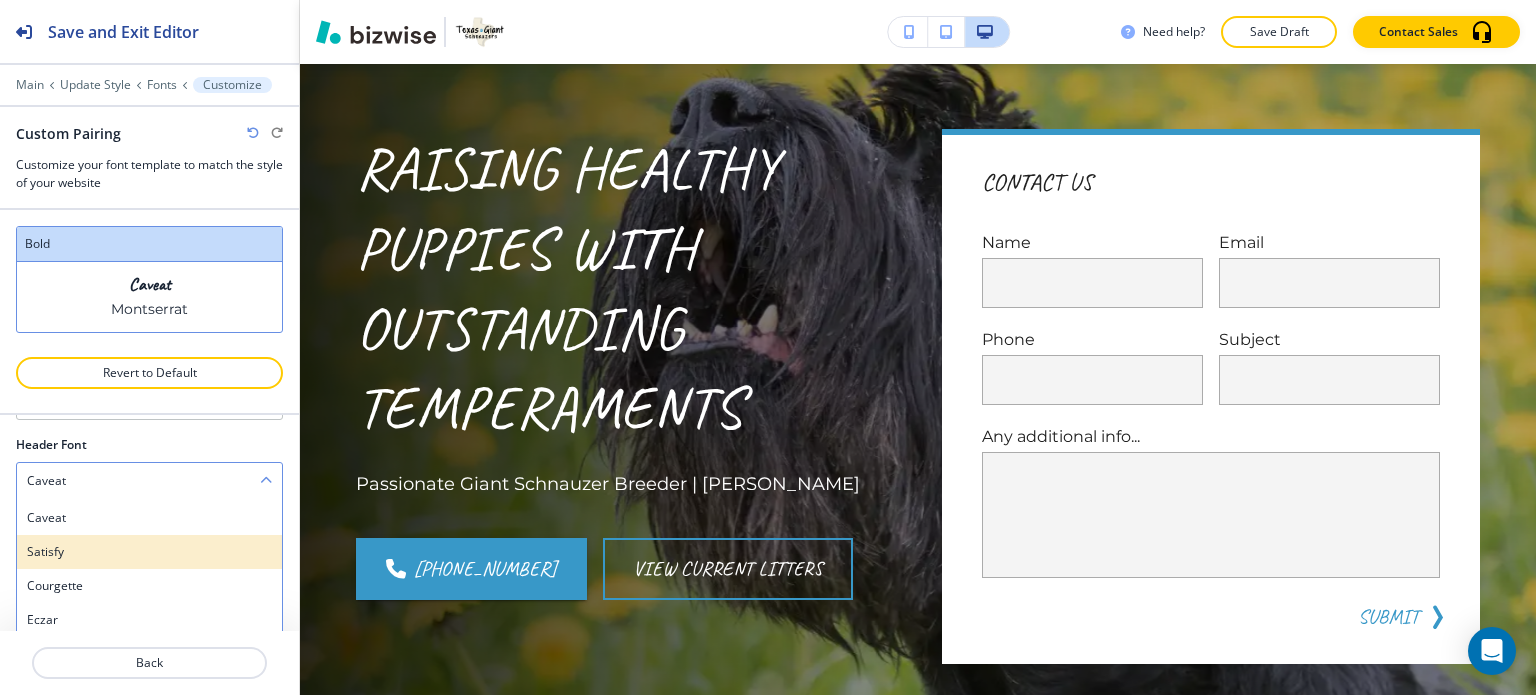 click on "Satisfy" at bounding box center (149, 552) 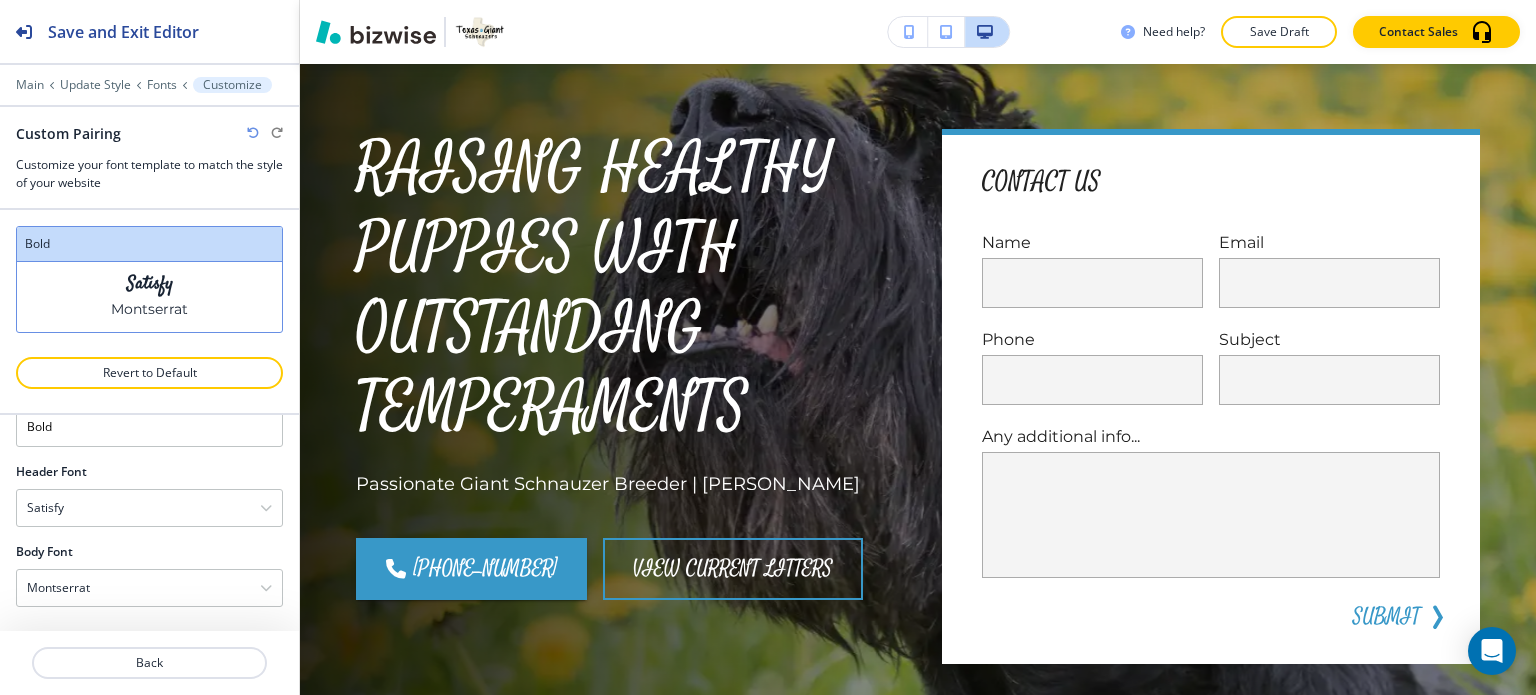 scroll, scrollTop: 54, scrollLeft: 0, axis: vertical 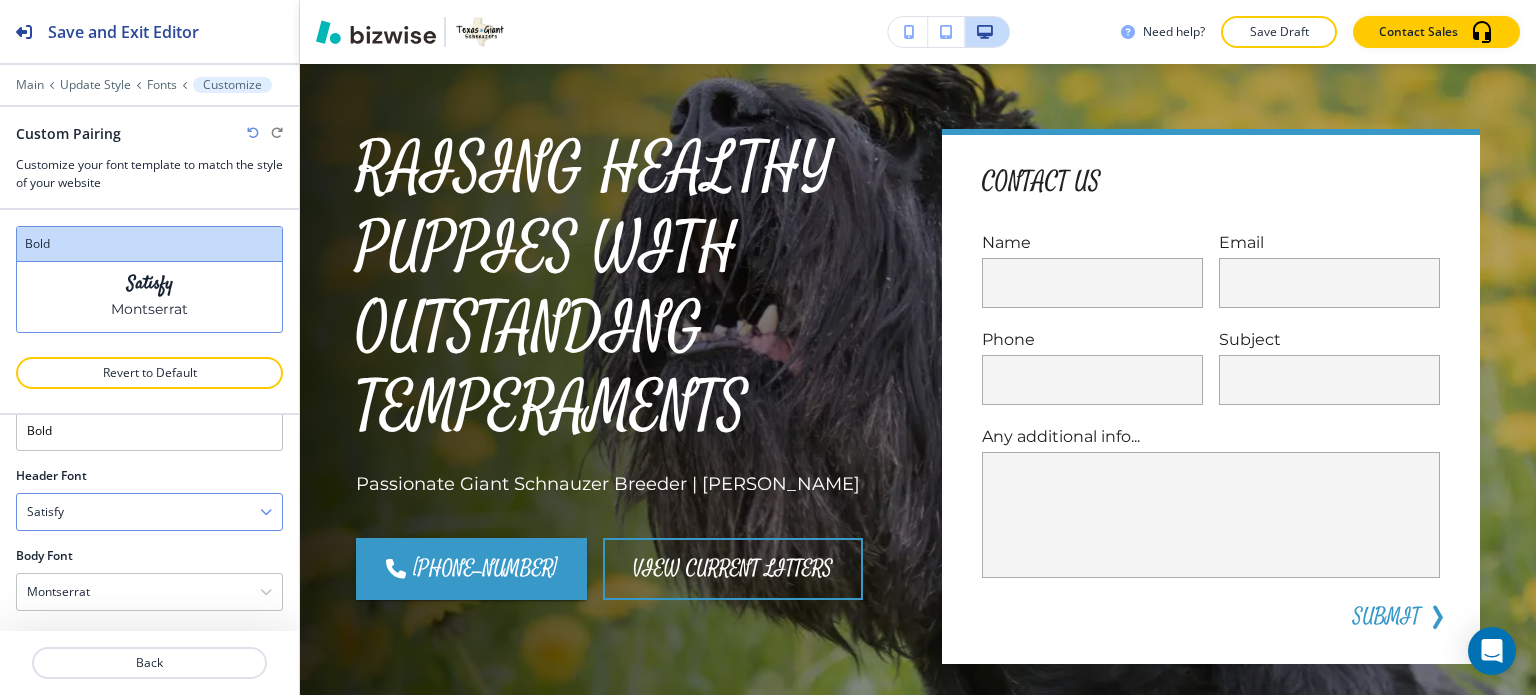 click on "Satisfy" at bounding box center (149, 512) 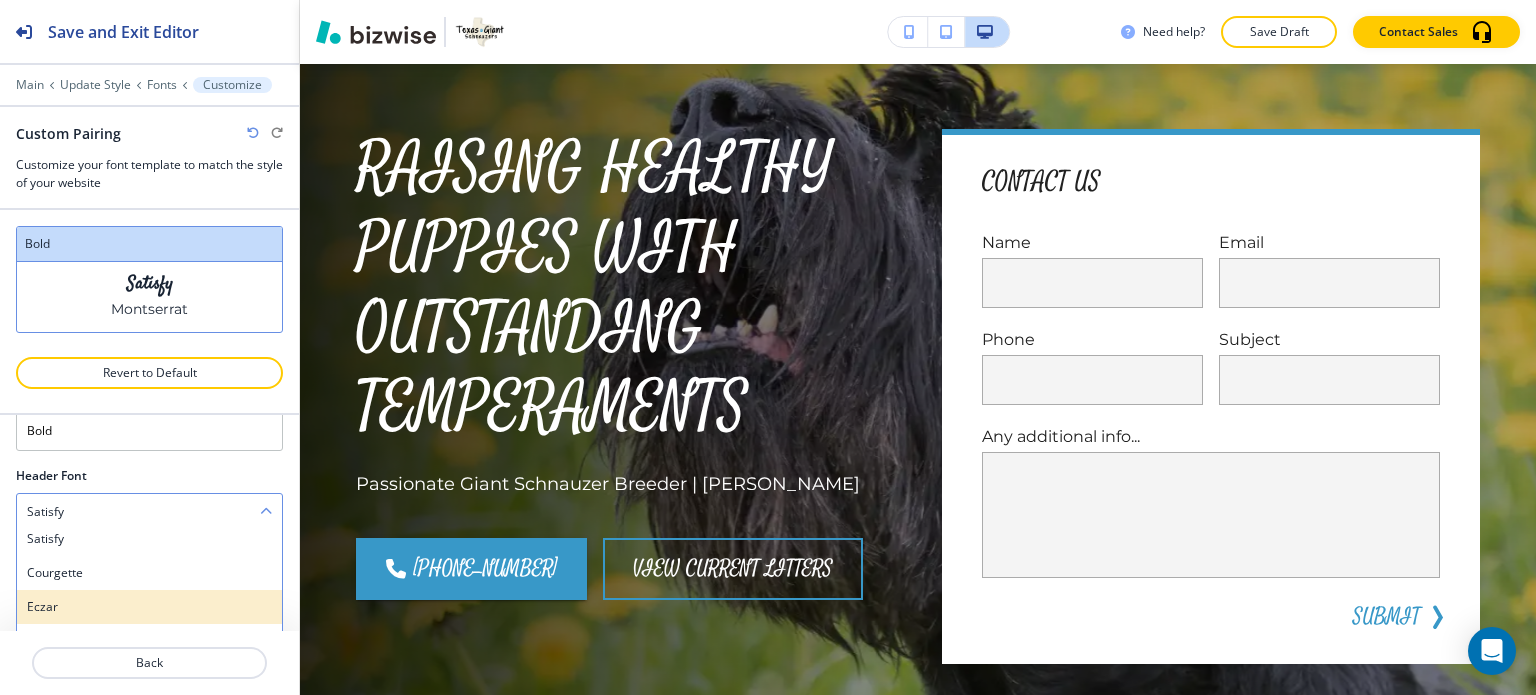 scroll, scrollTop: 100, scrollLeft: 0, axis: vertical 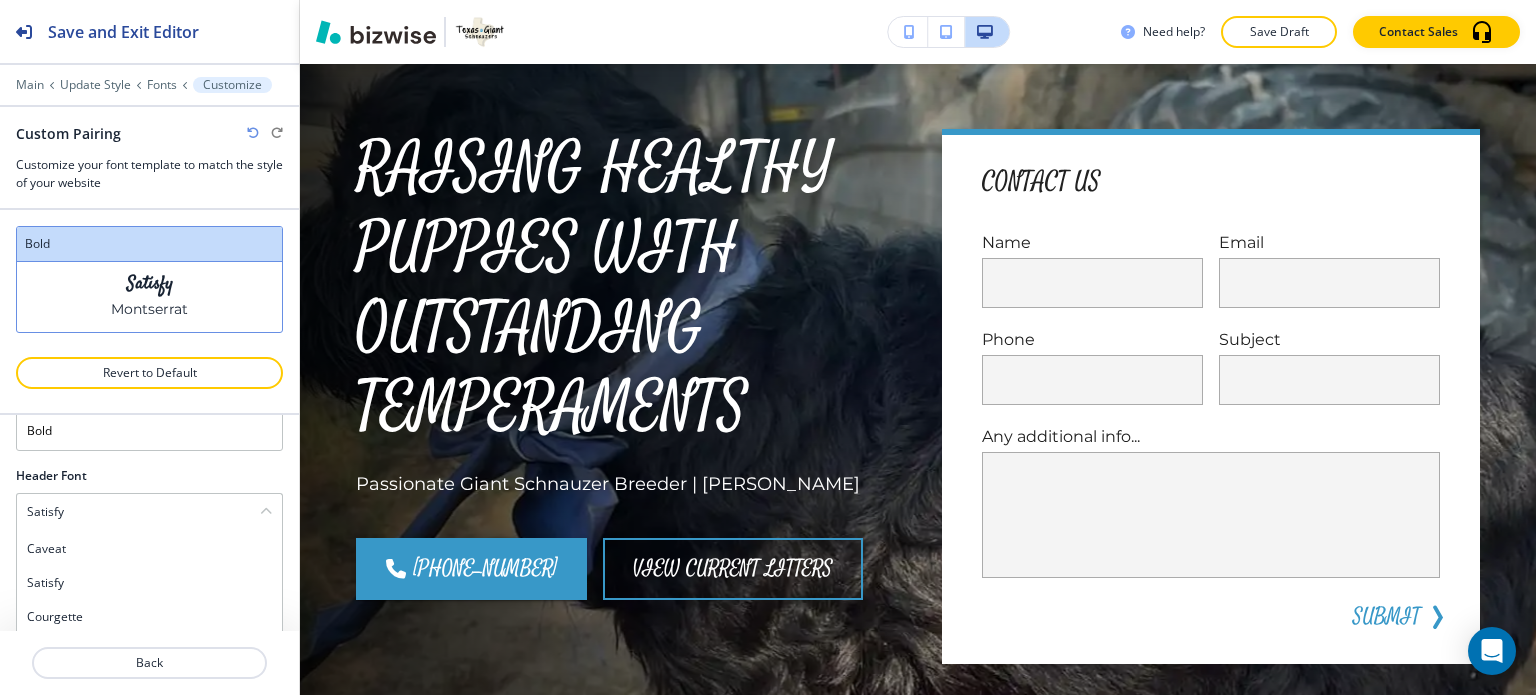 drag, startPoint x: 124, startPoint y: 603, endPoint x: 168, endPoint y: 542, distance: 75.21303 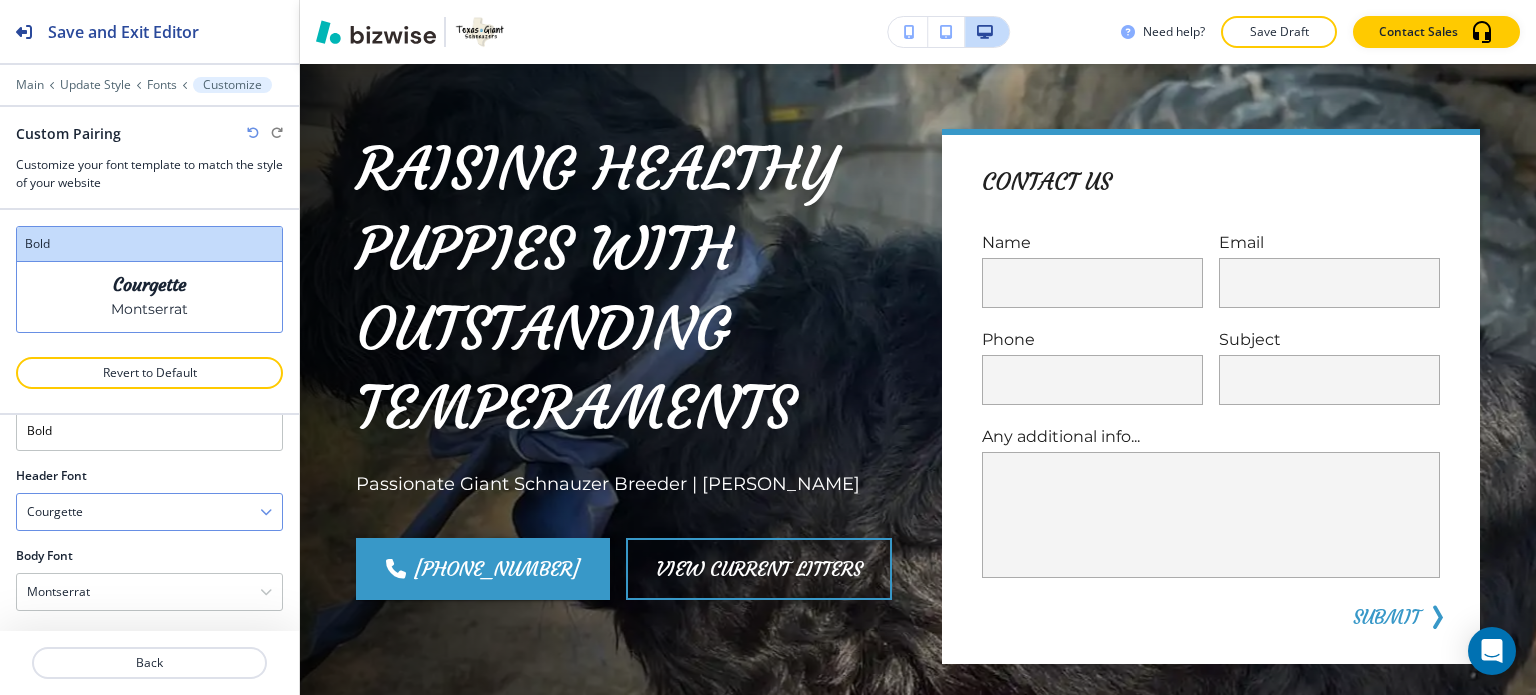 click on "Courgette" at bounding box center [149, 512] 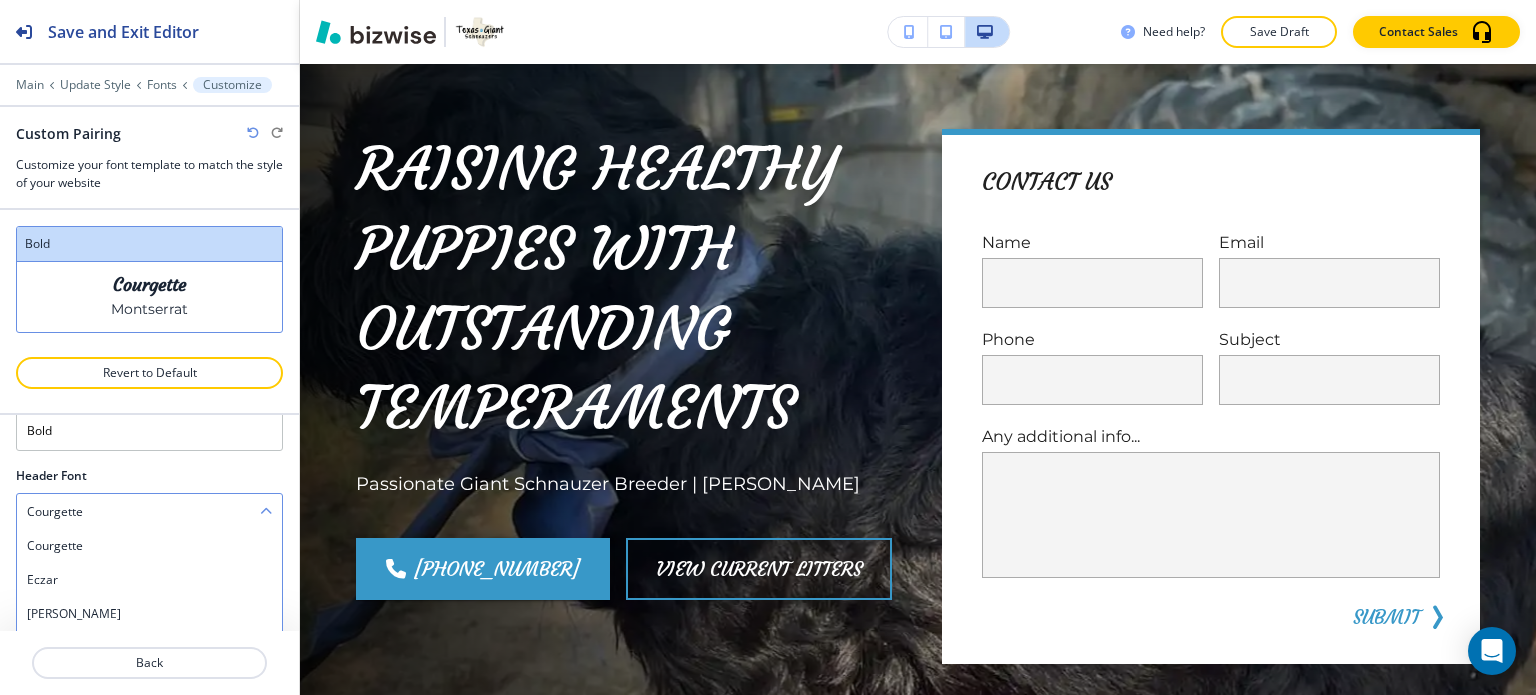 scroll, scrollTop: 200, scrollLeft: 0, axis: vertical 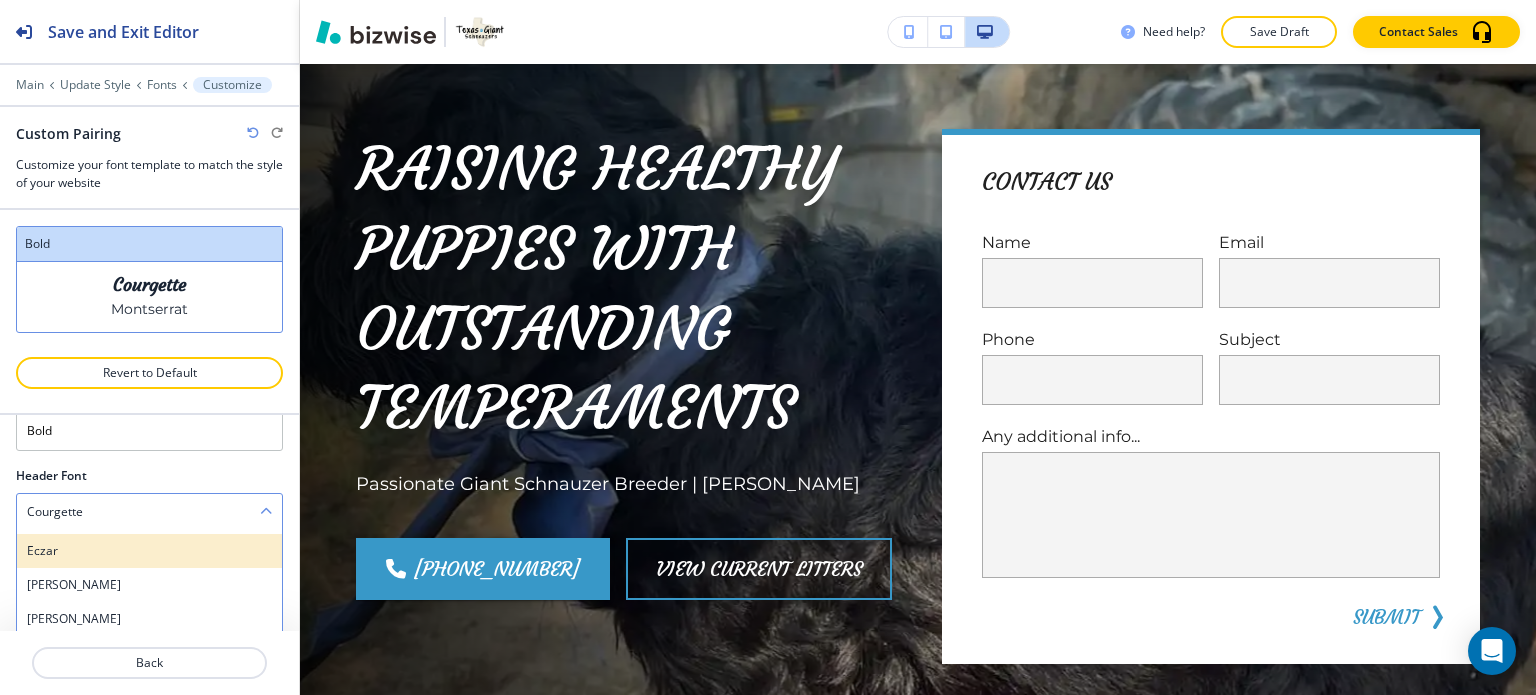 click on "Eczar" at bounding box center [149, 551] 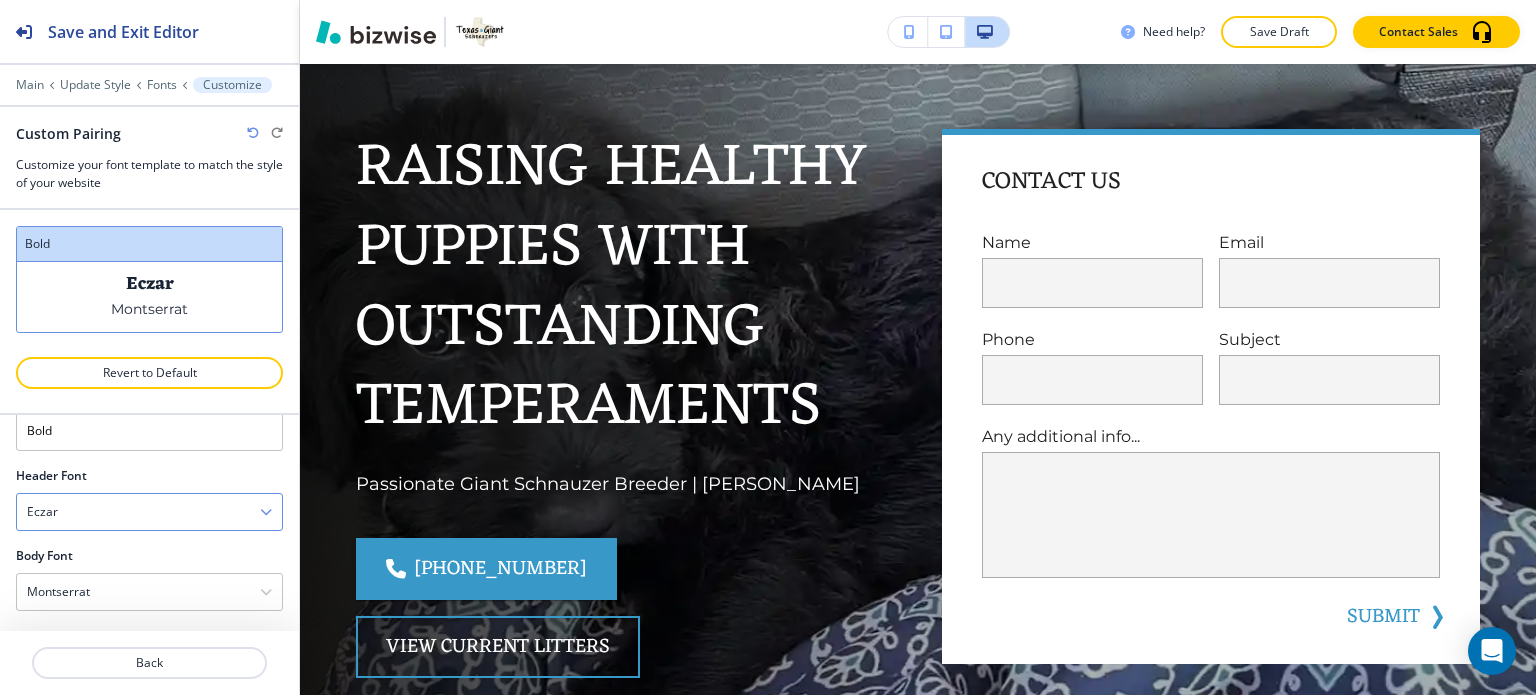 click on "Eczar" at bounding box center [149, 512] 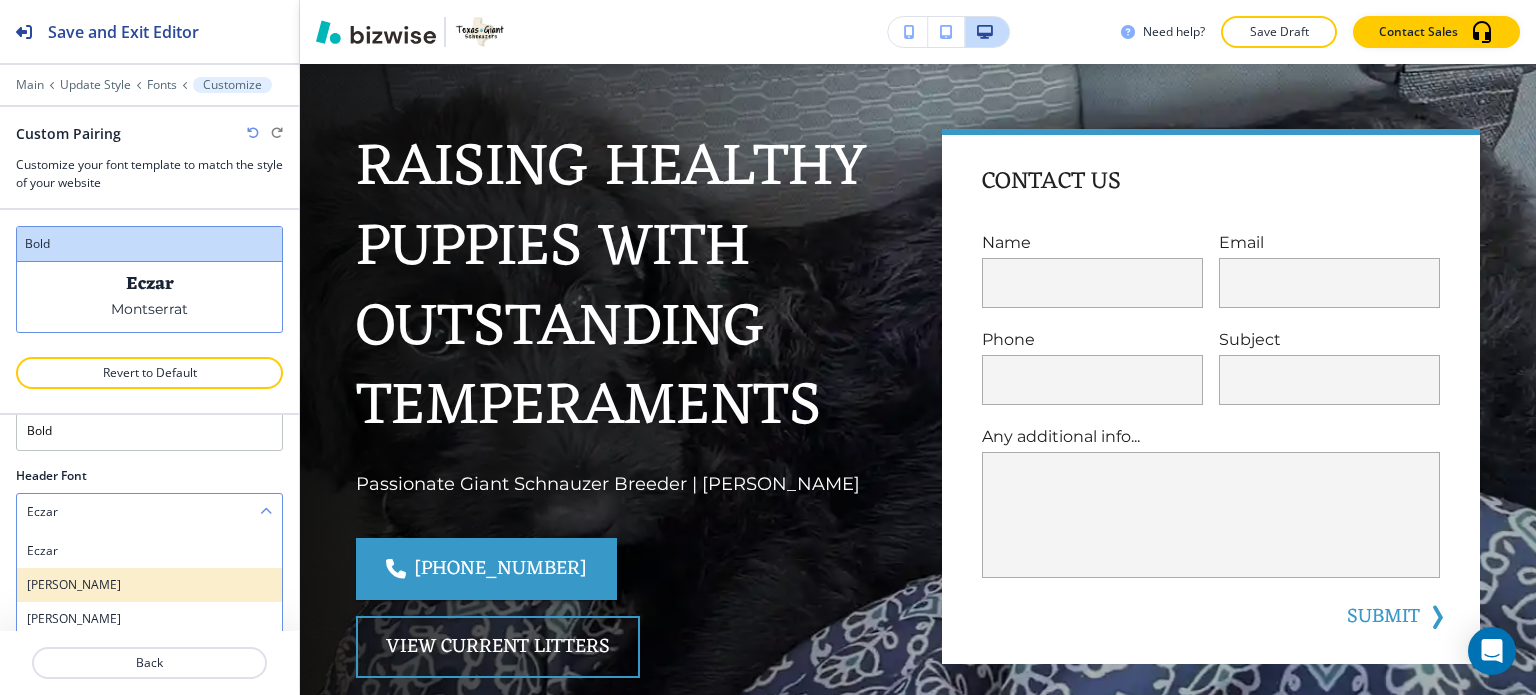 click on "Merriweather" at bounding box center [149, 585] 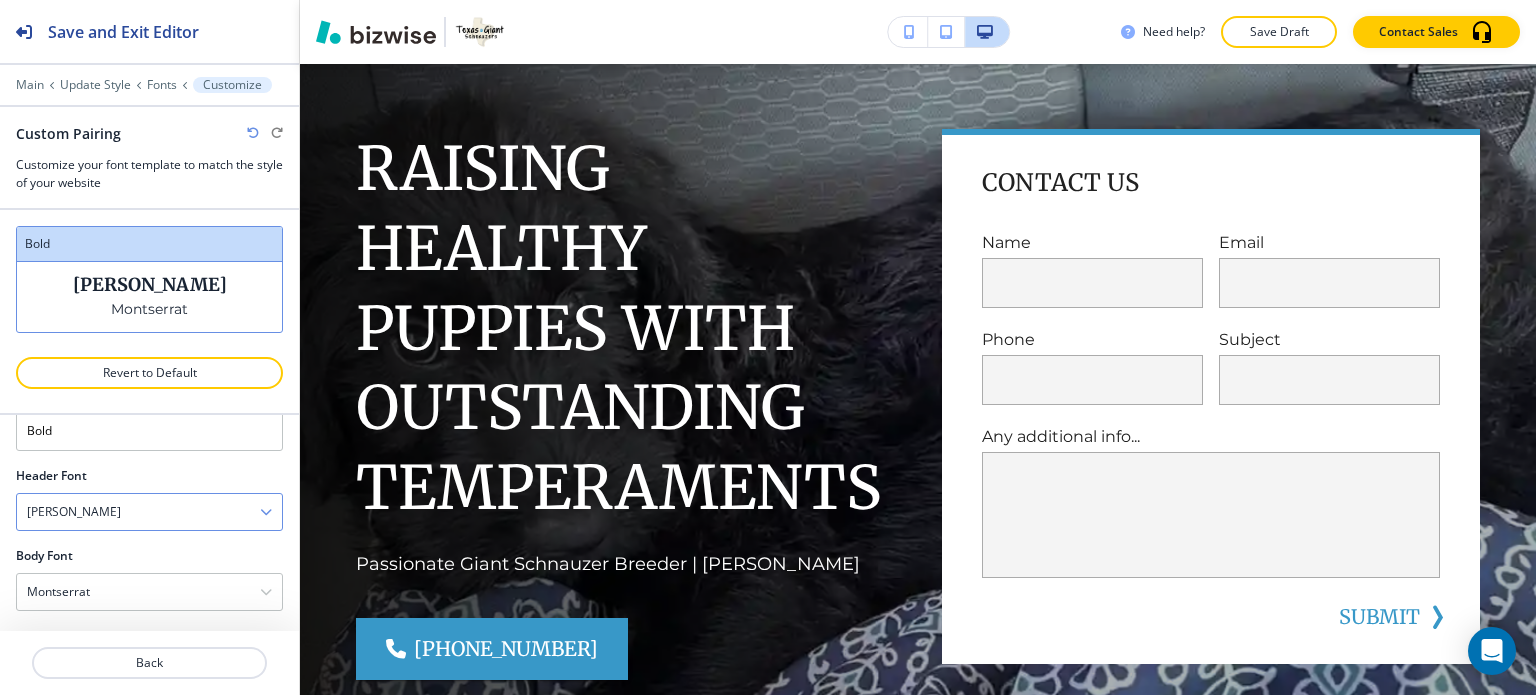 click on "Merriweather" at bounding box center (149, 512) 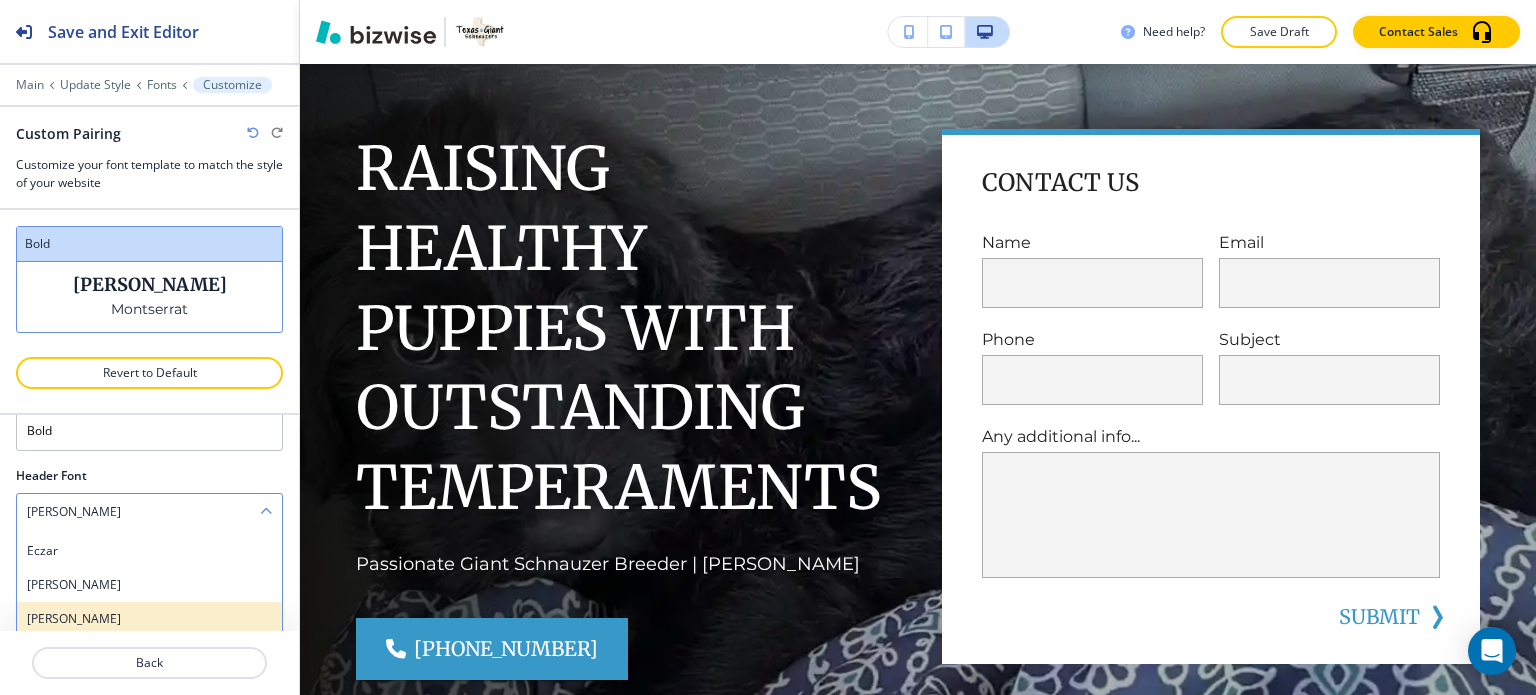 click on "Josefin Slab" at bounding box center (149, 619) 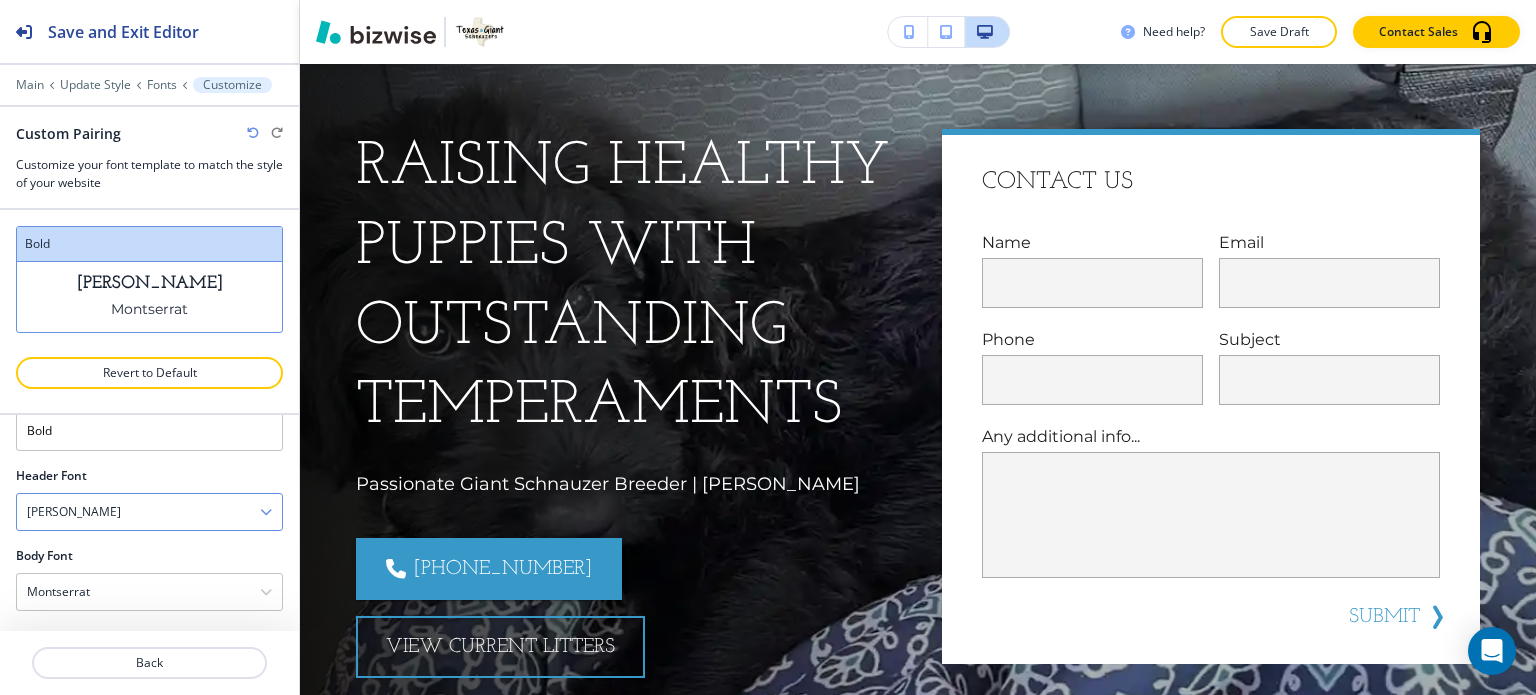 click on "Josefin Slab" at bounding box center [149, 512] 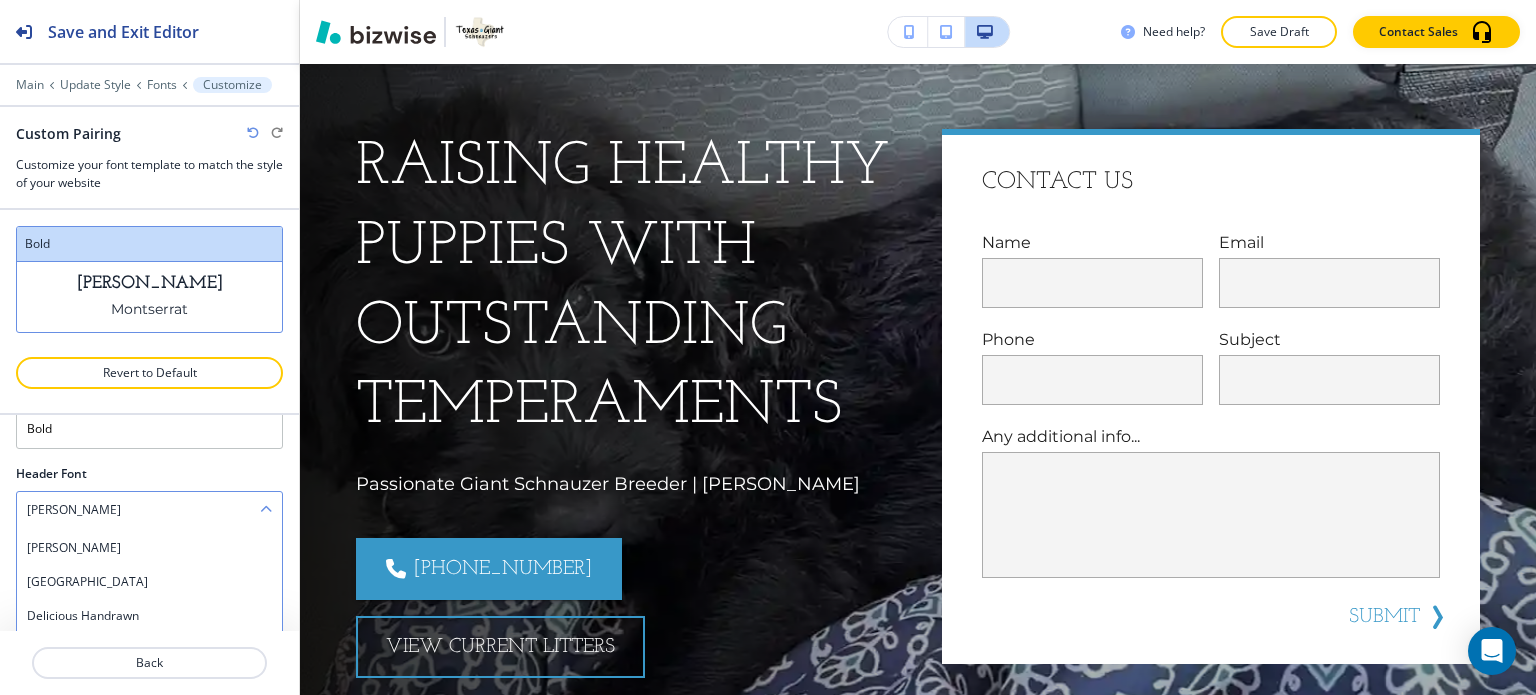scroll, scrollTop: 300, scrollLeft: 0, axis: vertical 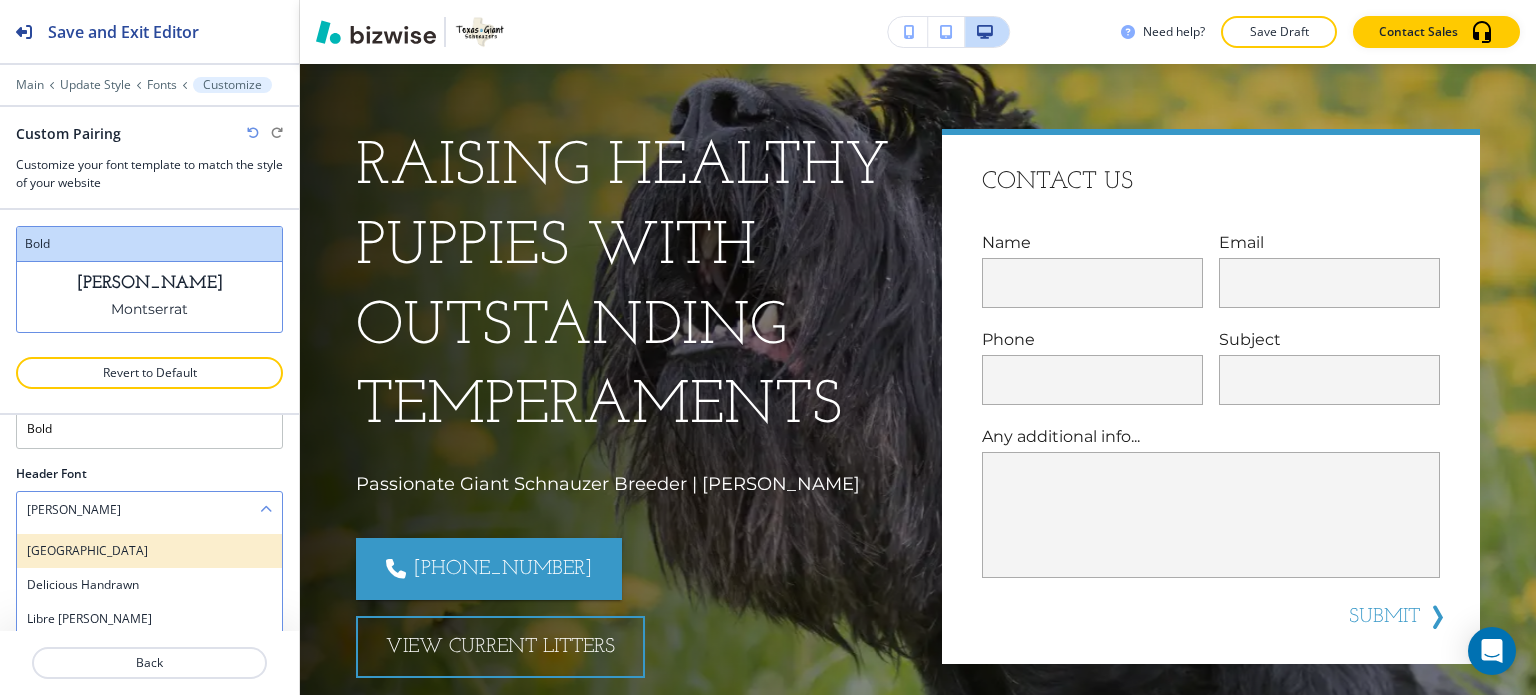 click on "Sacramento" at bounding box center [149, 551] 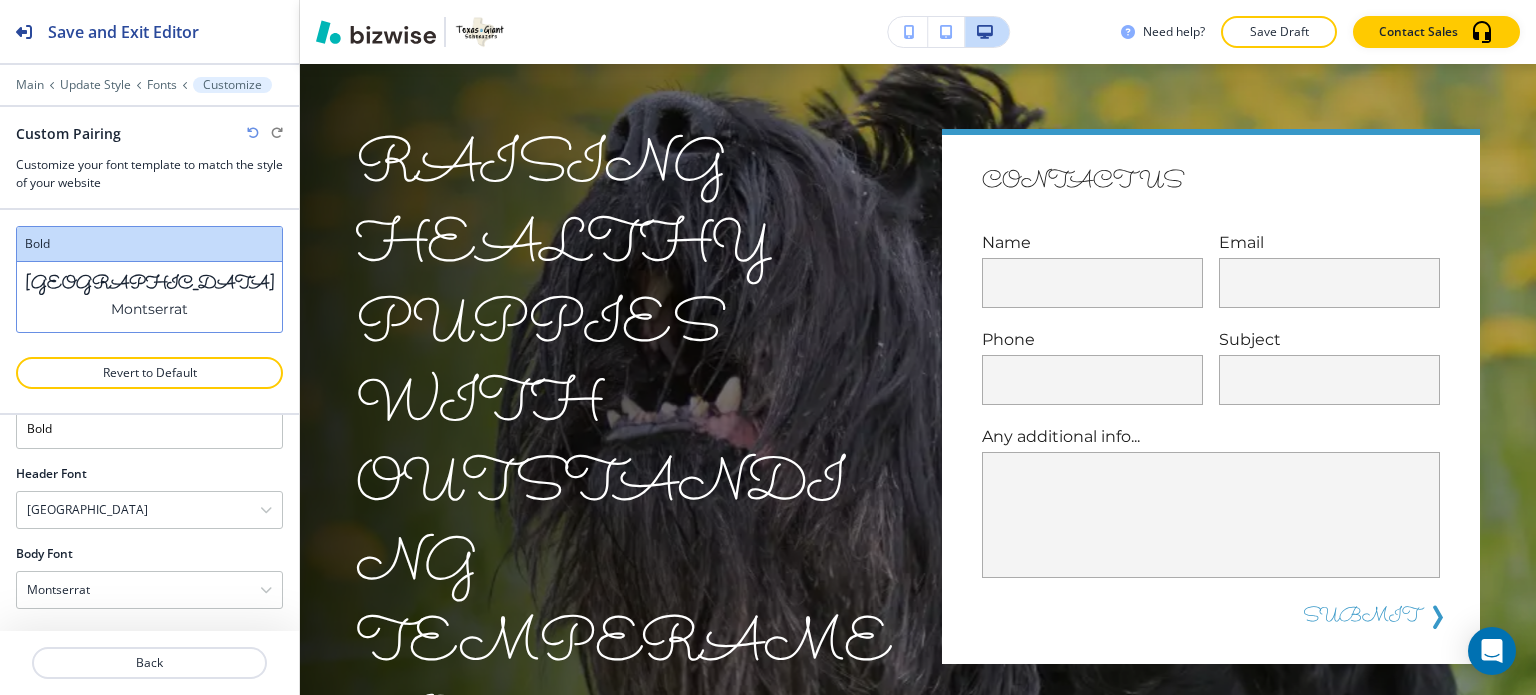 scroll, scrollTop: 54, scrollLeft: 0, axis: vertical 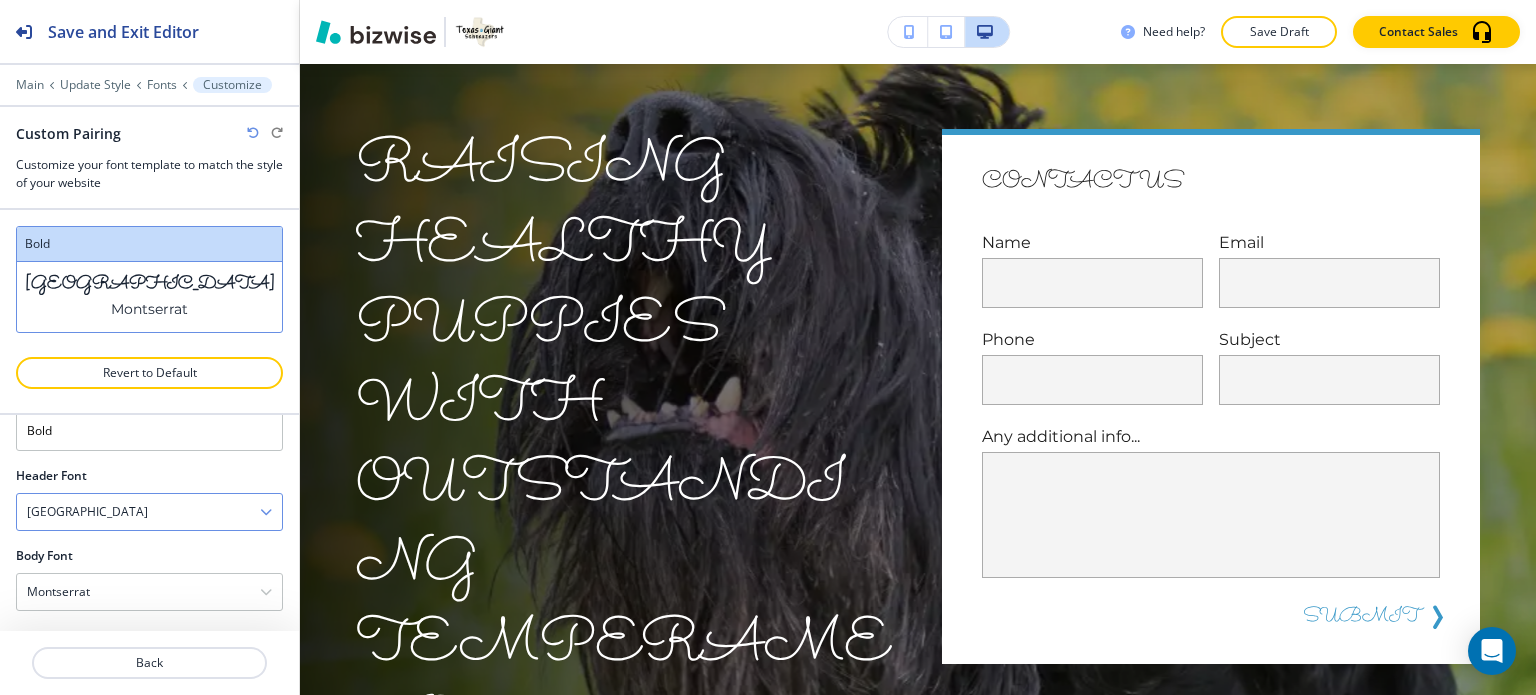 click on "Sacramento" at bounding box center (149, 512) 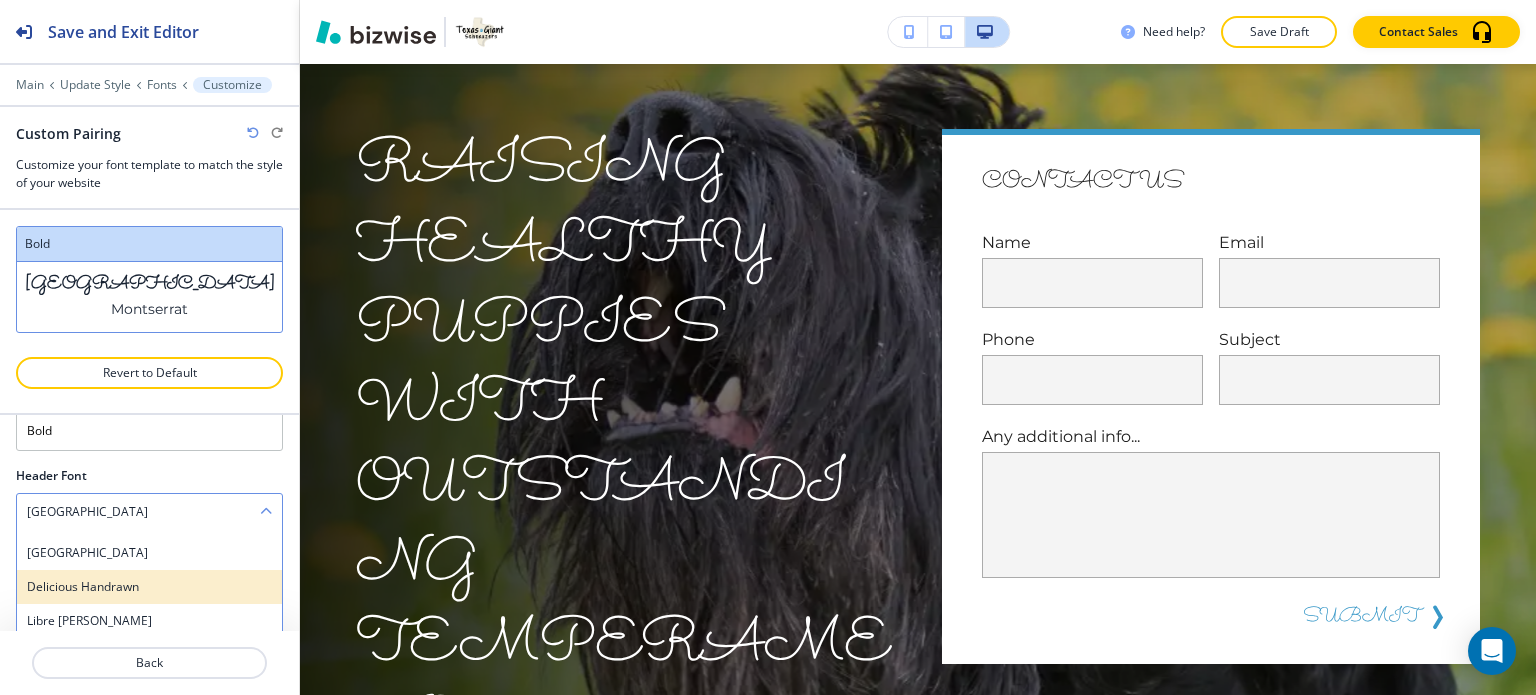 click on "Delicious Handrawn" at bounding box center (149, 587) 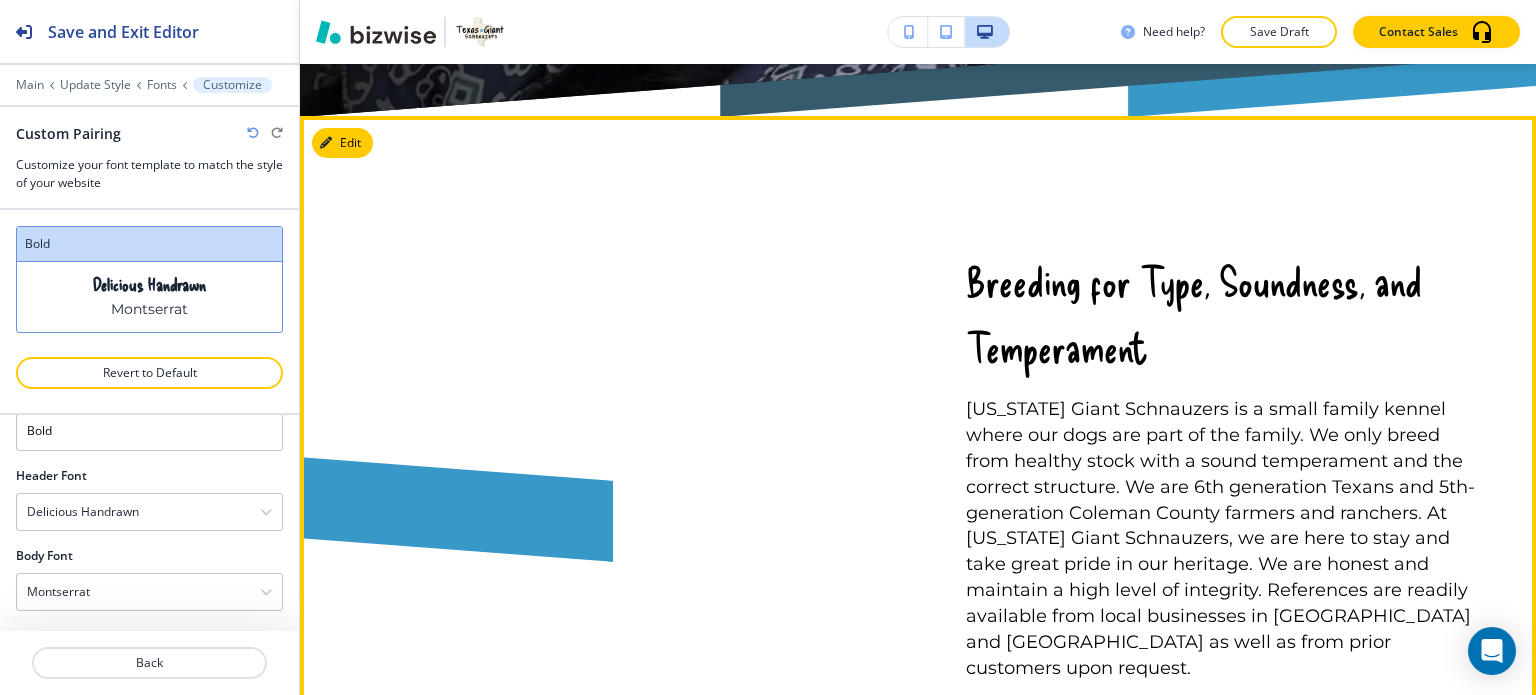 scroll, scrollTop: 900, scrollLeft: 0, axis: vertical 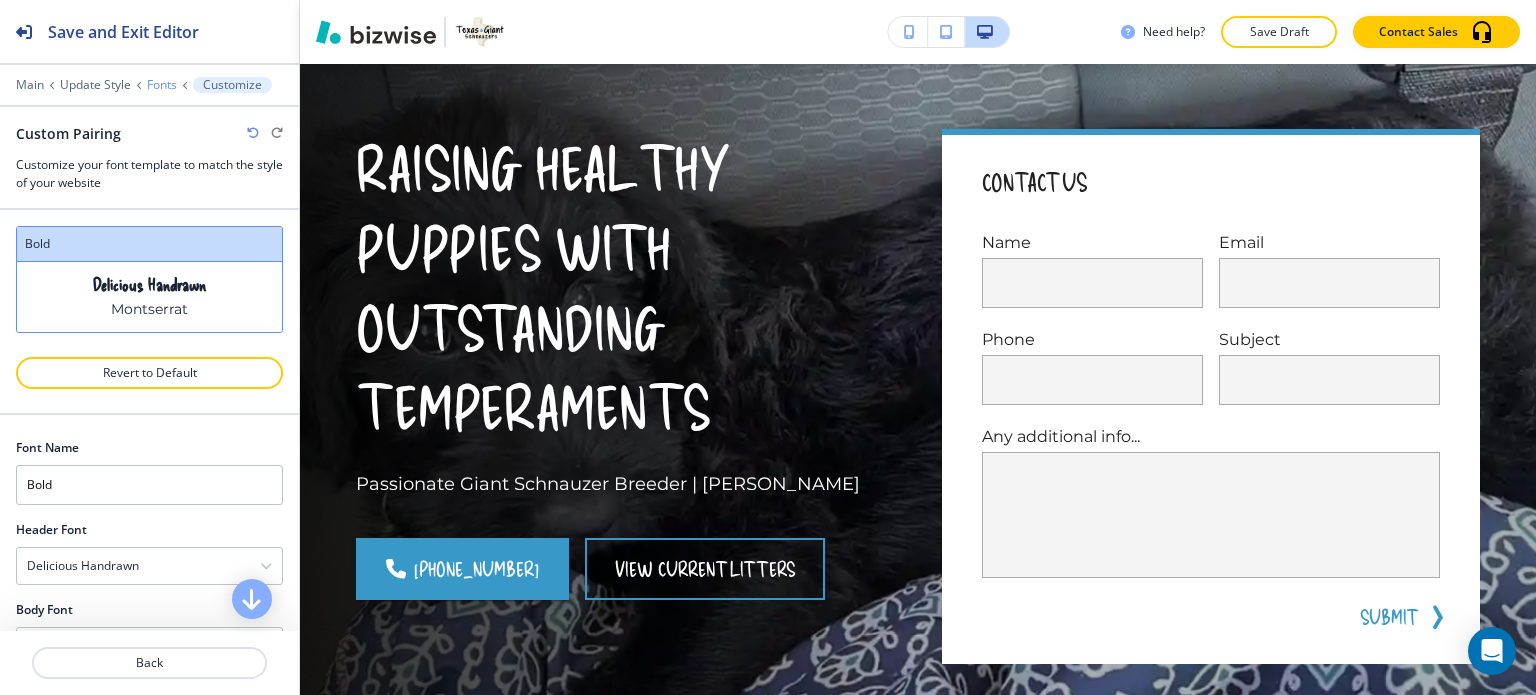 click on "Fonts" at bounding box center [162, 85] 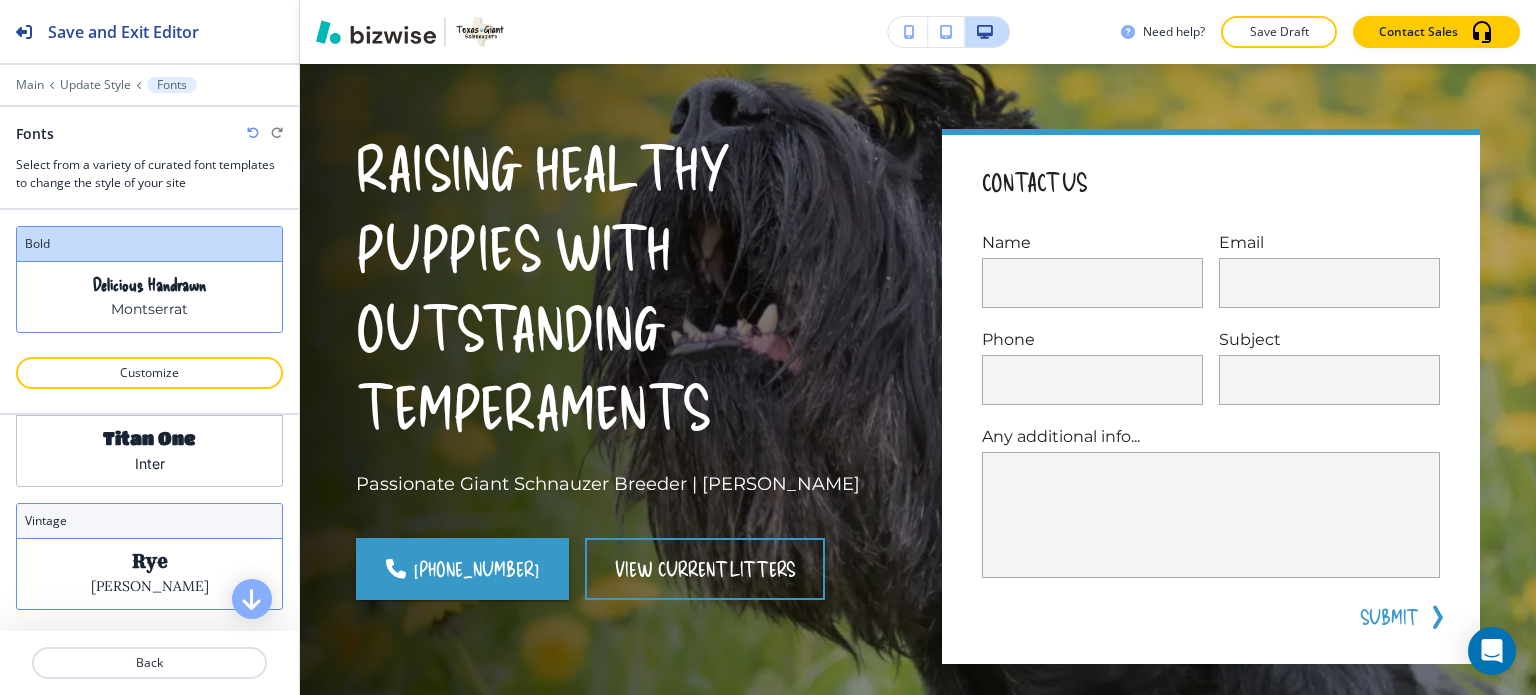 scroll, scrollTop: 441, scrollLeft: 0, axis: vertical 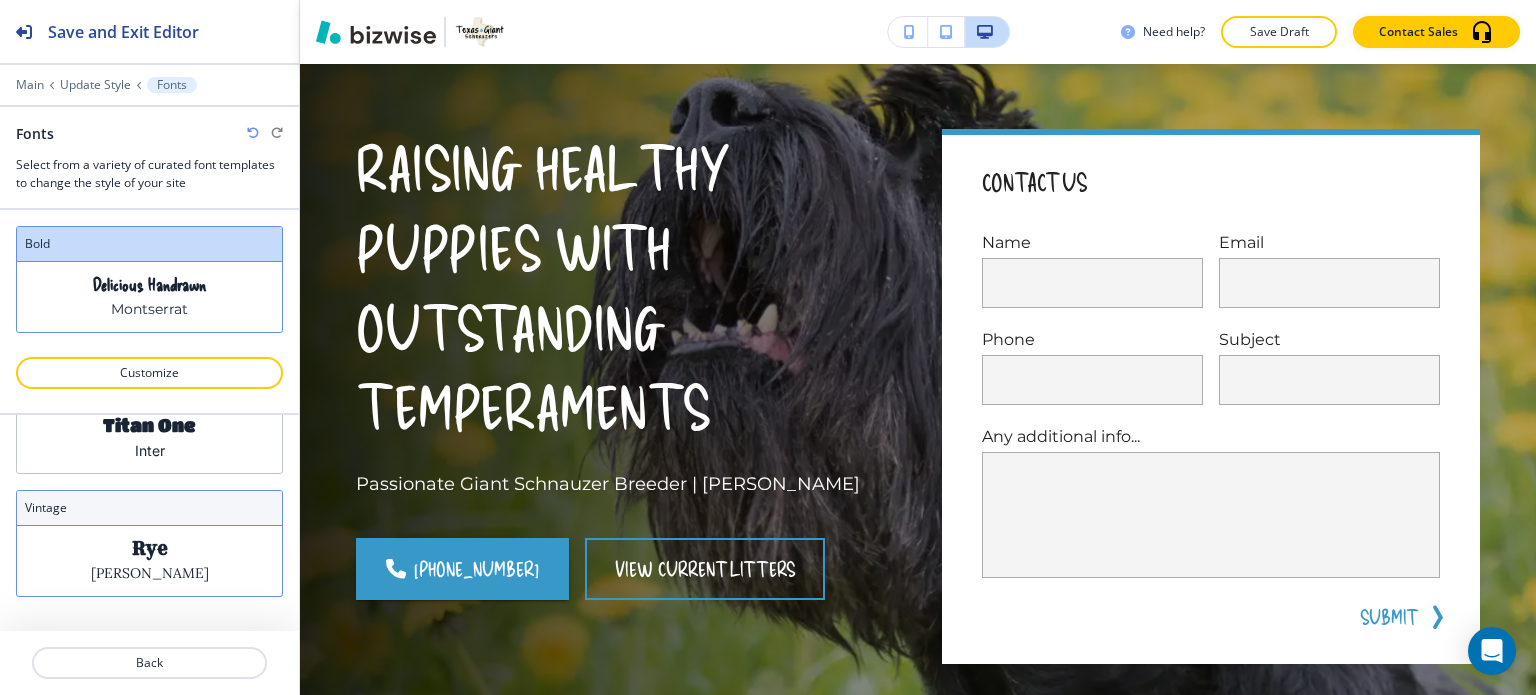 click on "vintage" at bounding box center (149, 508) 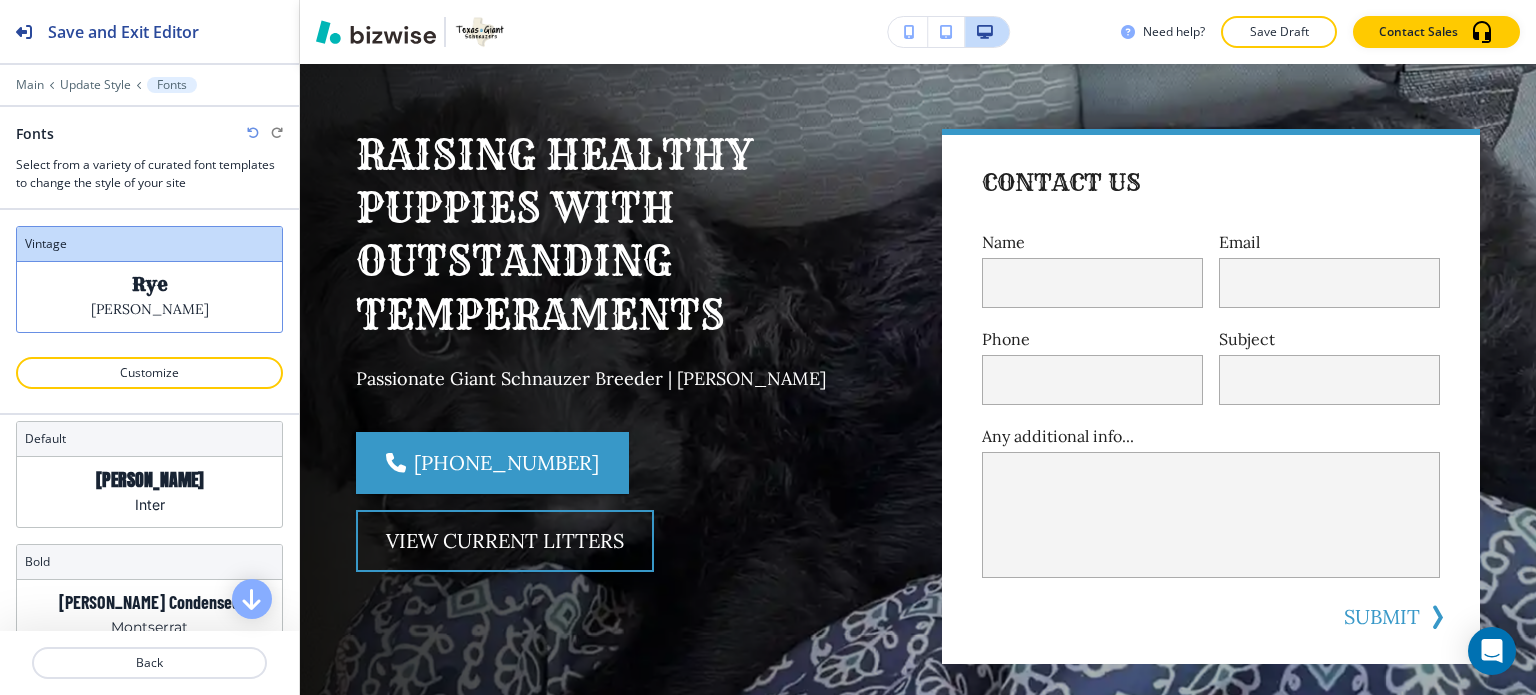 scroll, scrollTop: 0, scrollLeft: 0, axis: both 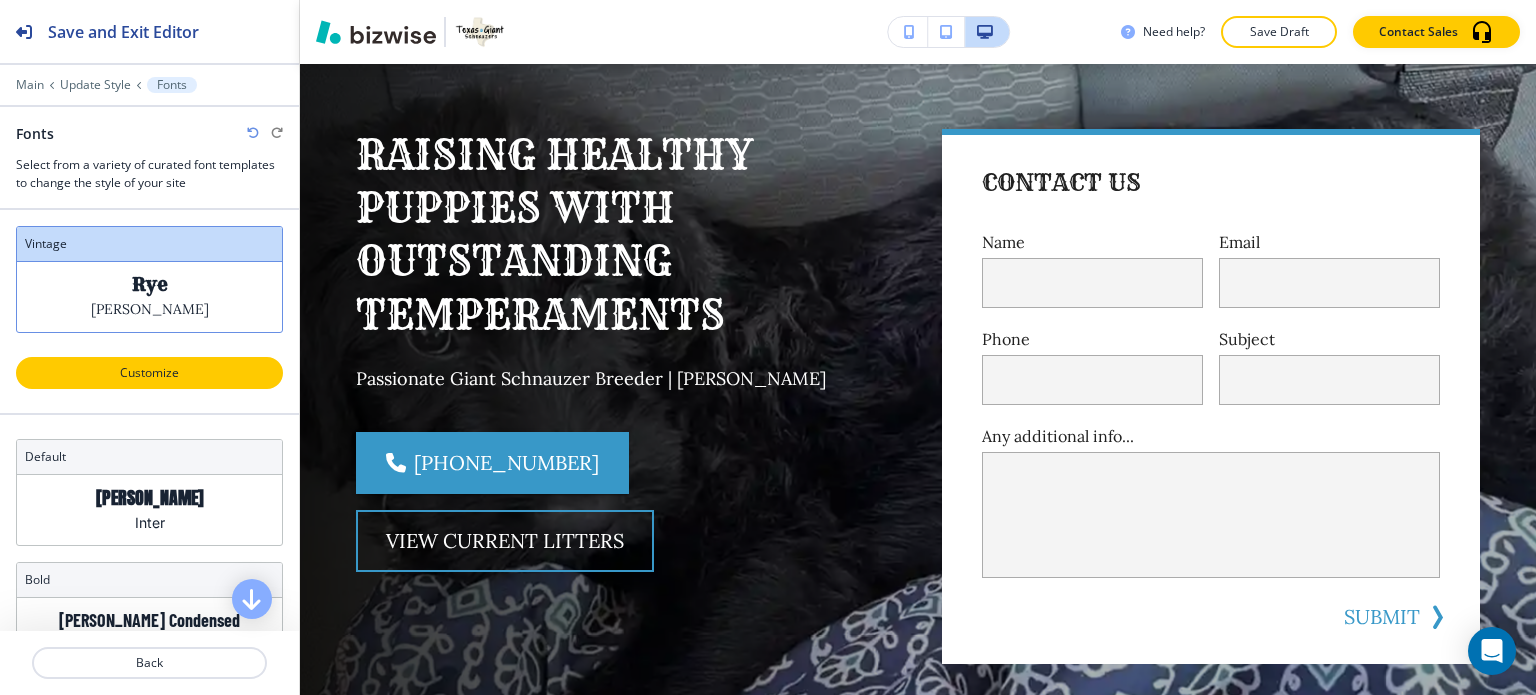 click on "Customize" at bounding box center (149, 373) 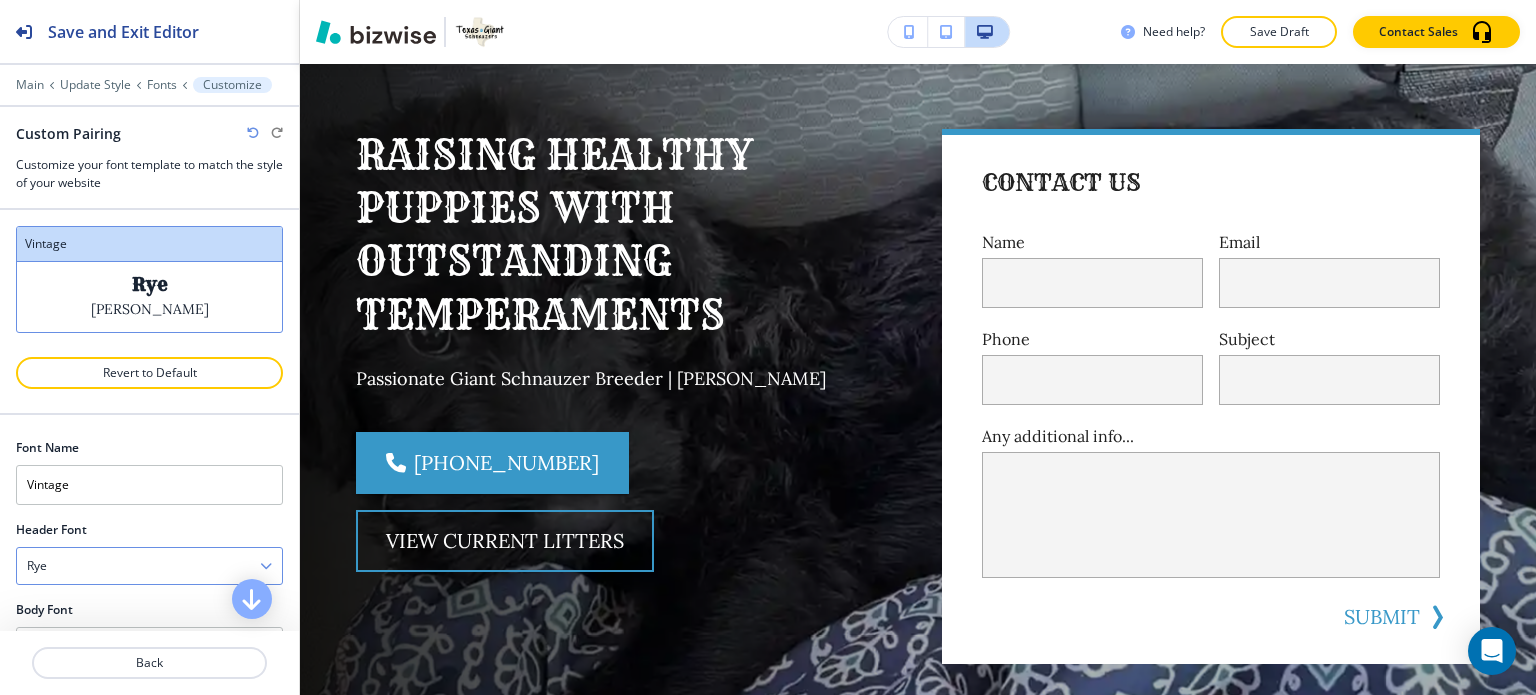 click on "Rye" at bounding box center [149, 566] 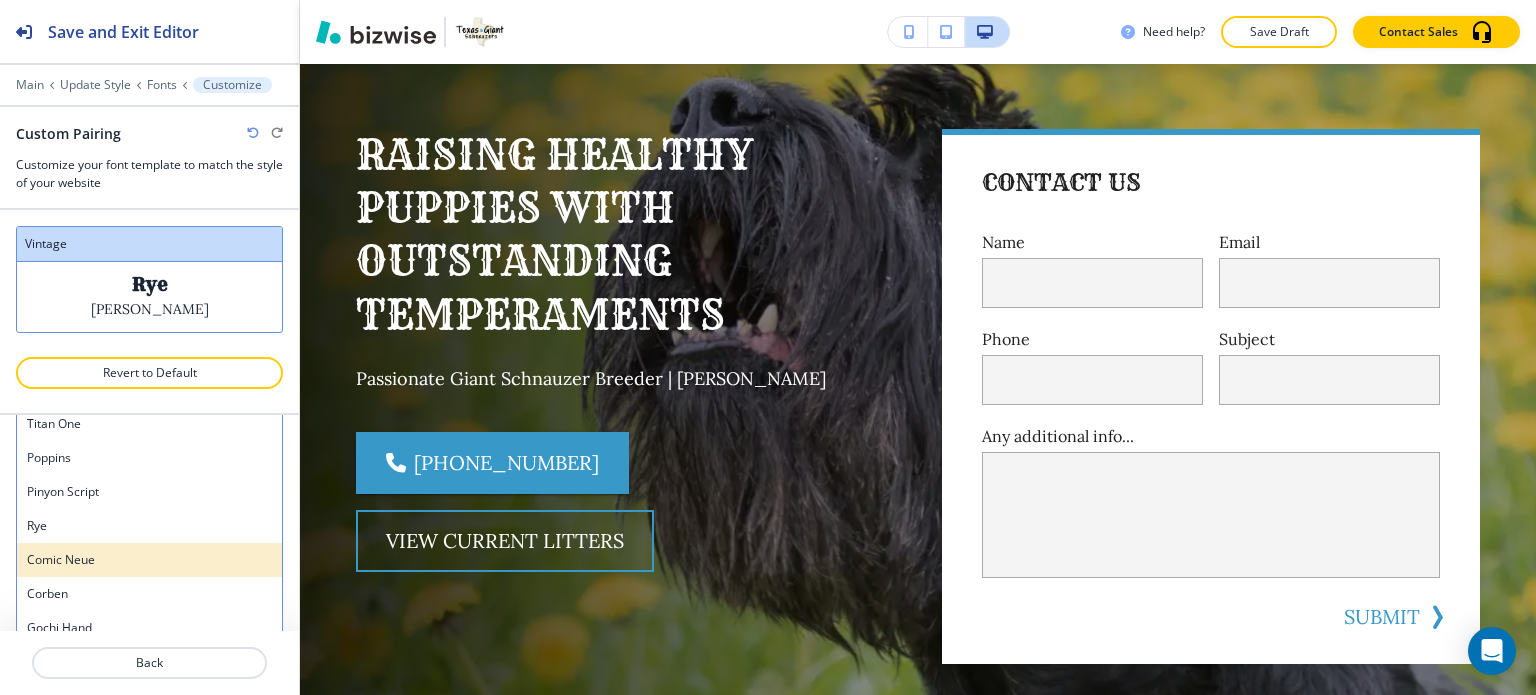 click on "Comic Neue" at bounding box center [149, 560] 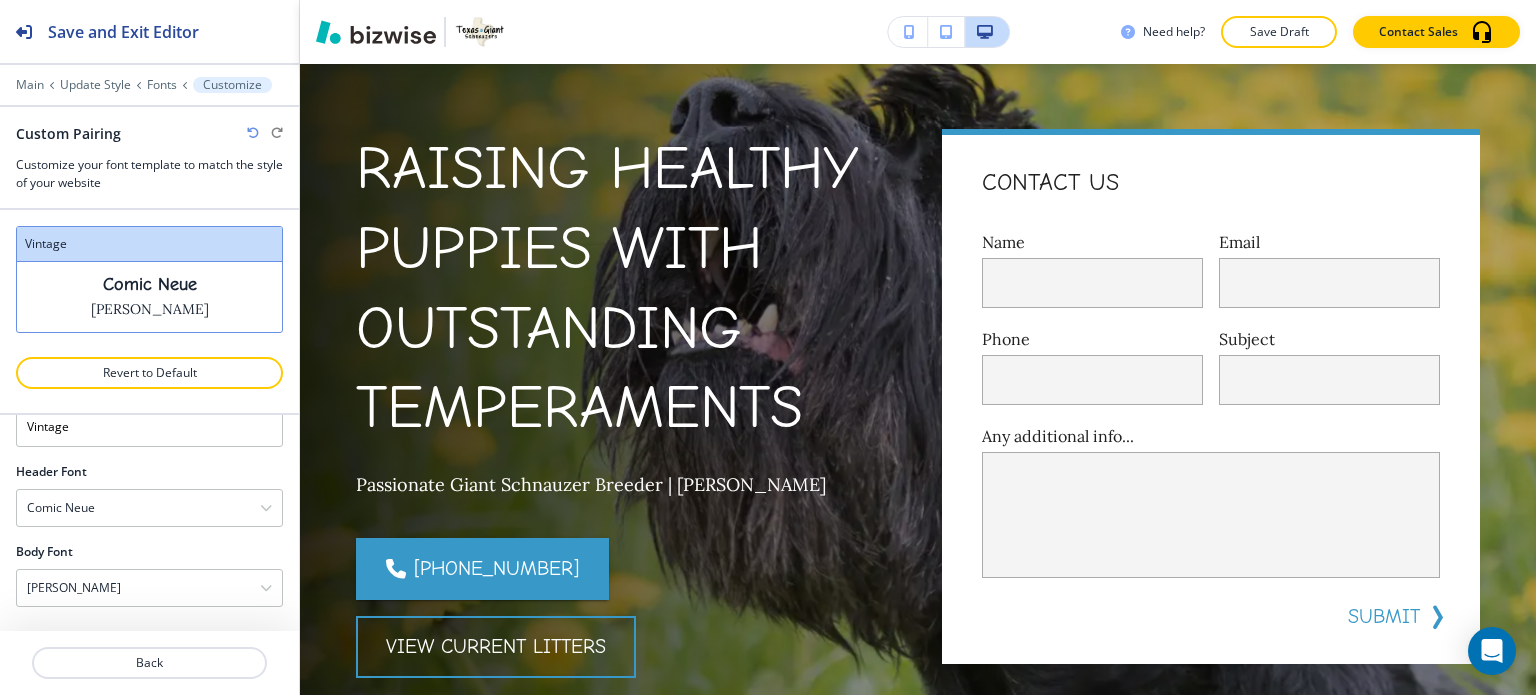 scroll, scrollTop: 54, scrollLeft: 0, axis: vertical 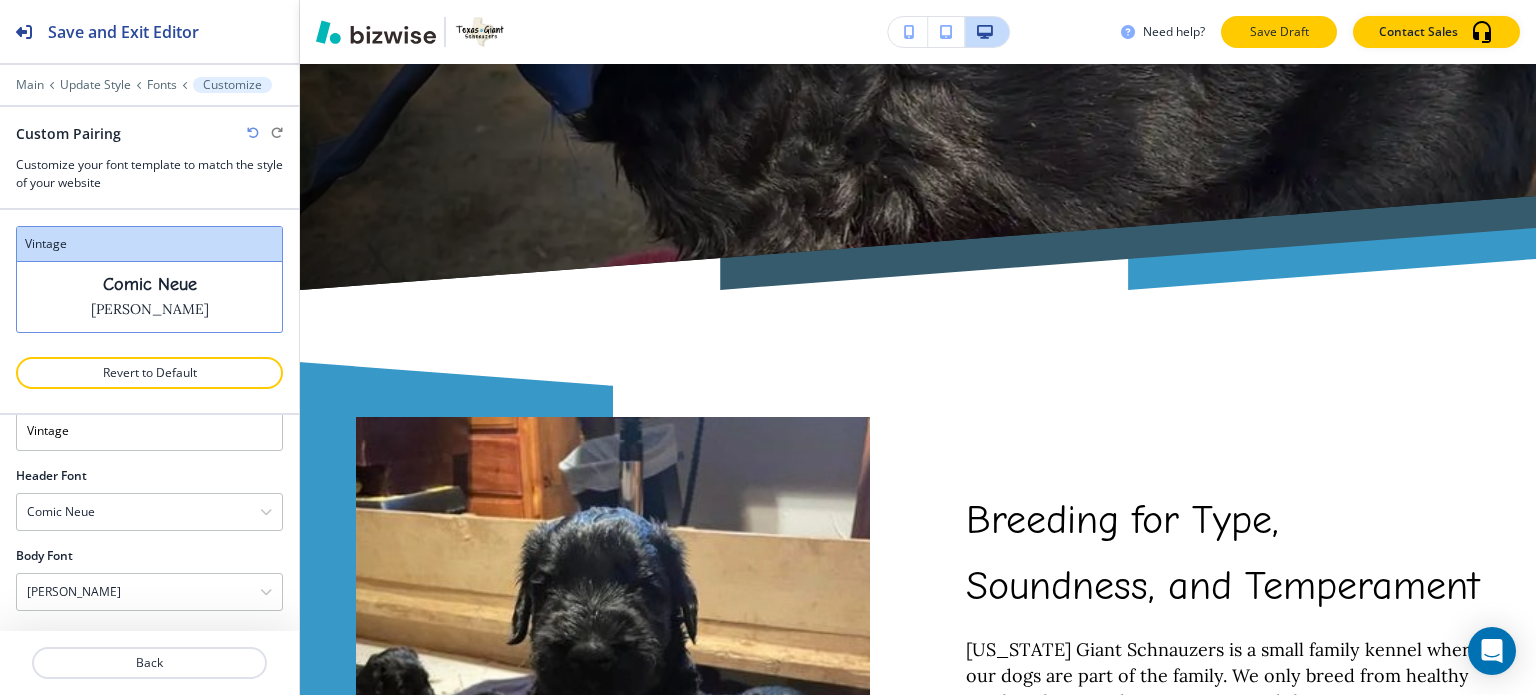 click on "Save Draft" at bounding box center (1279, 32) 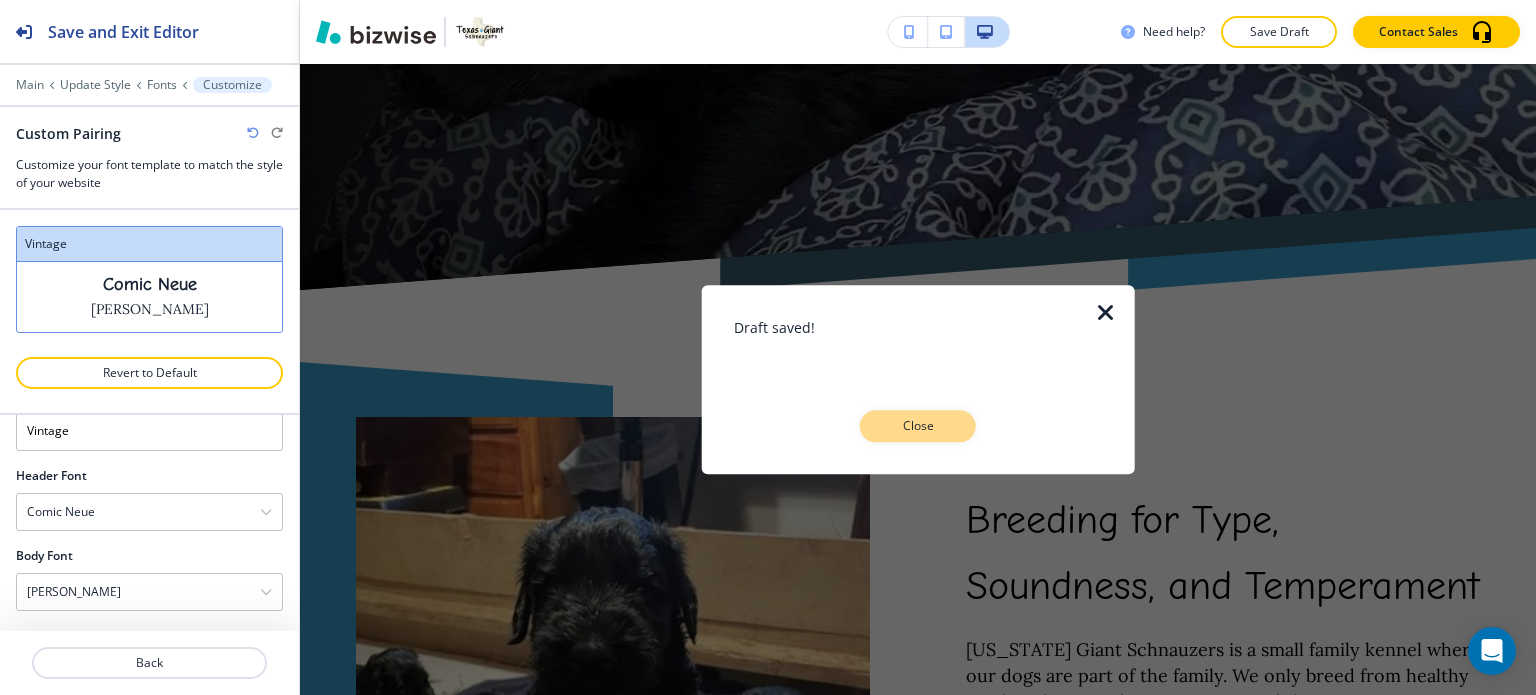 click on "Close" at bounding box center [918, 426] 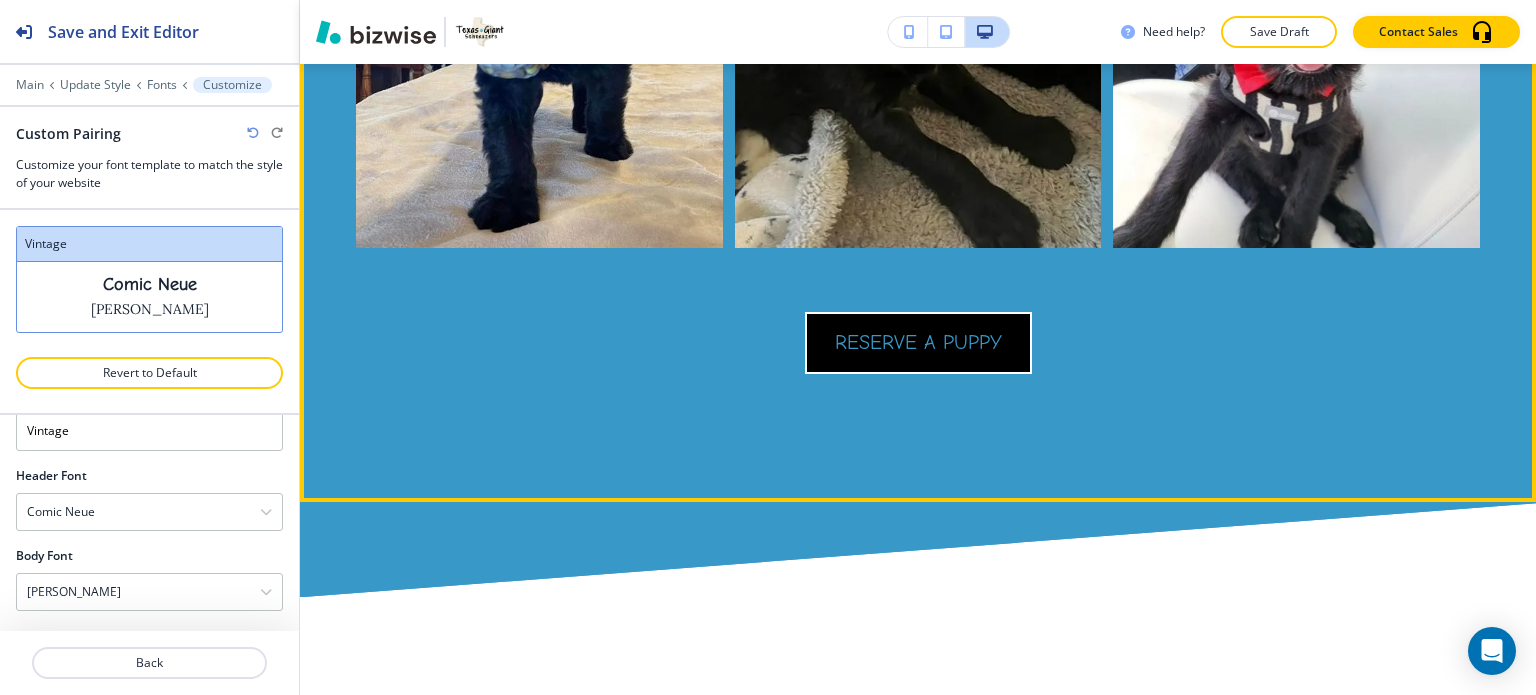 scroll, scrollTop: 2800, scrollLeft: 0, axis: vertical 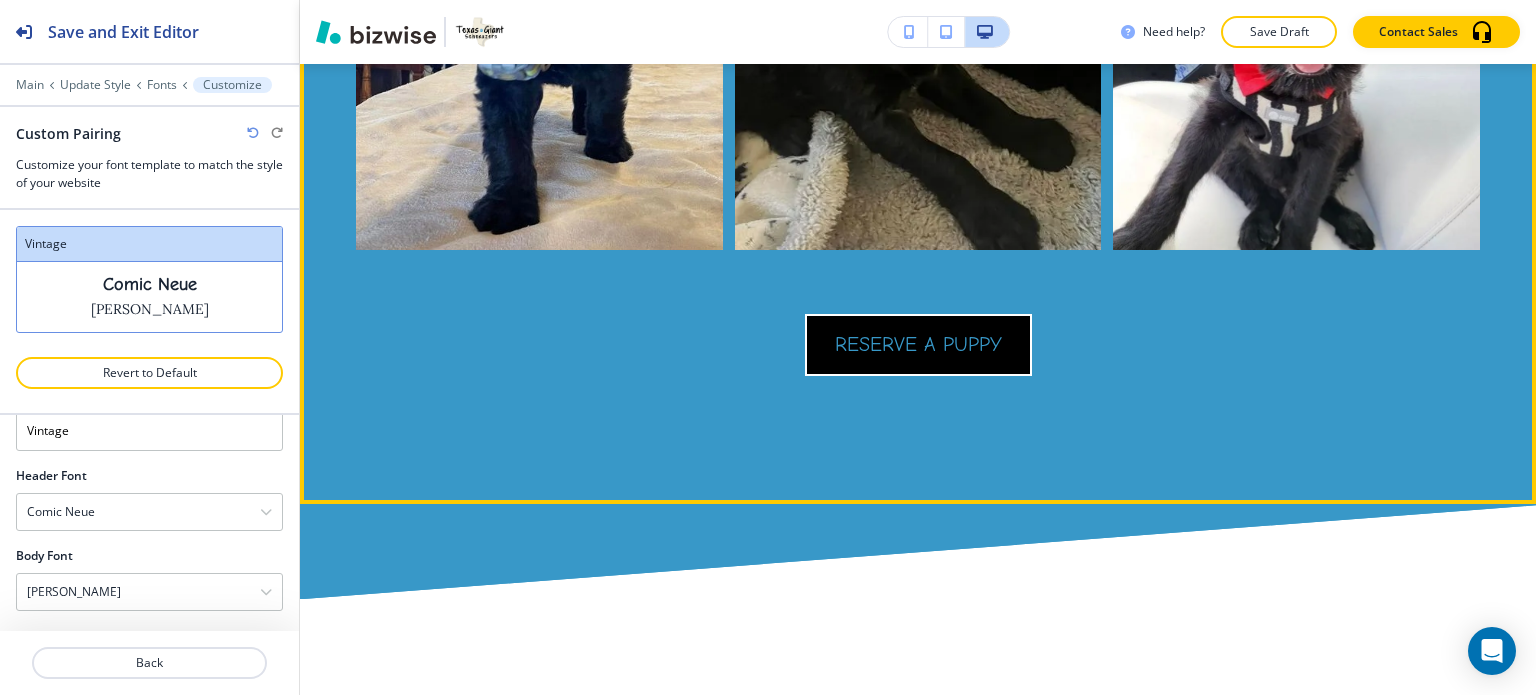 click on "reserve a puppy" at bounding box center [918, 345] 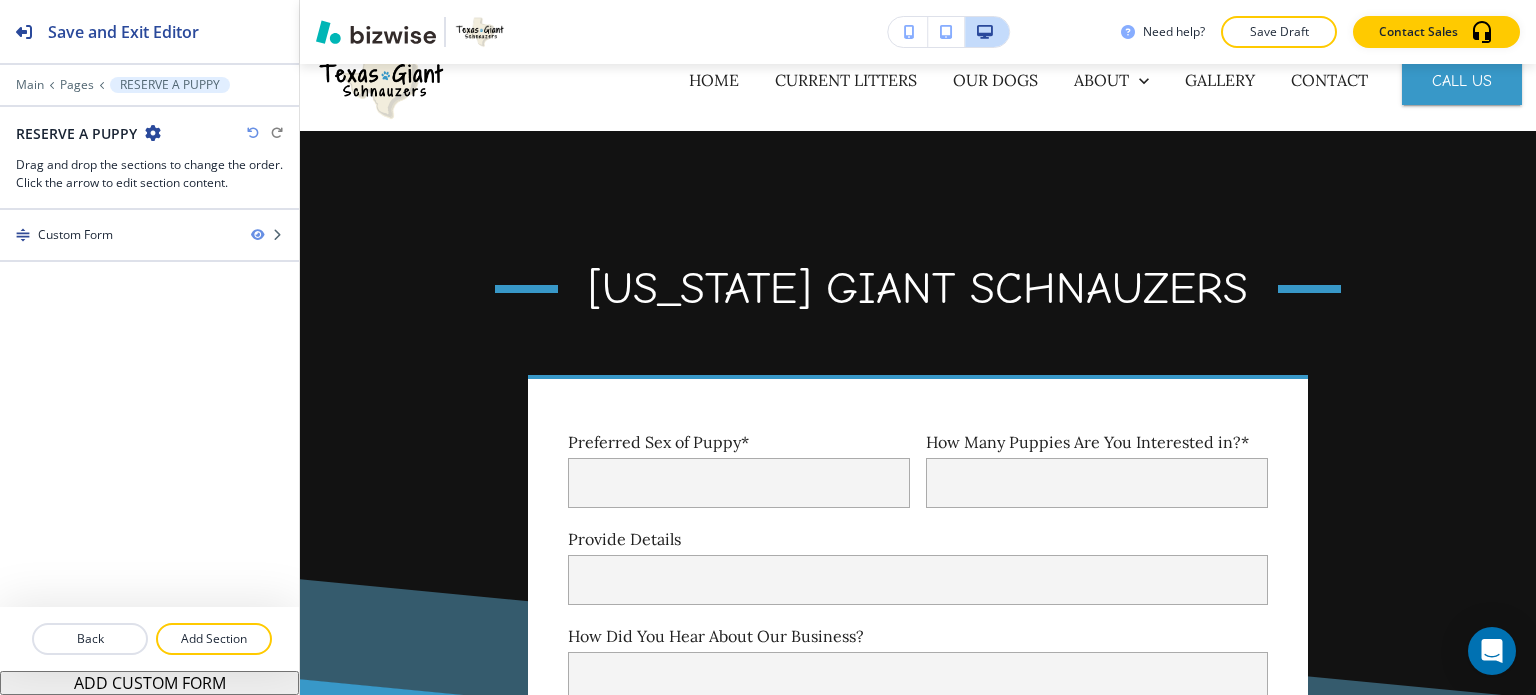 scroll, scrollTop: 0, scrollLeft: 0, axis: both 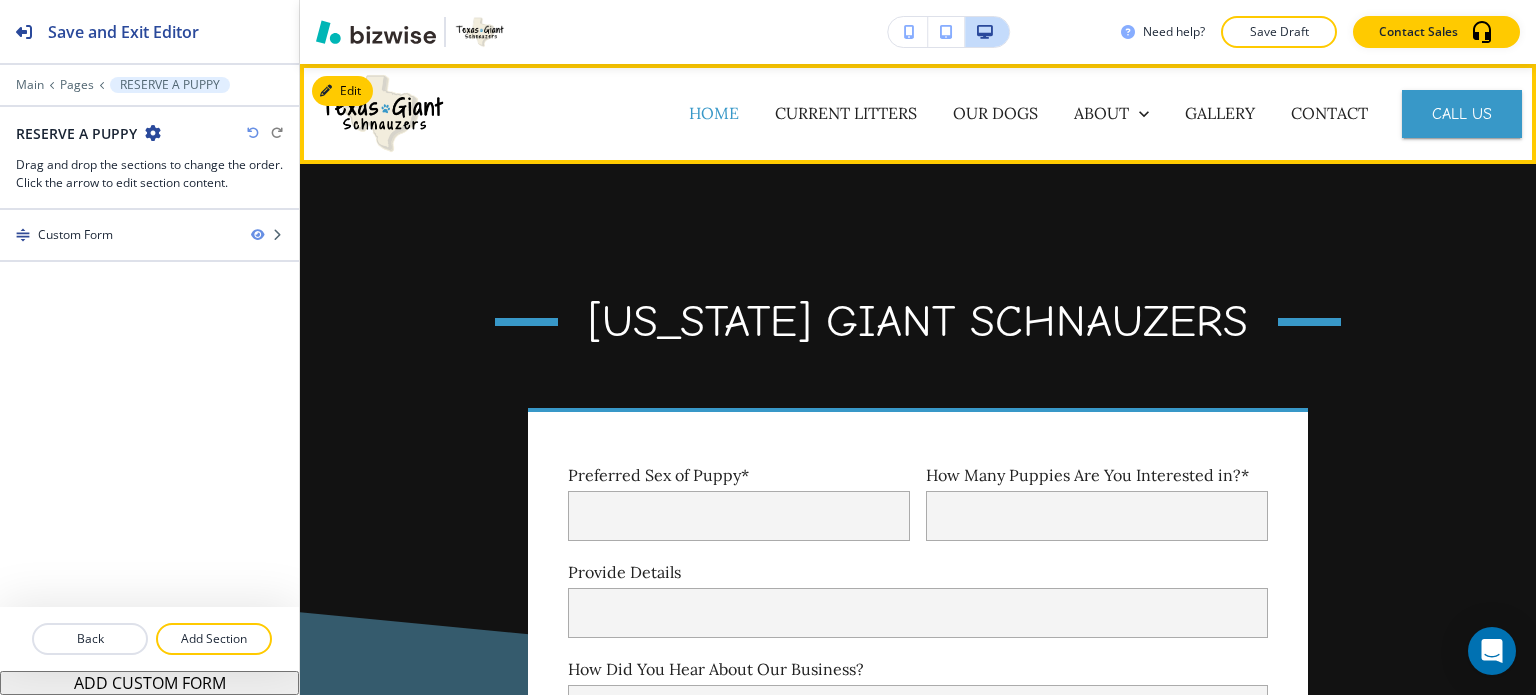 click on "HOME" at bounding box center (714, 113) 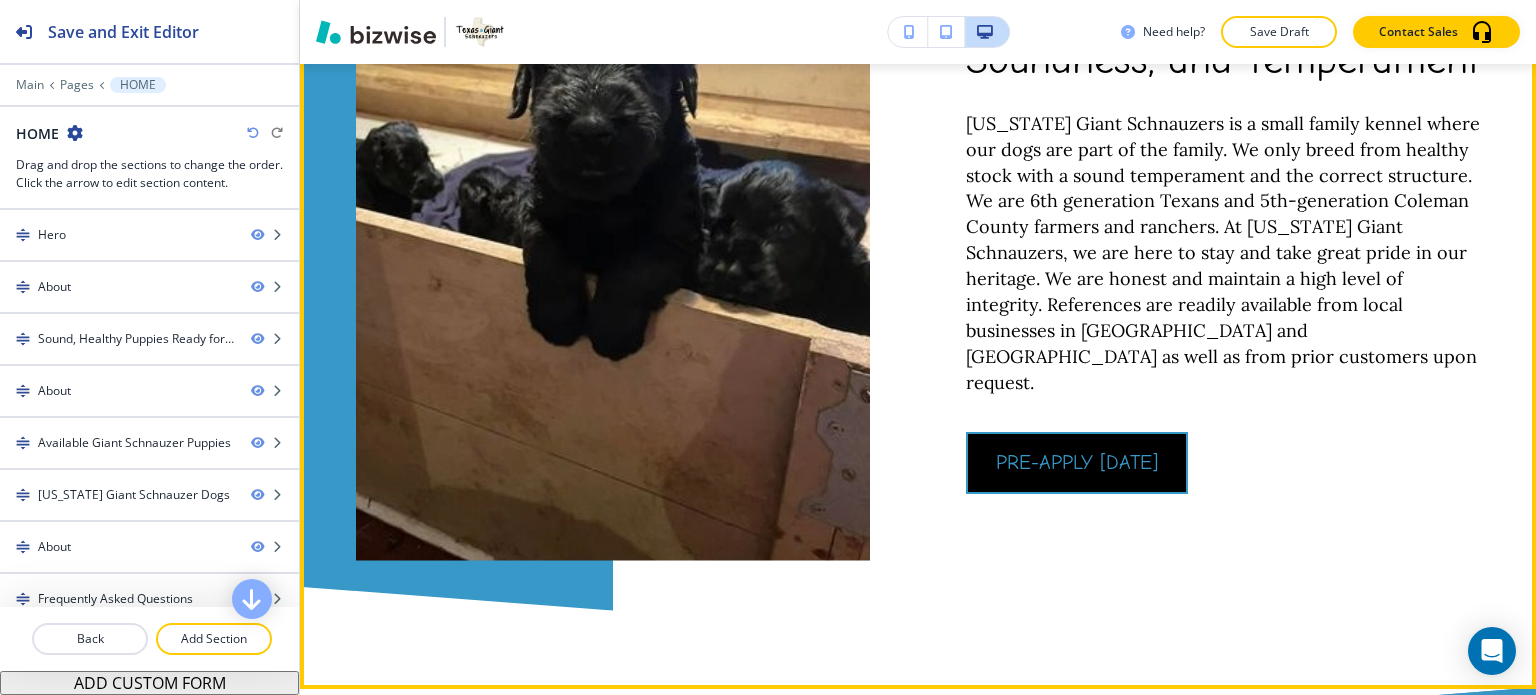 scroll, scrollTop: 1600, scrollLeft: 0, axis: vertical 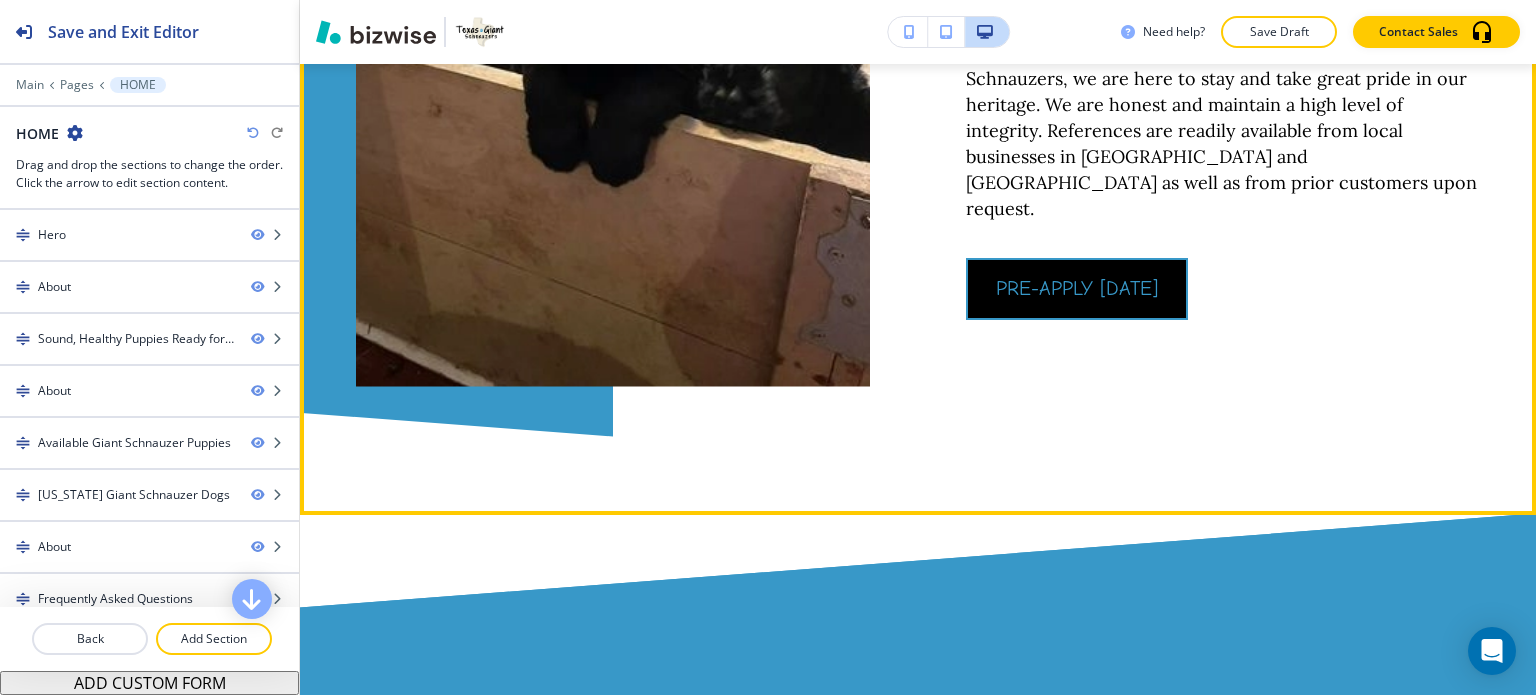 click on "pre-apply today" at bounding box center [1077, 289] 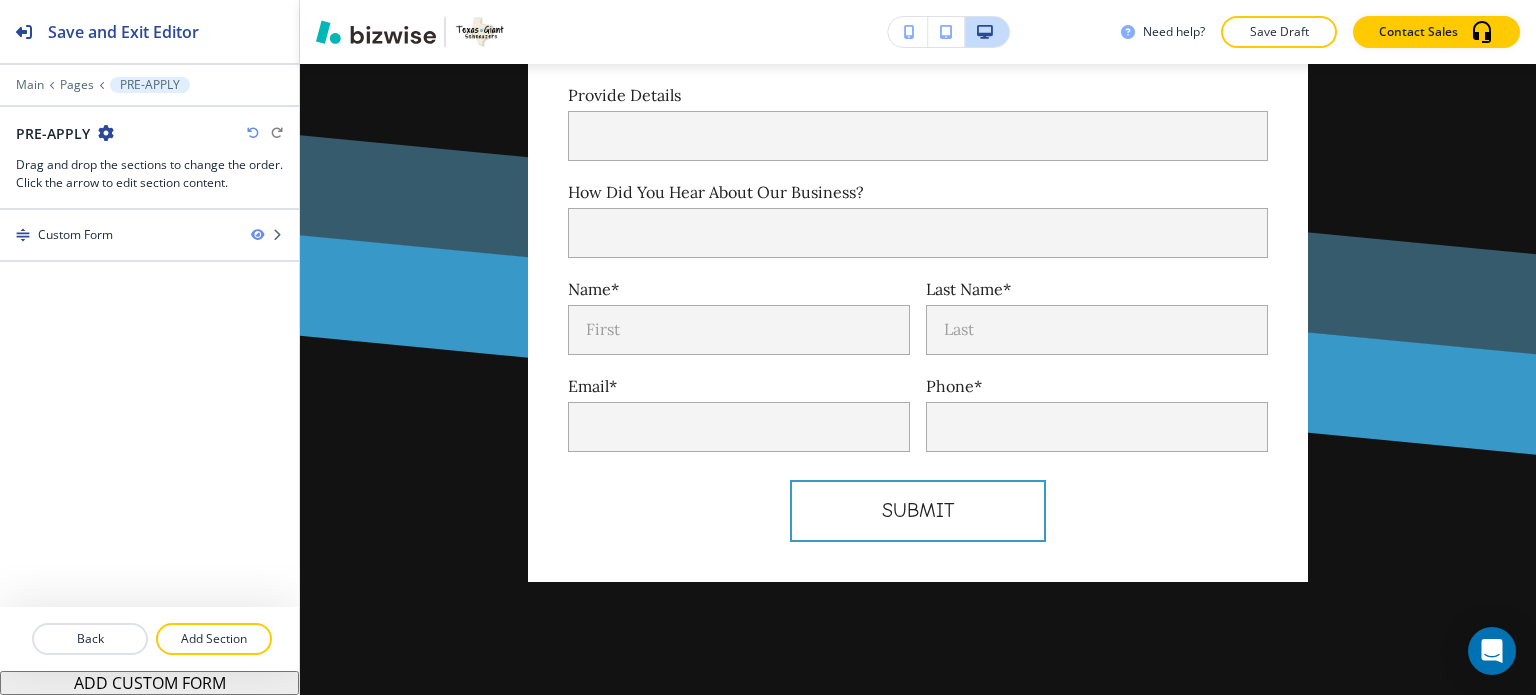 scroll, scrollTop: 0, scrollLeft: 0, axis: both 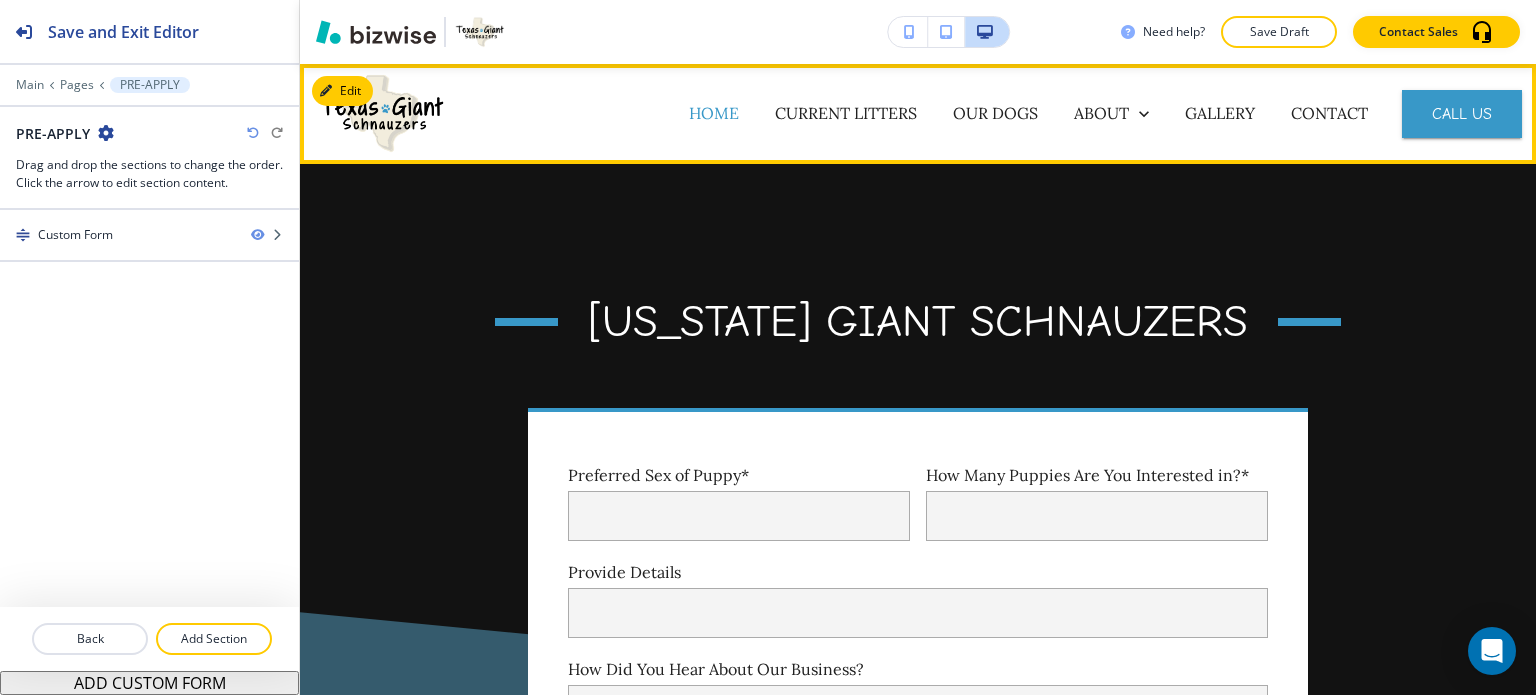 click on "HOME" at bounding box center (714, 113) 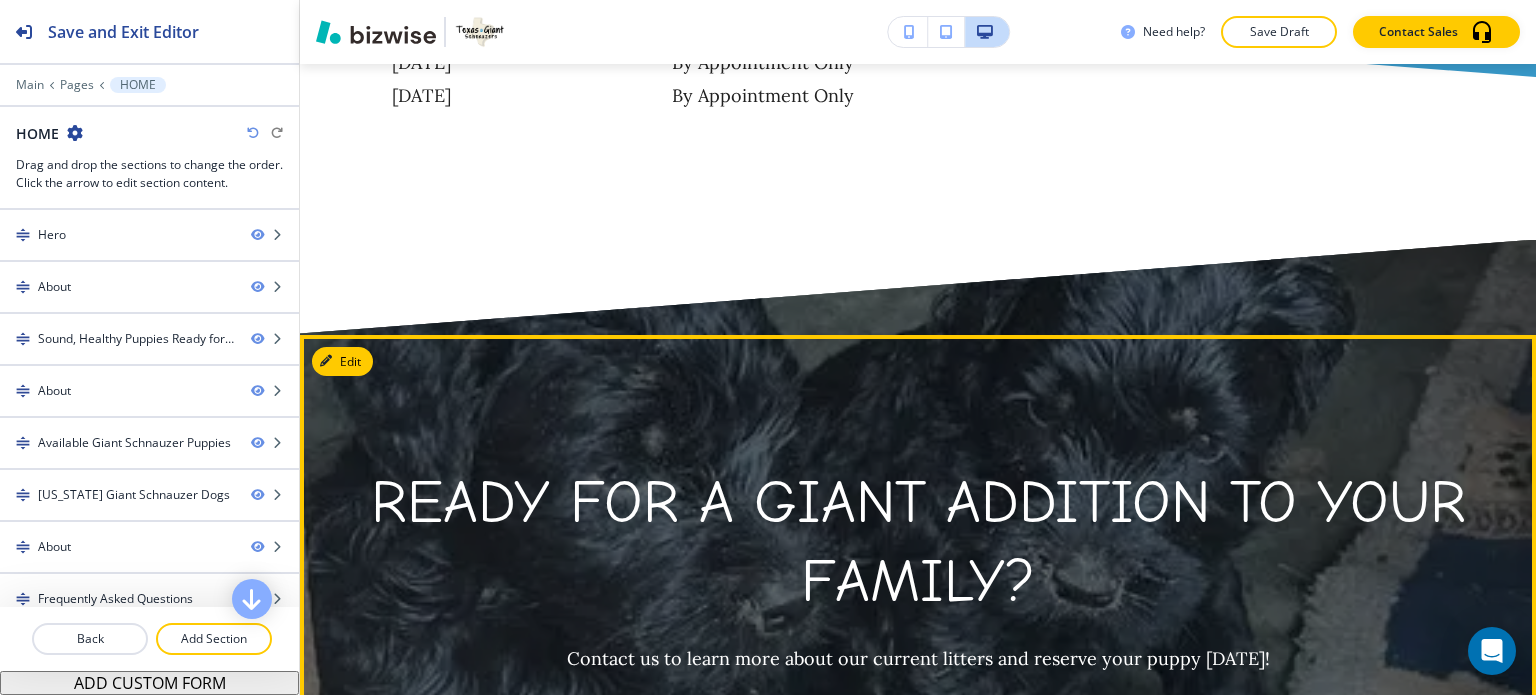 scroll, scrollTop: 15300, scrollLeft: 0, axis: vertical 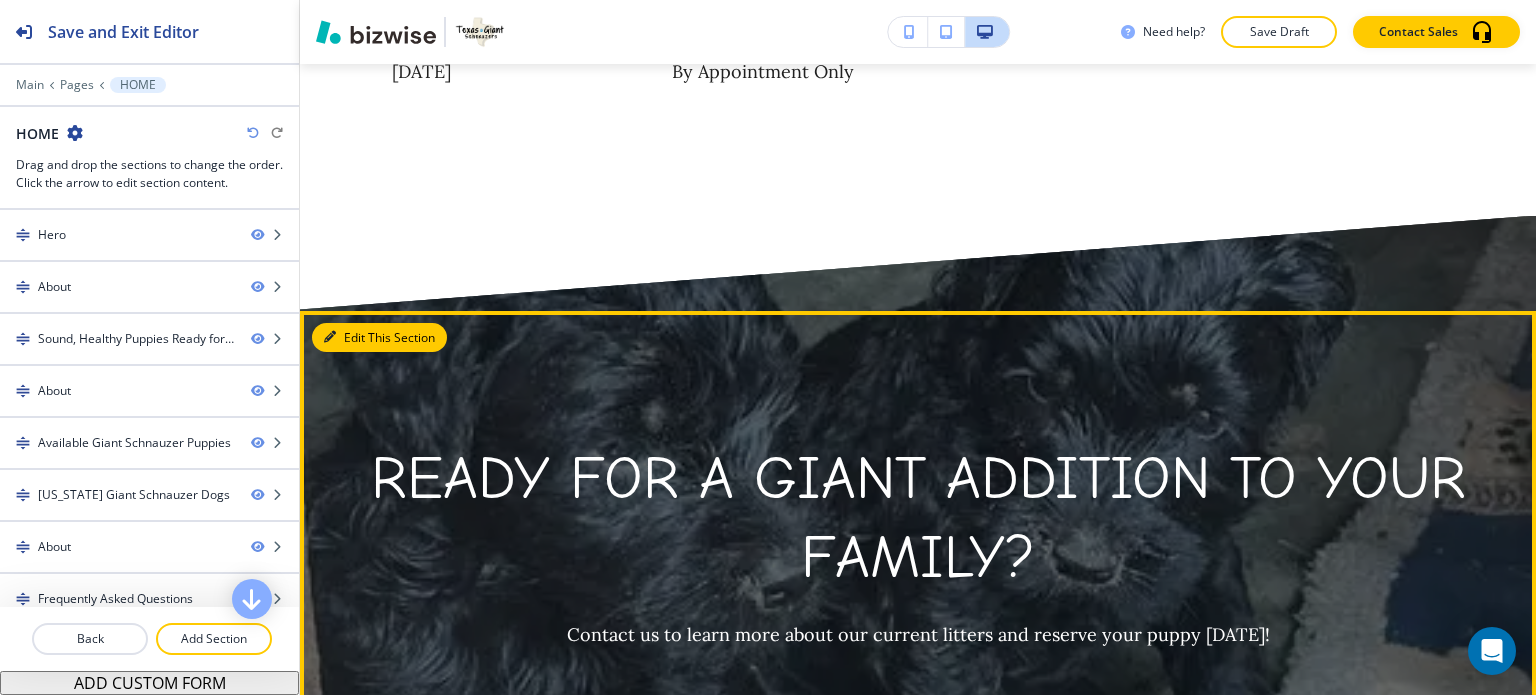 click on "Edit This Section" at bounding box center [379, 338] 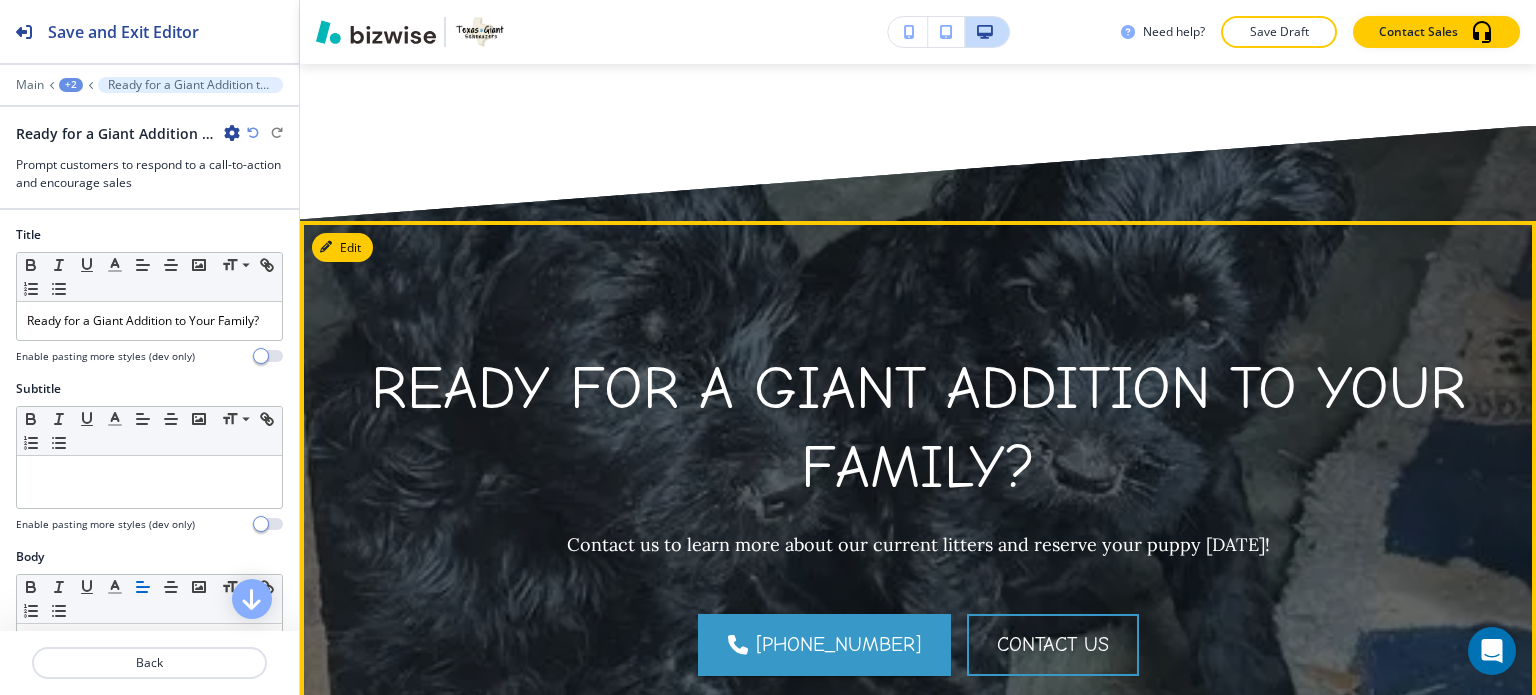 scroll, scrollTop: 15422, scrollLeft: 0, axis: vertical 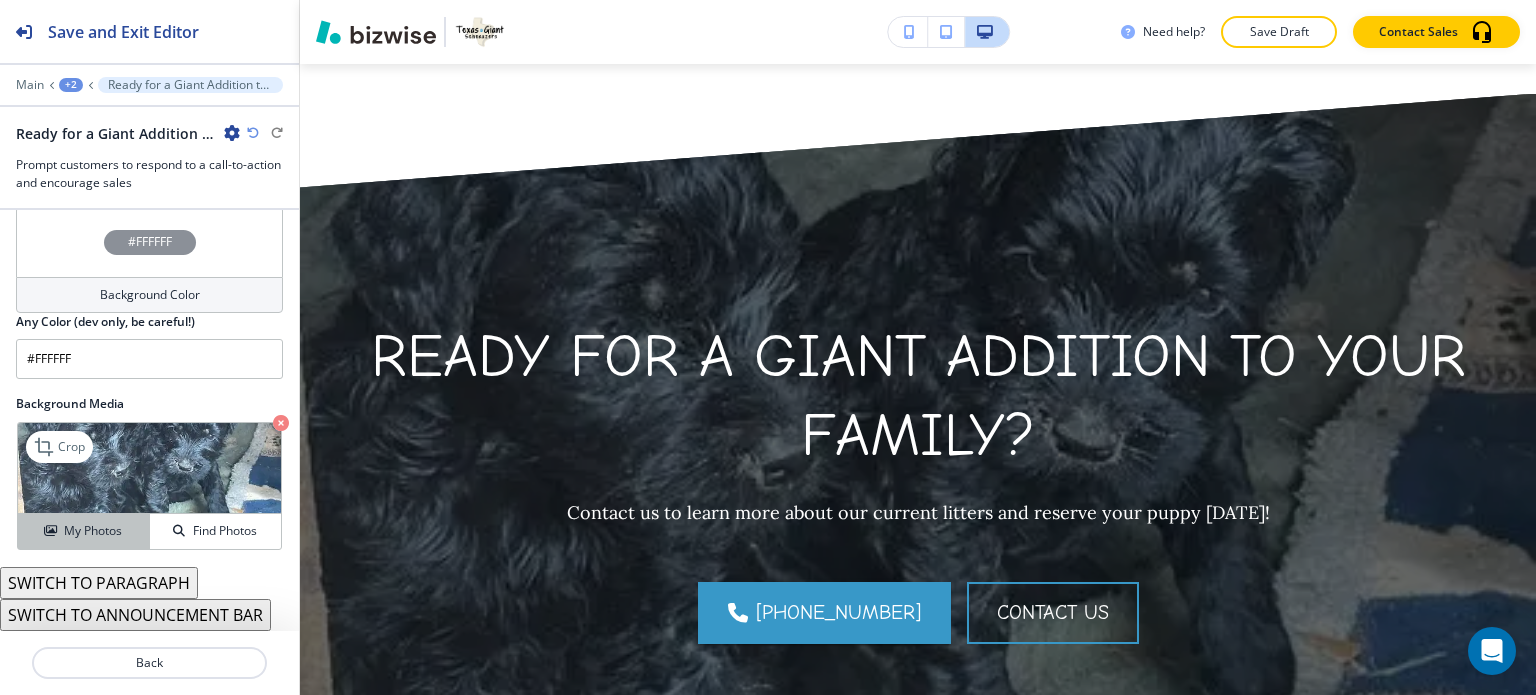 click on "My Photos" at bounding box center [93, 531] 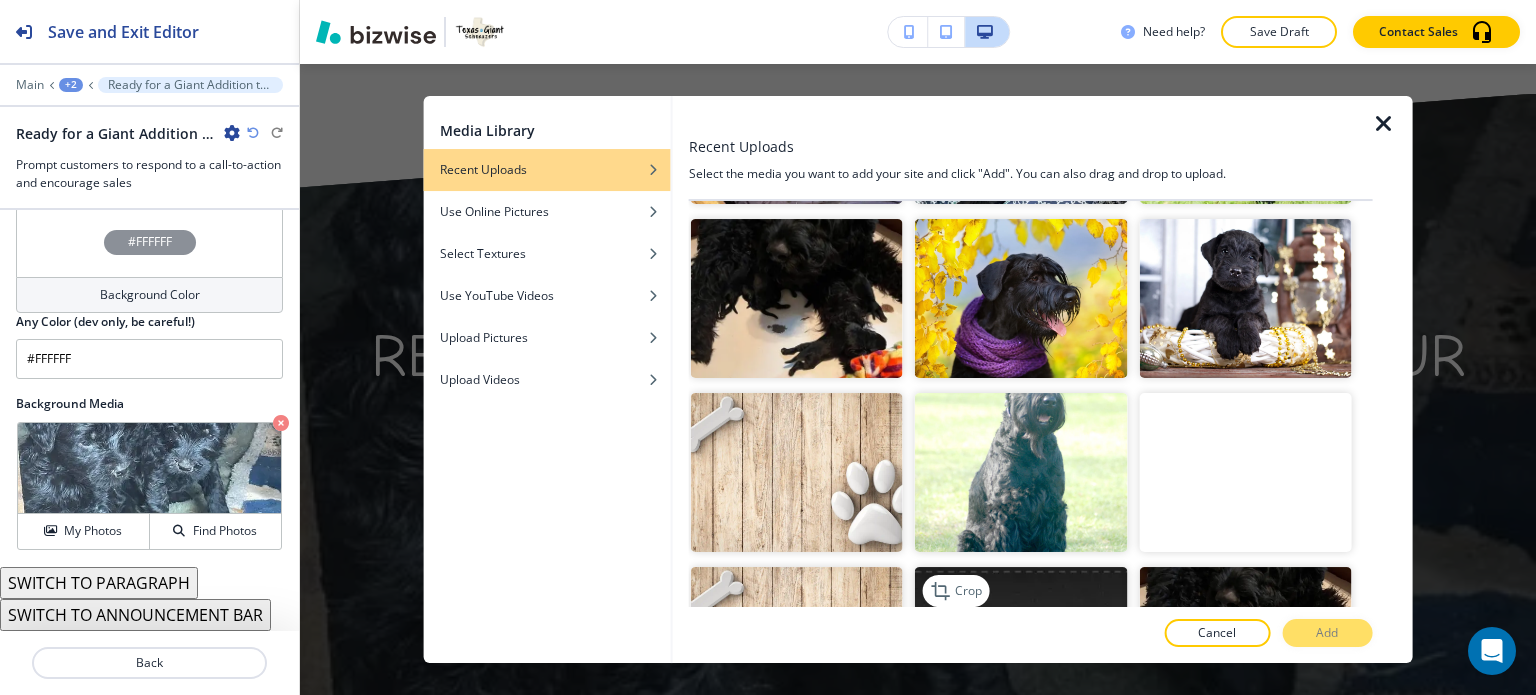 scroll, scrollTop: 7634, scrollLeft: 0, axis: vertical 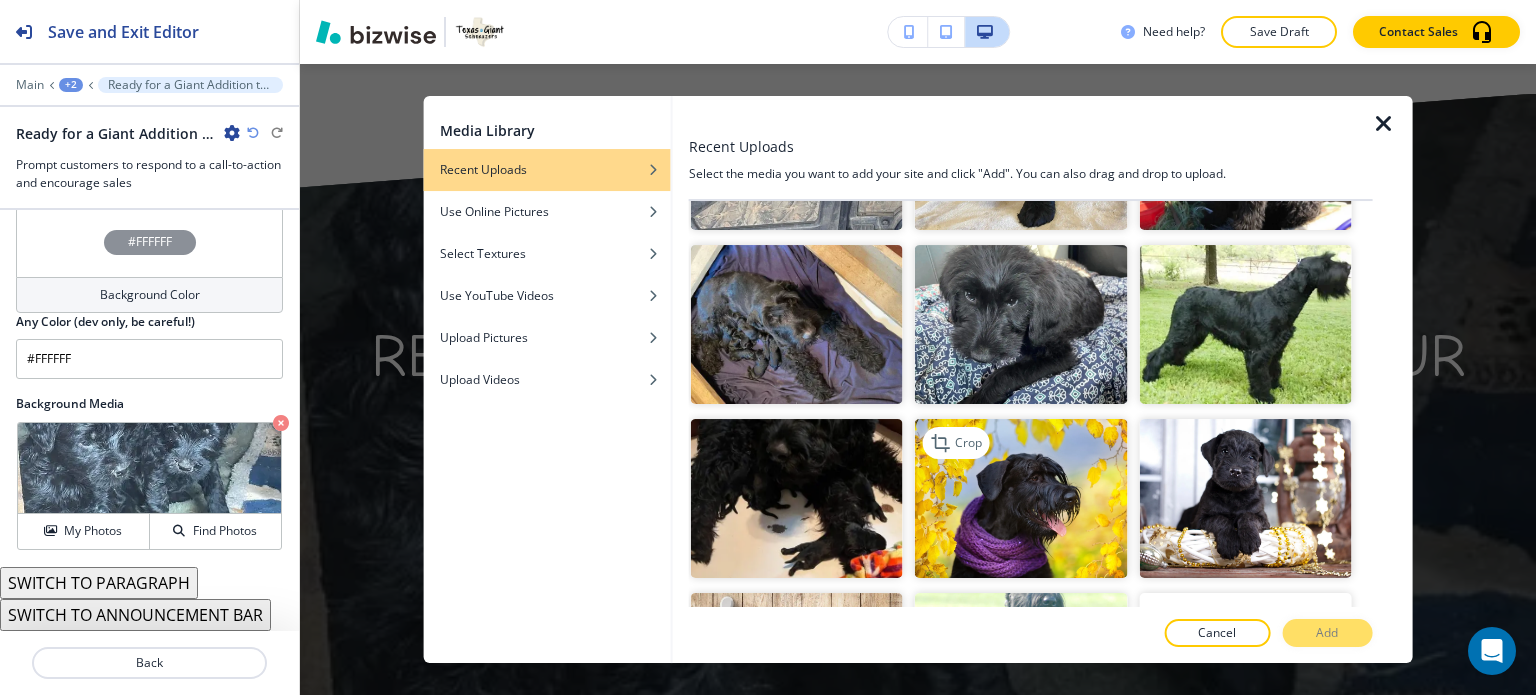 click at bounding box center (1021, 498) 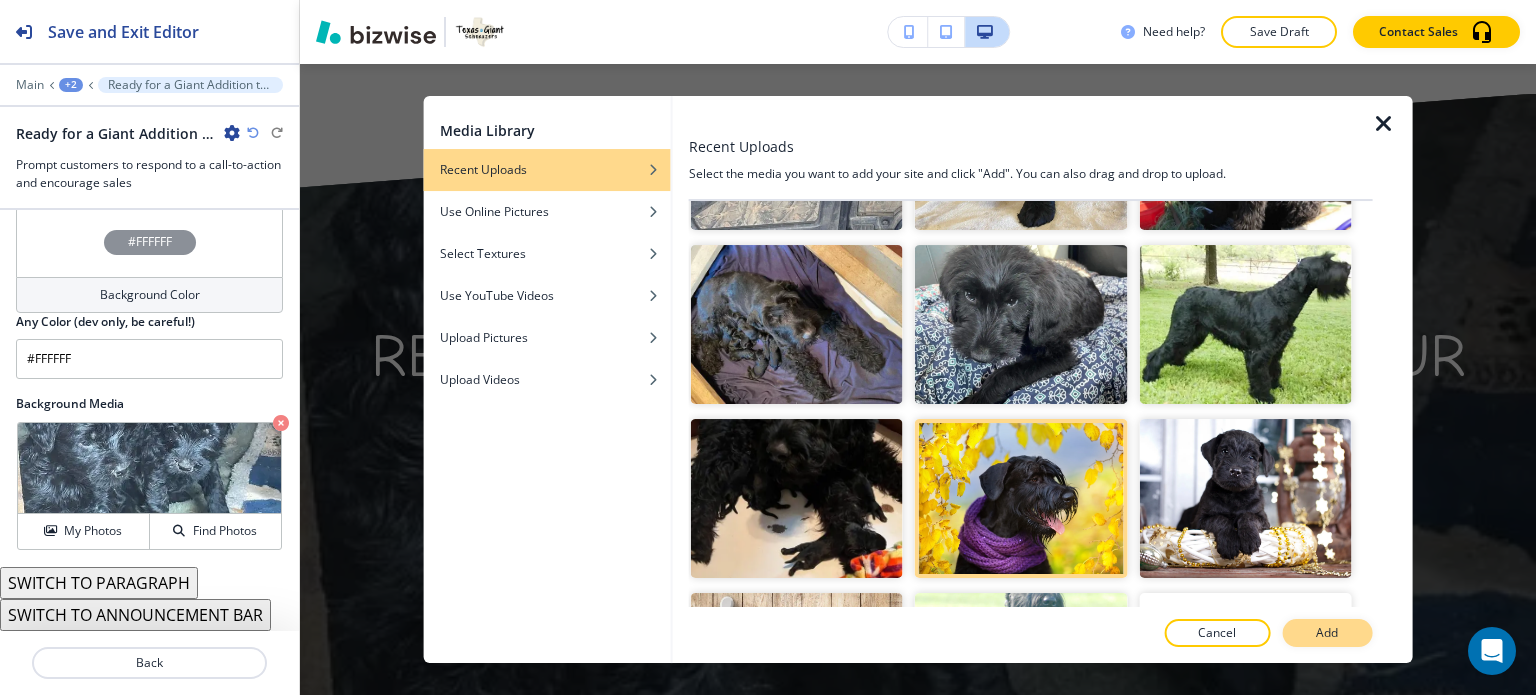 click on "Add" at bounding box center [1327, 633] 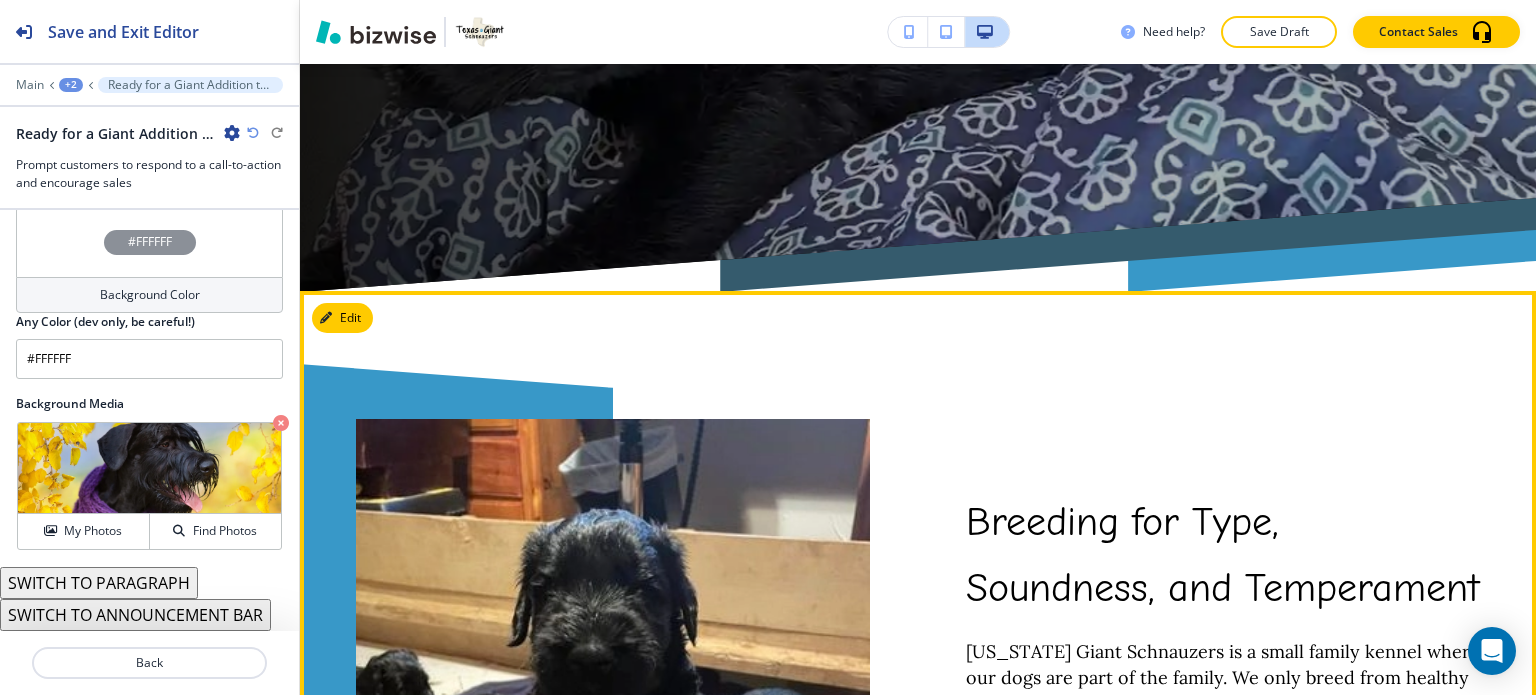 scroll, scrollTop: 900, scrollLeft: 0, axis: vertical 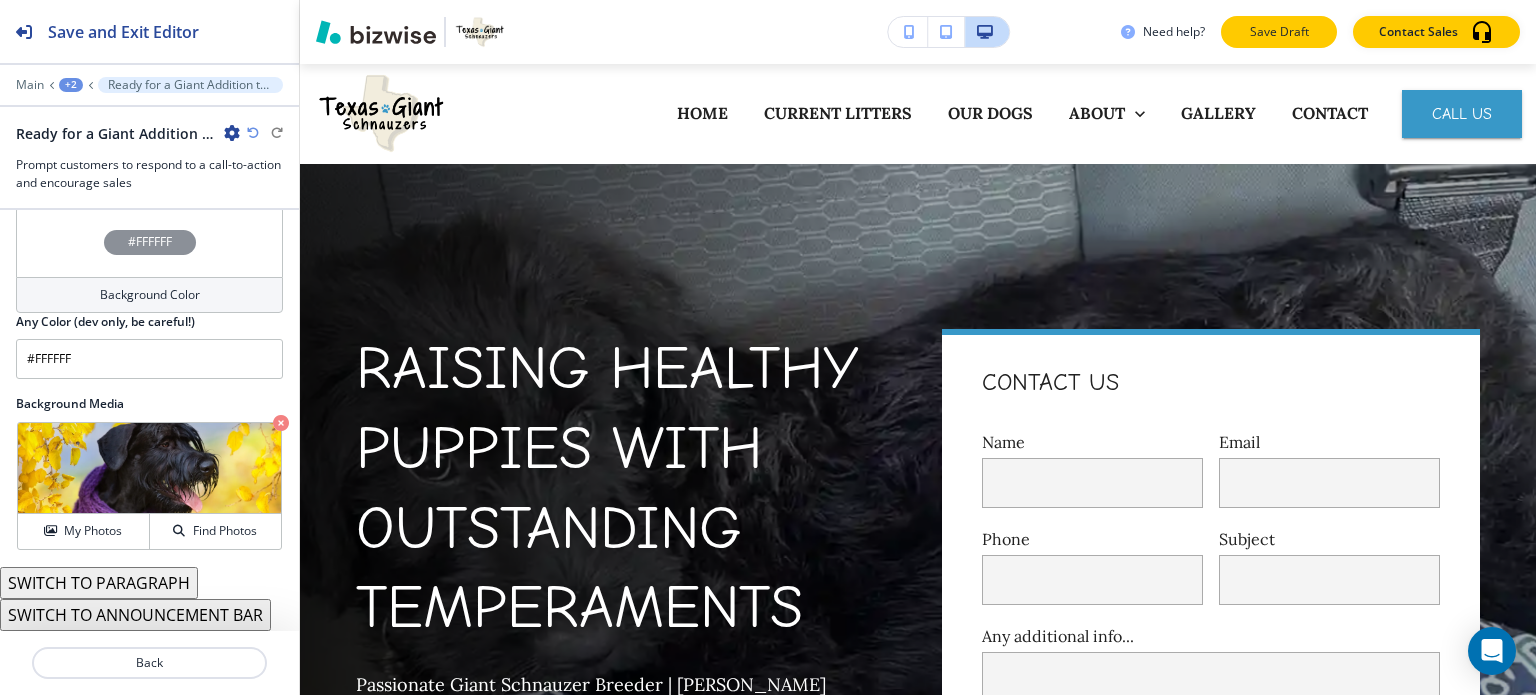 click on "Save Draft" at bounding box center [1279, 32] 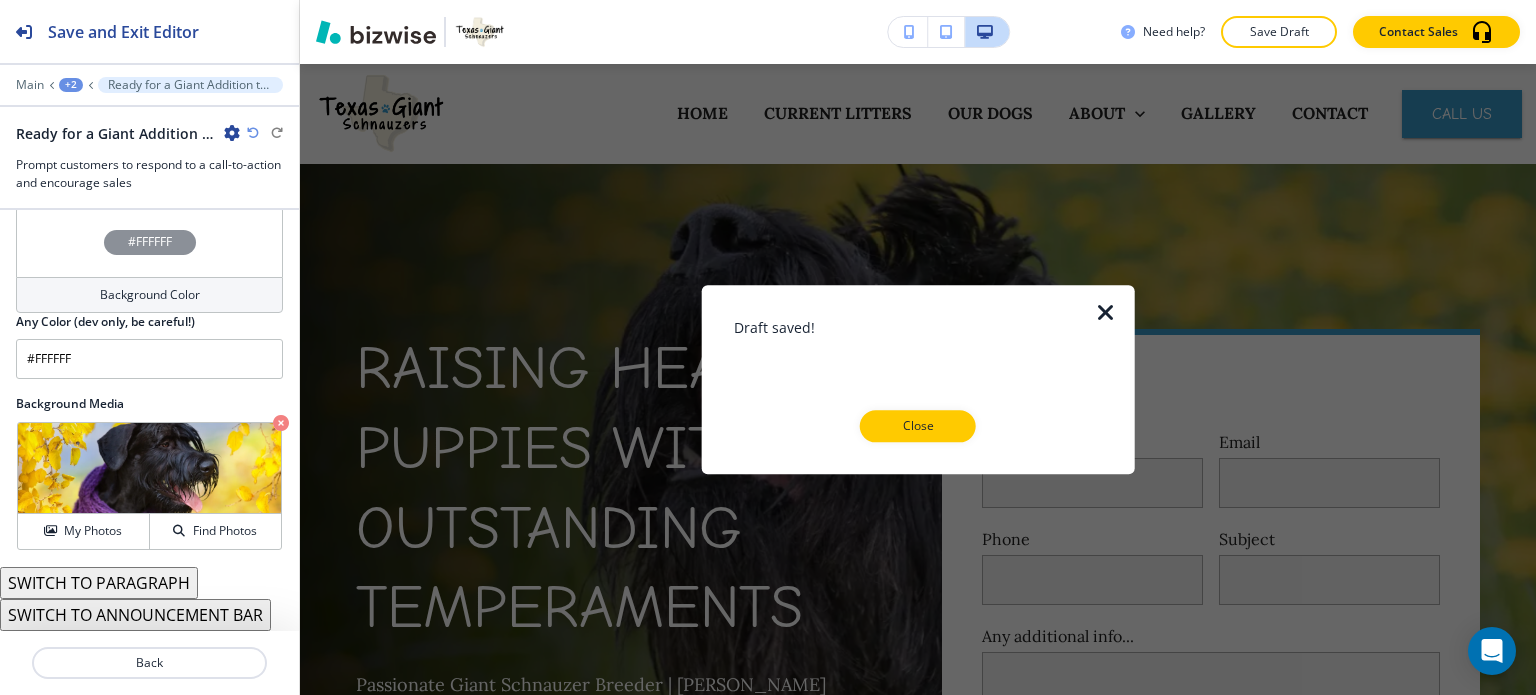 drag, startPoint x: 1102, startPoint y: 314, endPoint x: 1044, endPoint y: 184, distance: 142.35168 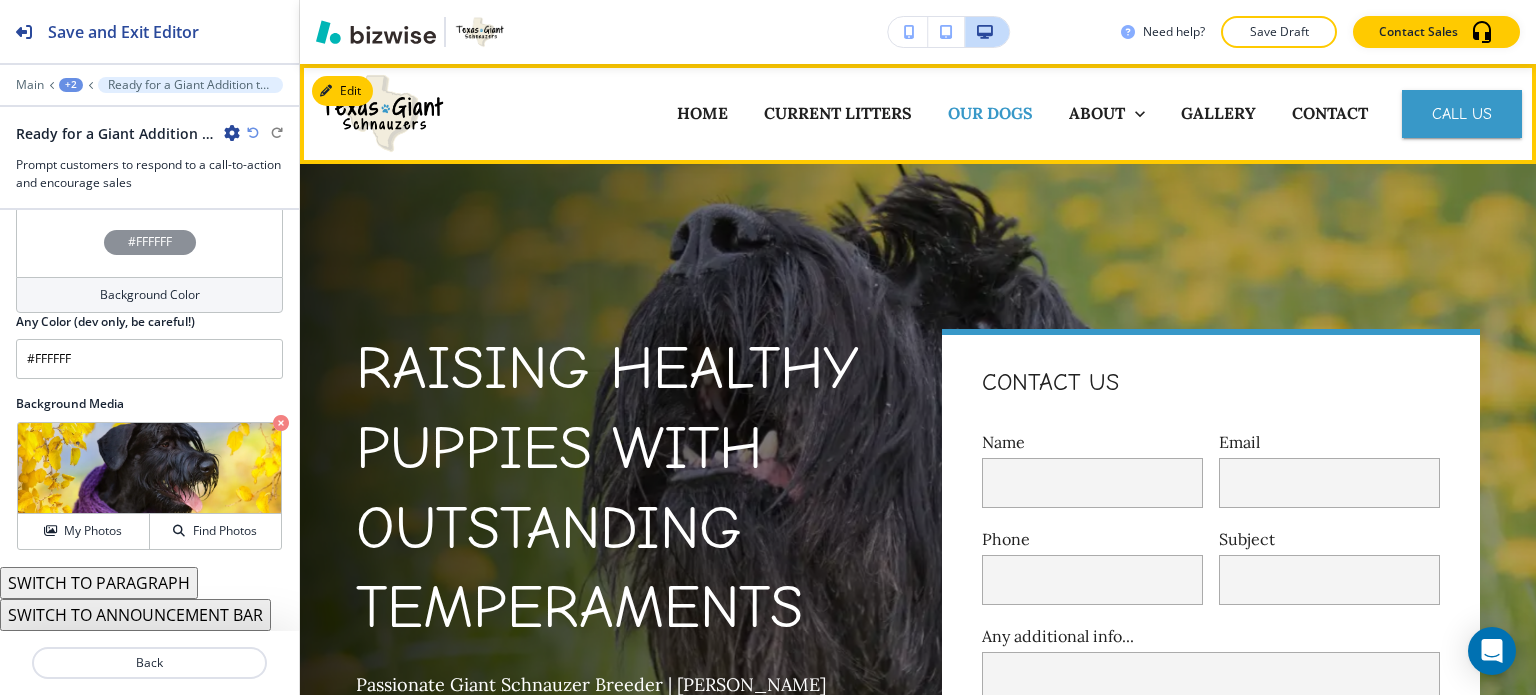 click on "OUR DOGS" at bounding box center [990, 113] 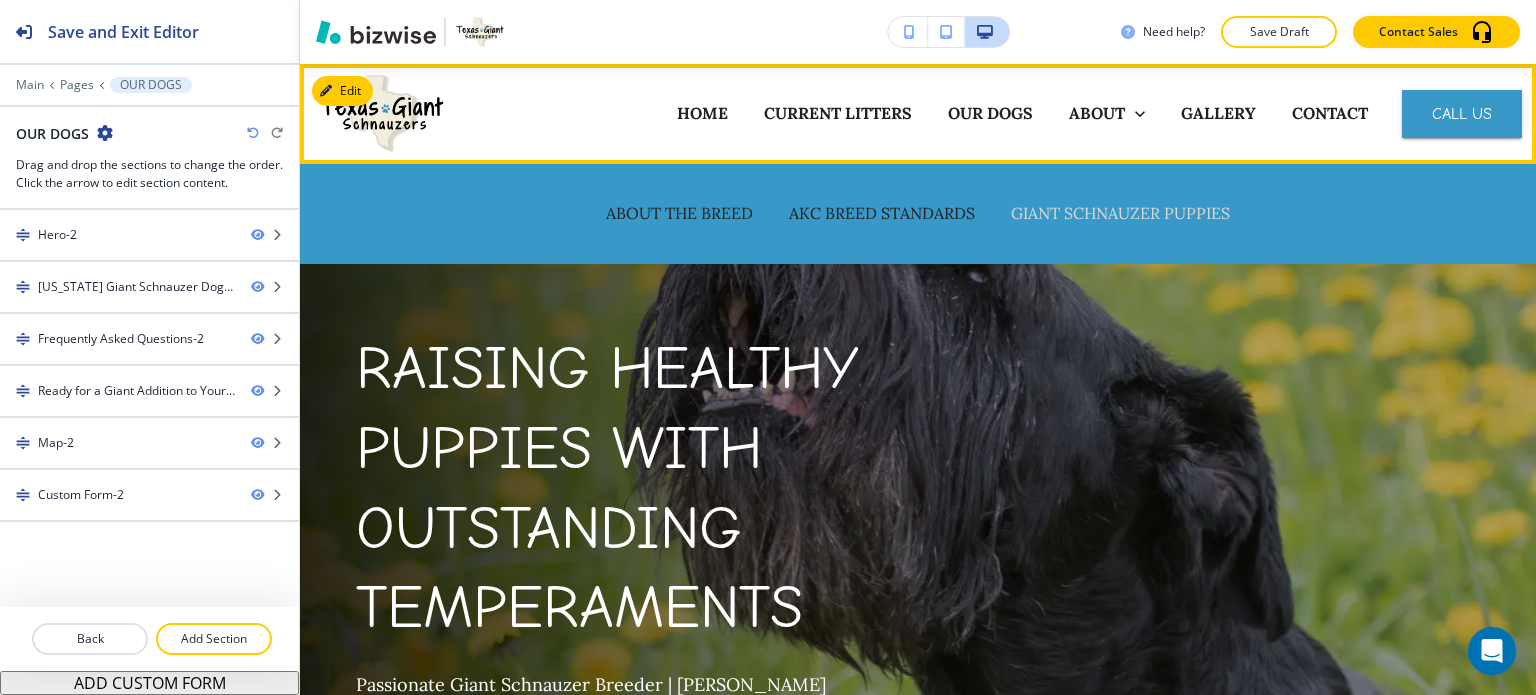 click on "GIANT SCHNAUZER PUPPIES" at bounding box center [1120, 213] 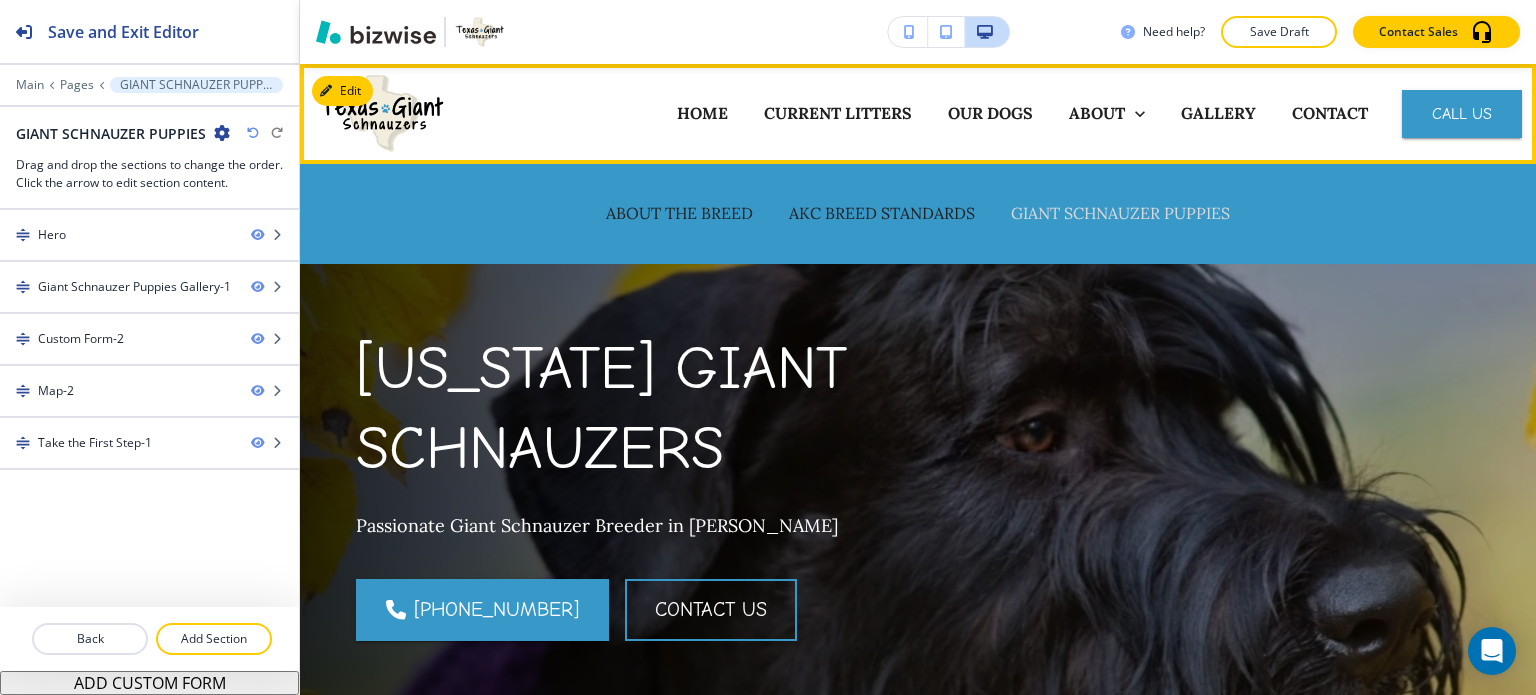click on "GIANT SCHNAUZER PUPPIES" at bounding box center [1120, 213] 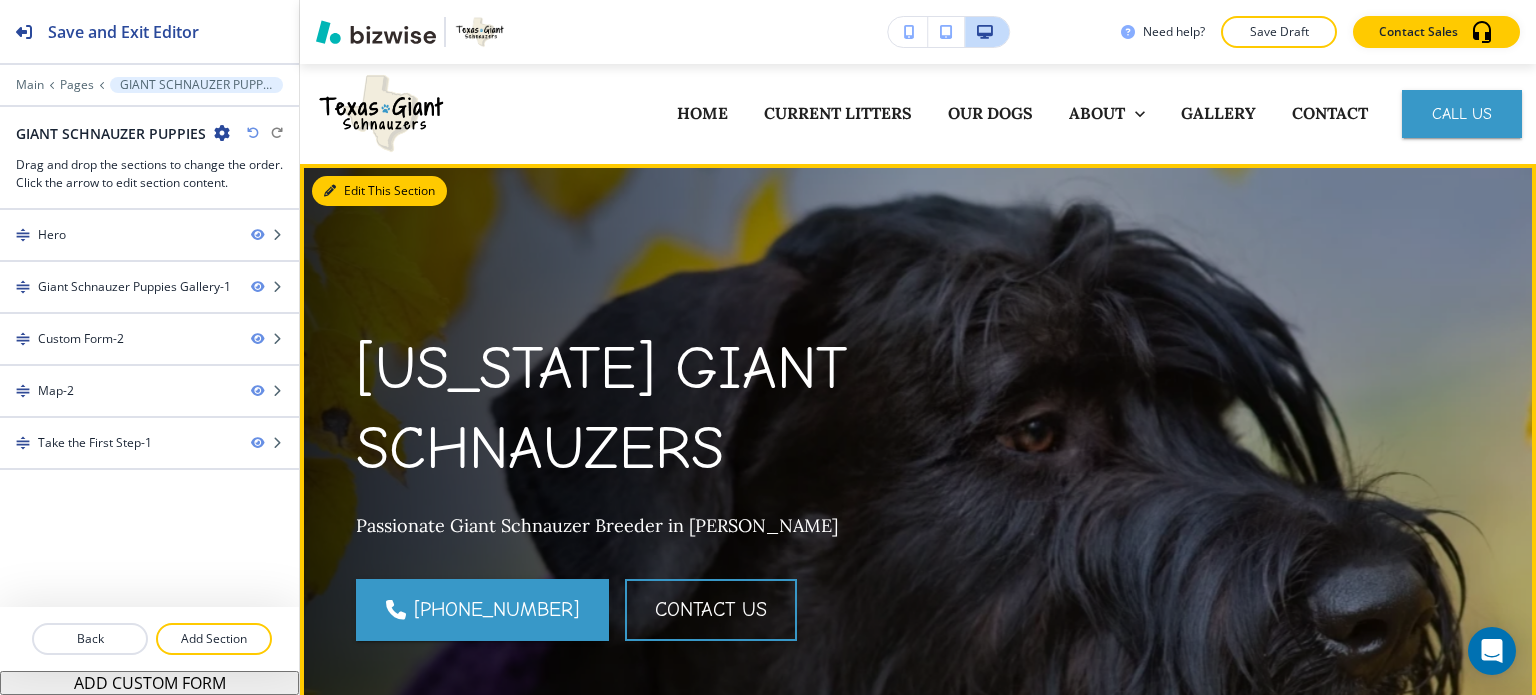 click on "Edit This Section" at bounding box center [379, 191] 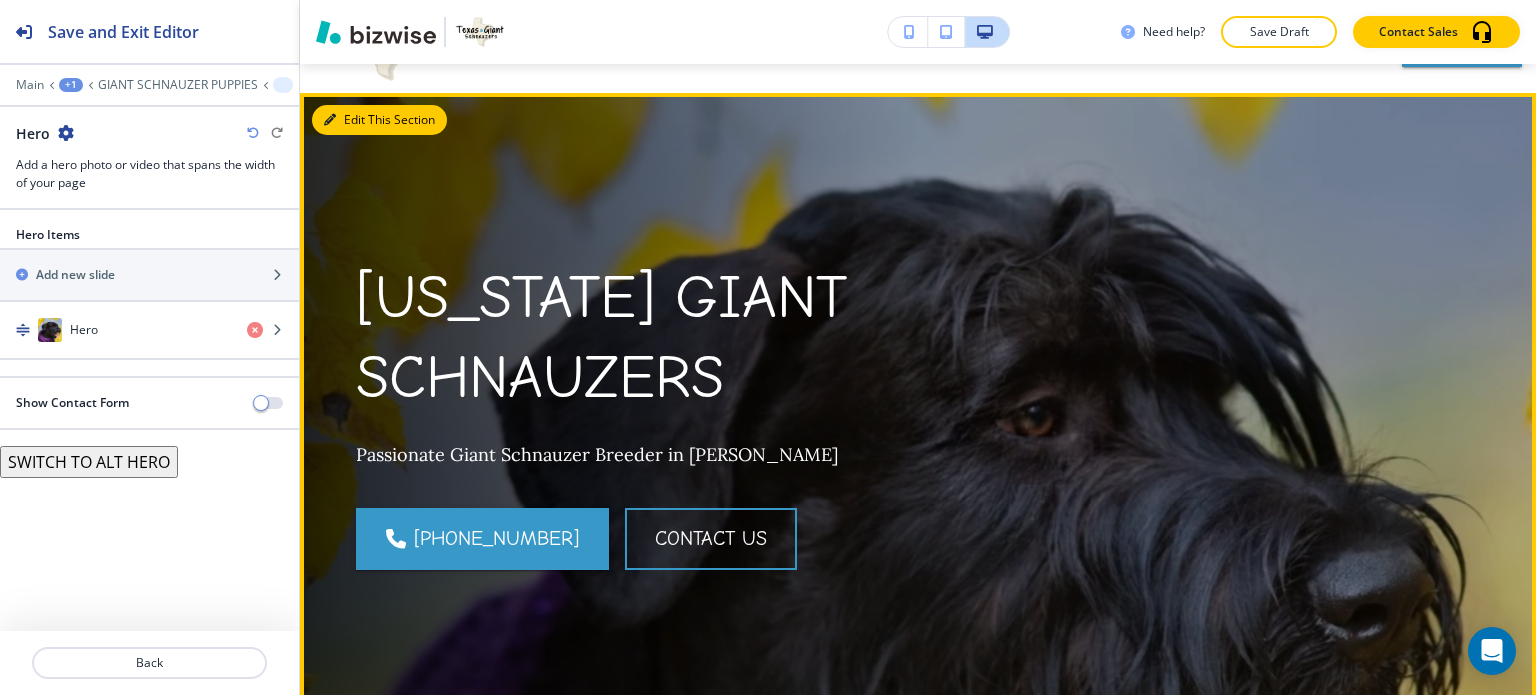 scroll, scrollTop: 100, scrollLeft: 0, axis: vertical 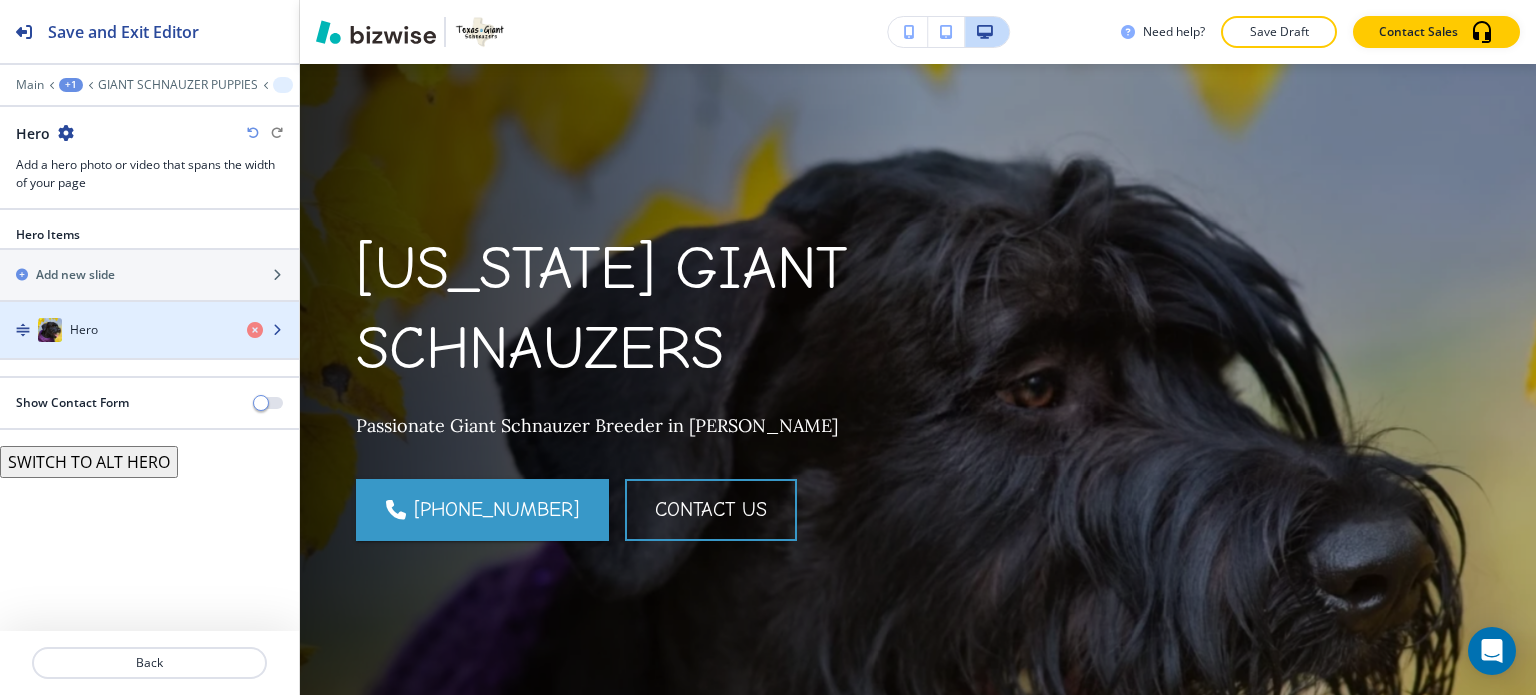 click on "Hero" at bounding box center [115, 330] 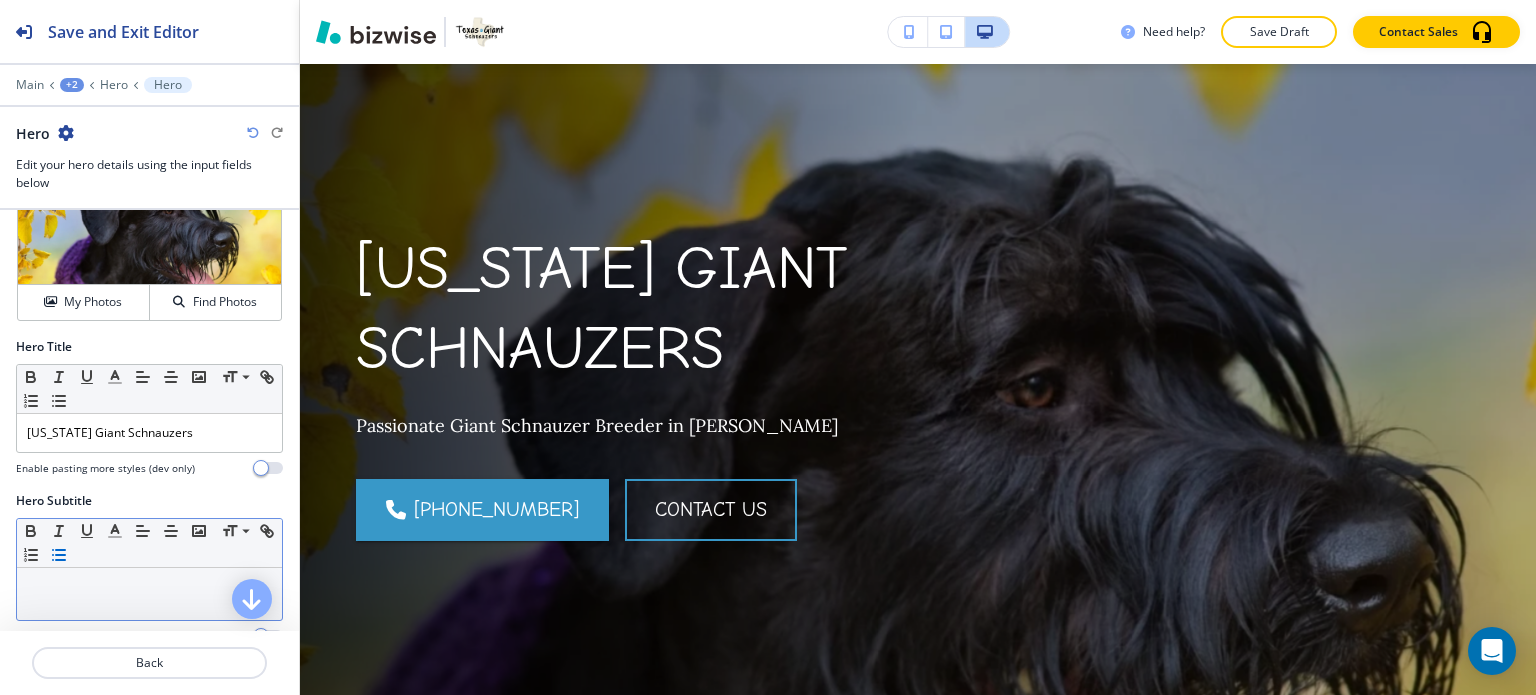 scroll, scrollTop: 200, scrollLeft: 0, axis: vertical 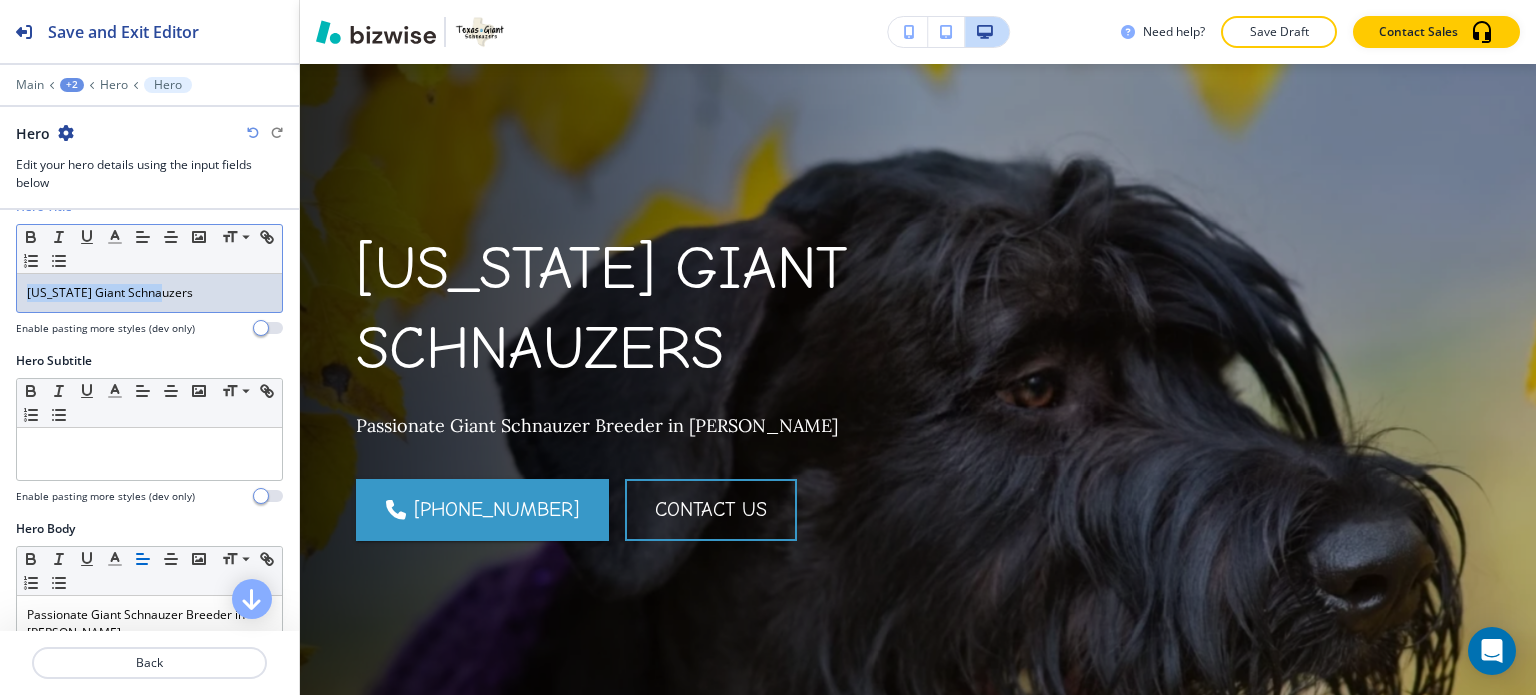 drag, startPoint x: 143, startPoint y: 293, endPoint x: -15, endPoint y: 293, distance: 158 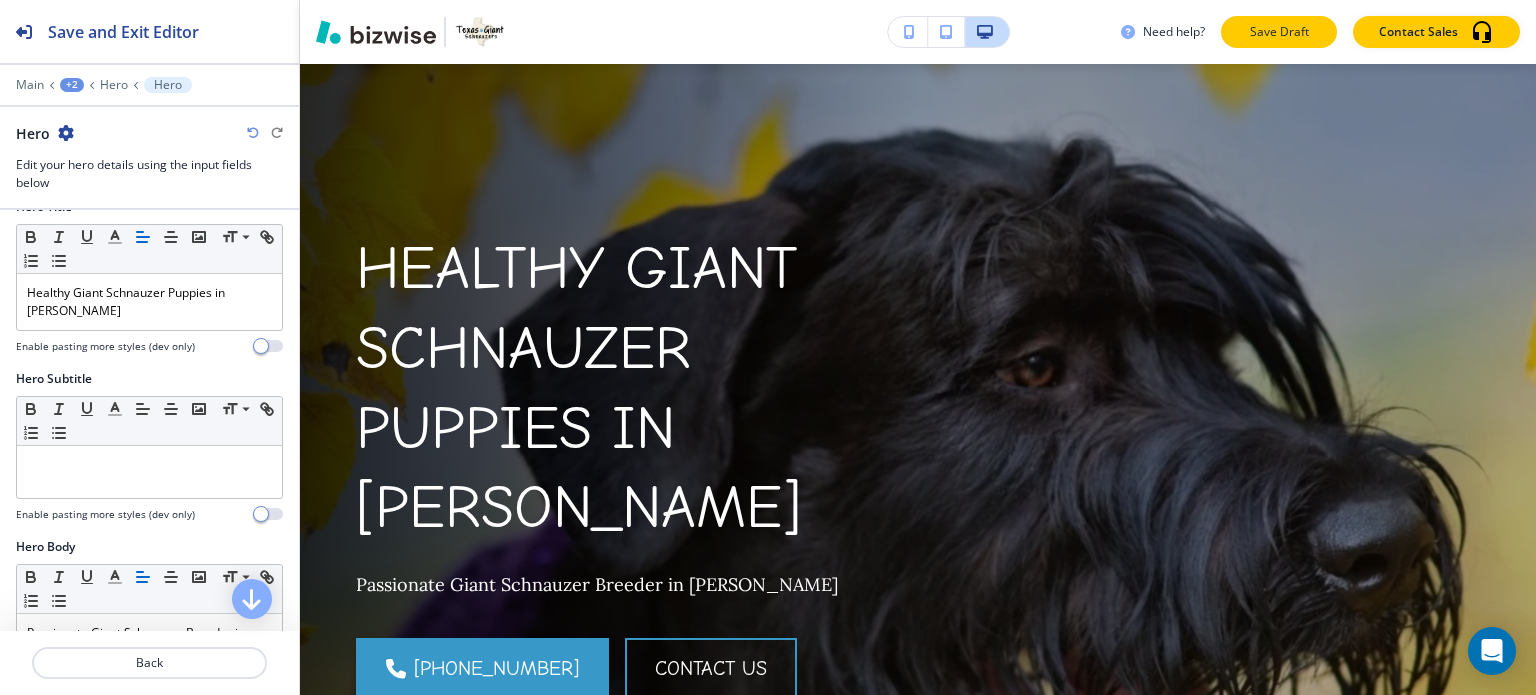 click on "Save Draft" at bounding box center [1279, 32] 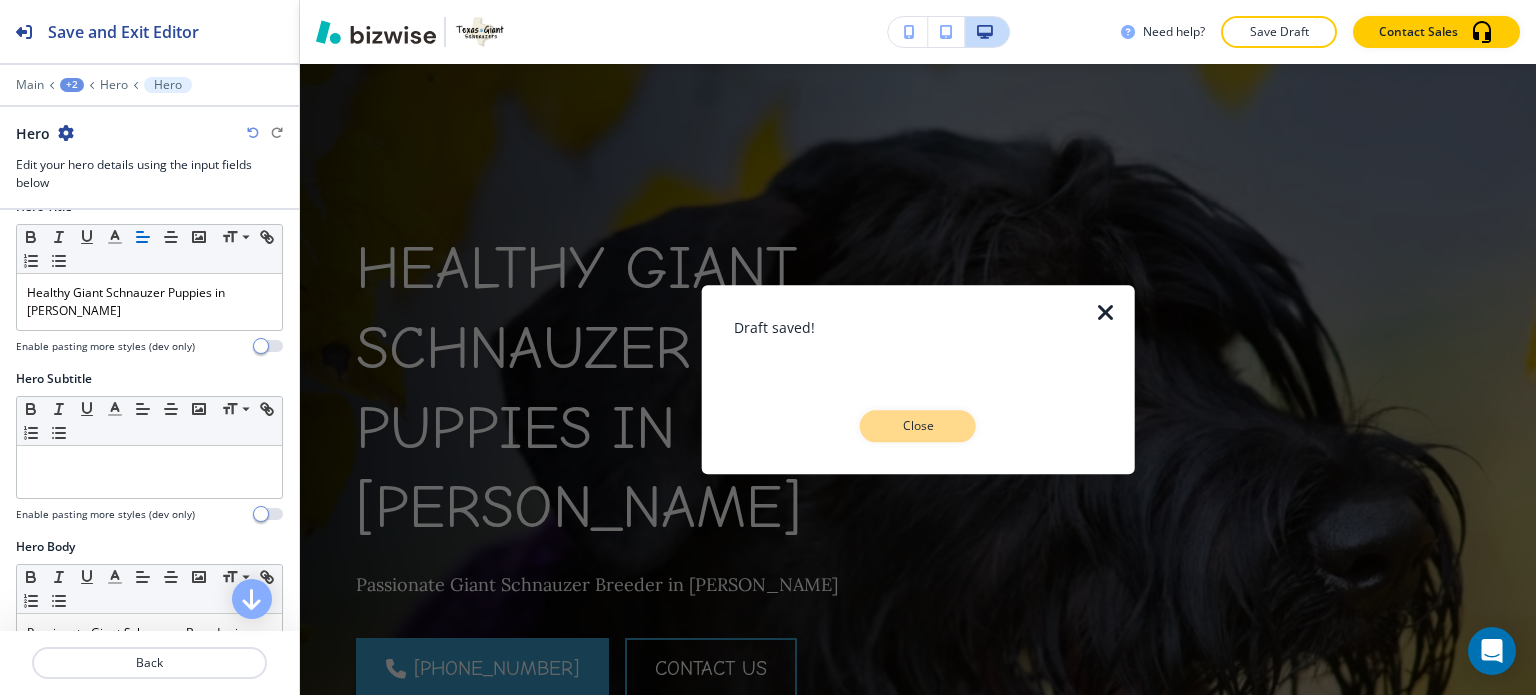 click on "Close" at bounding box center (918, 426) 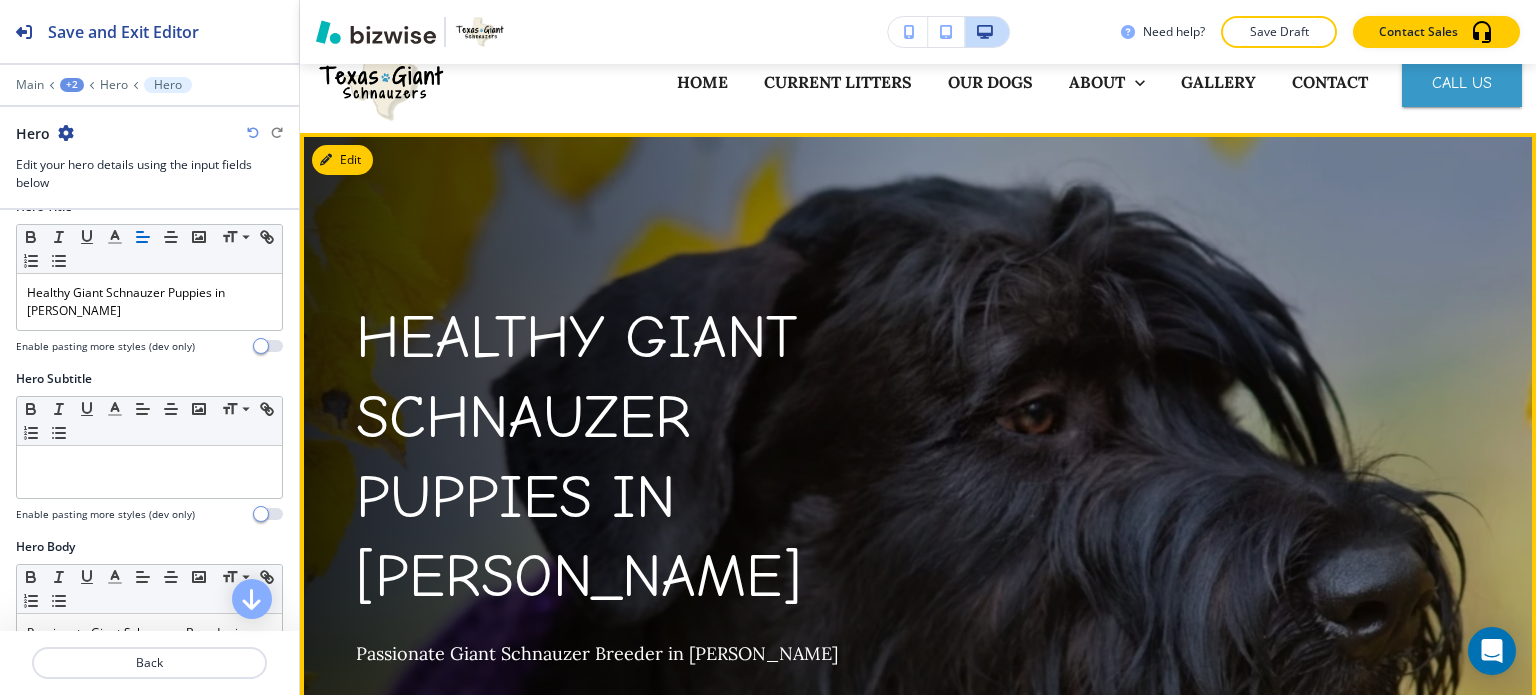 scroll, scrollTop: 0, scrollLeft: 0, axis: both 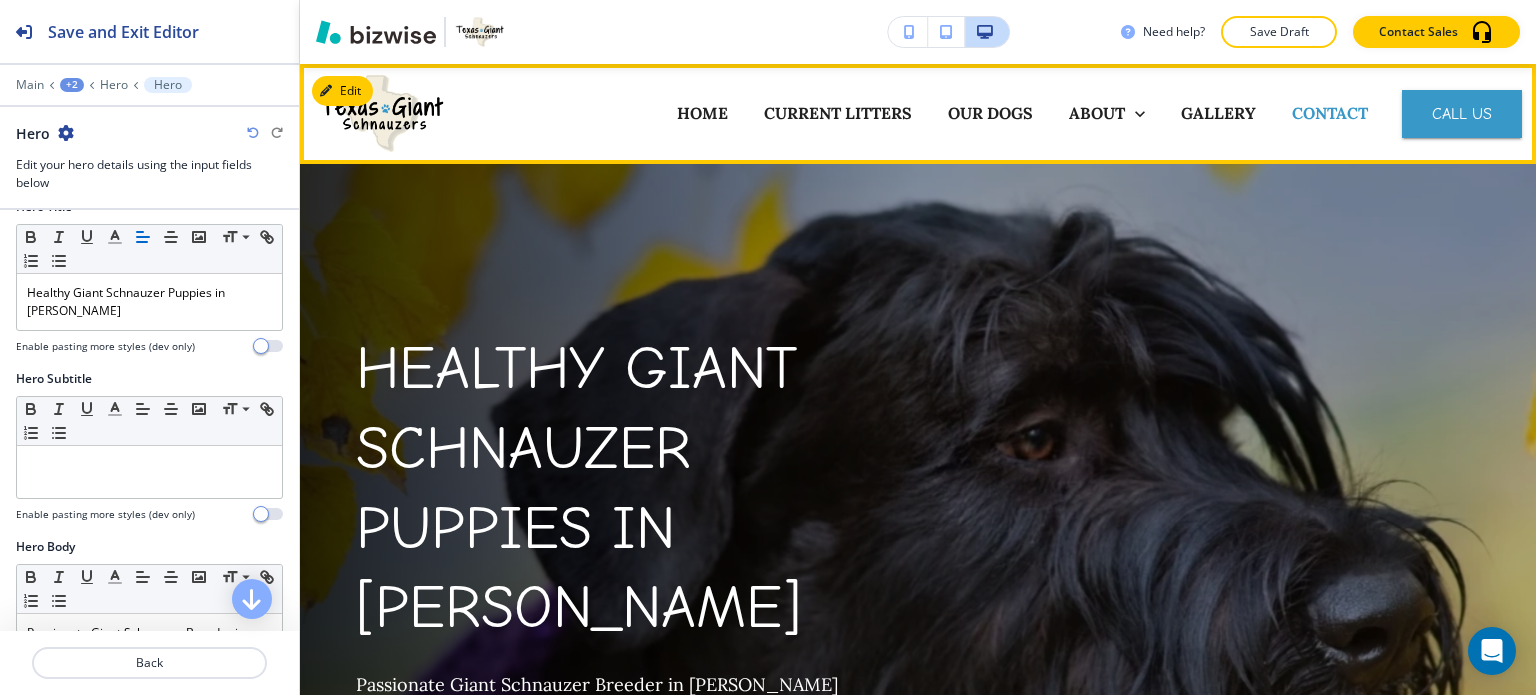 click on "CONTACT" at bounding box center (1330, 113) 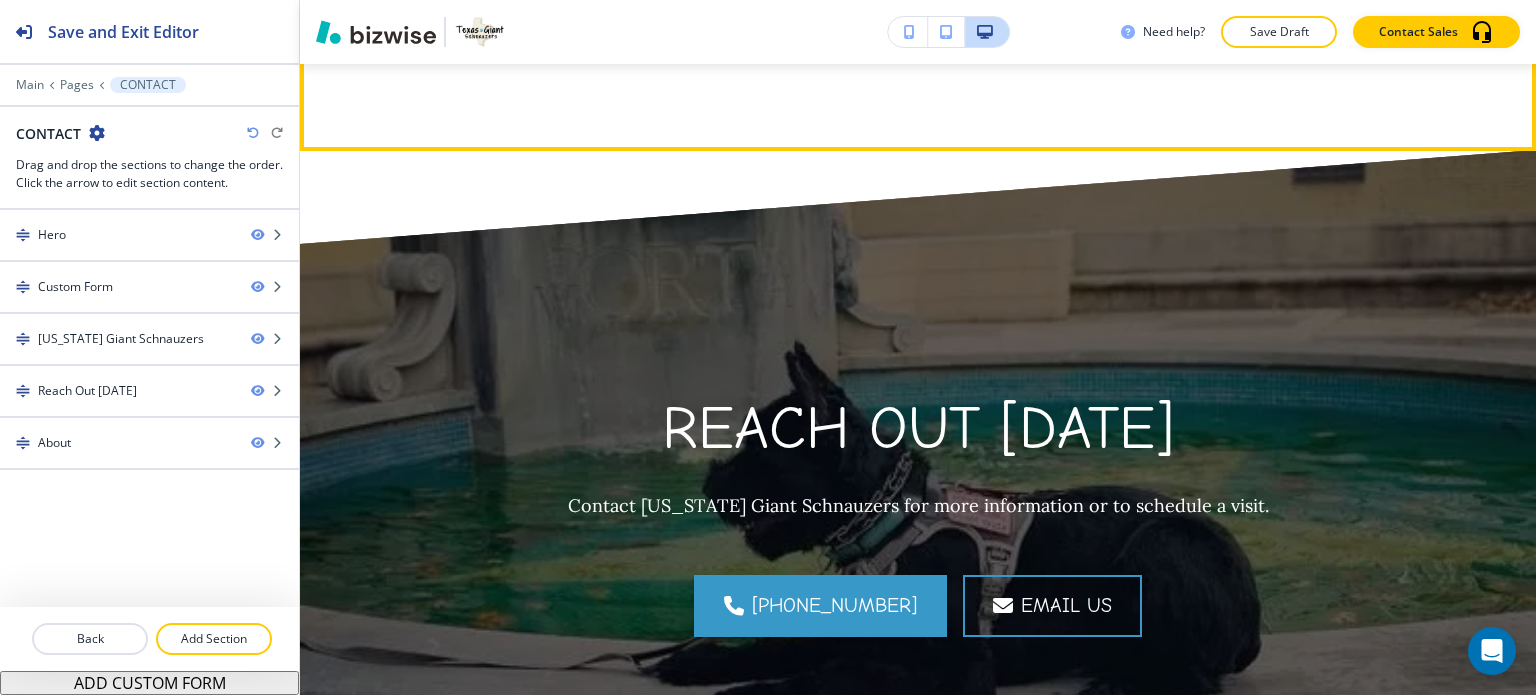 scroll, scrollTop: 2200, scrollLeft: 0, axis: vertical 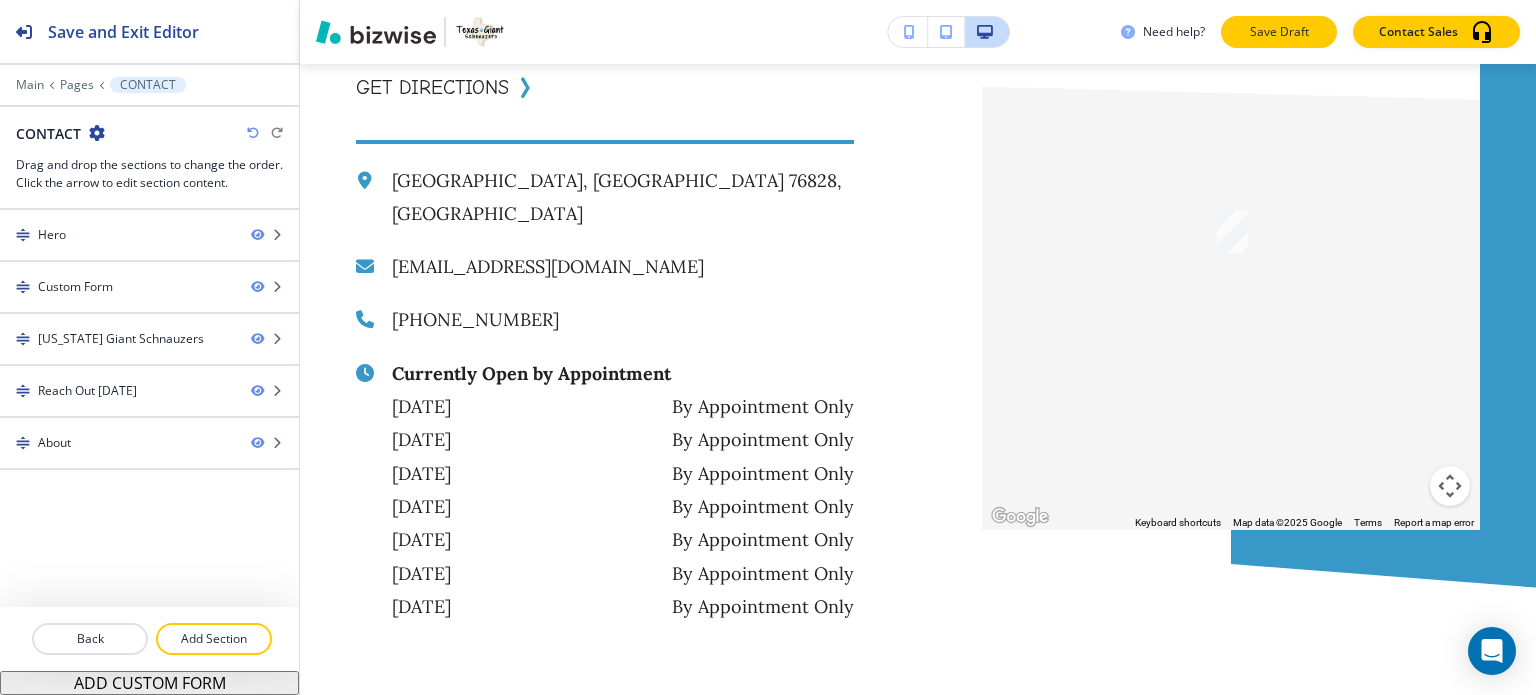 click on "Save Draft" at bounding box center (1279, 32) 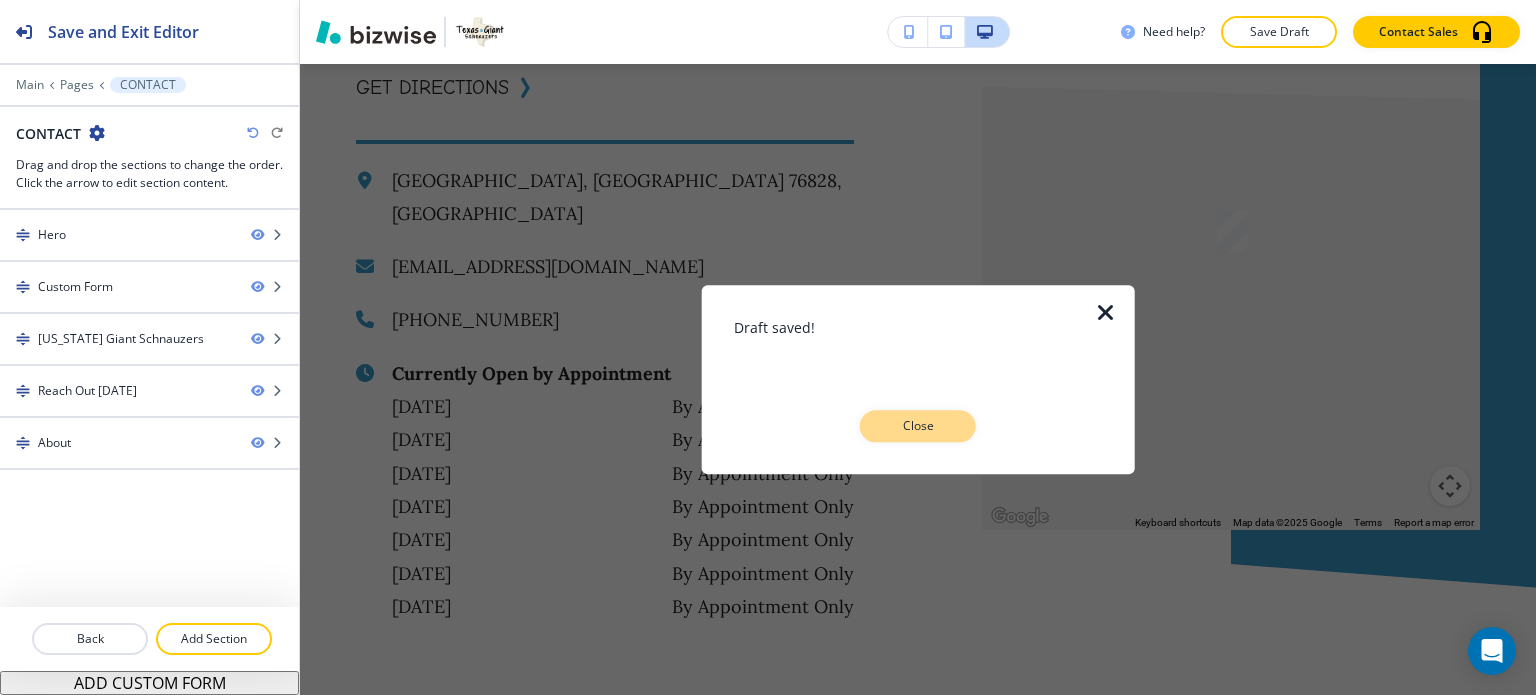 drag, startPoint x: 946, startPoint y: 430, endPoint x: 868, endPoint y: 299, distance: 152.4631 